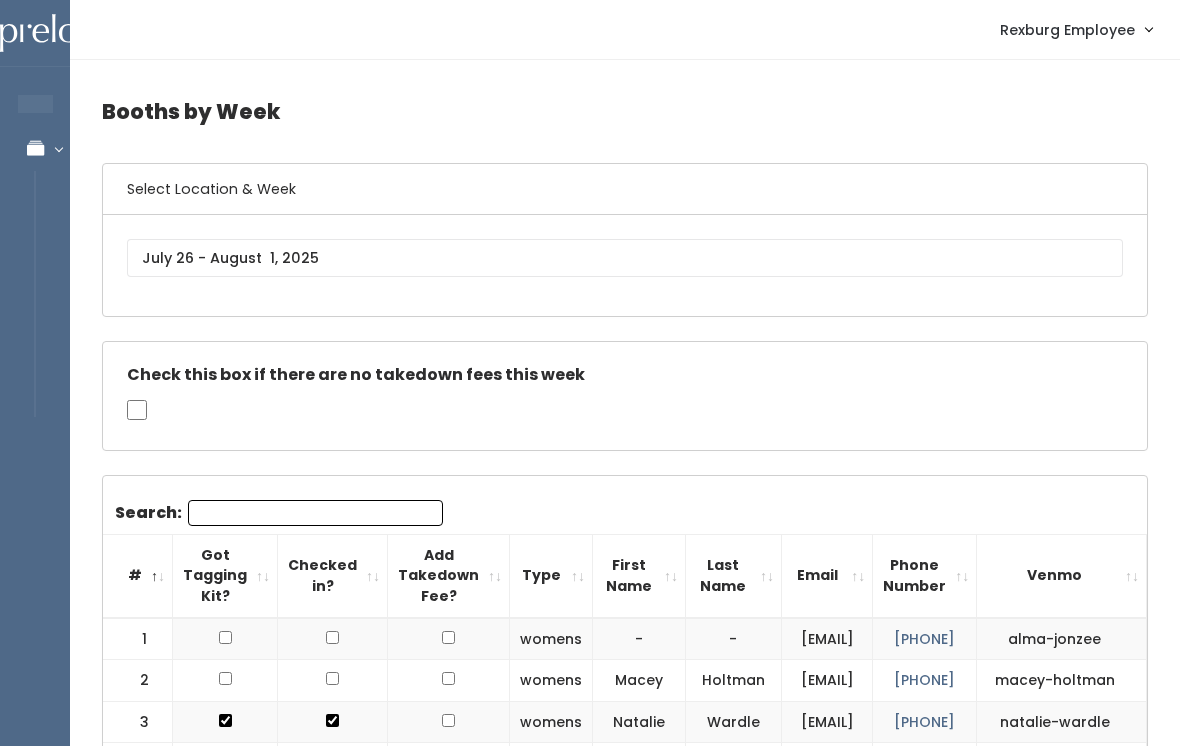 scroll, scrollTop: 0, scrollLeft: 0, axis: both 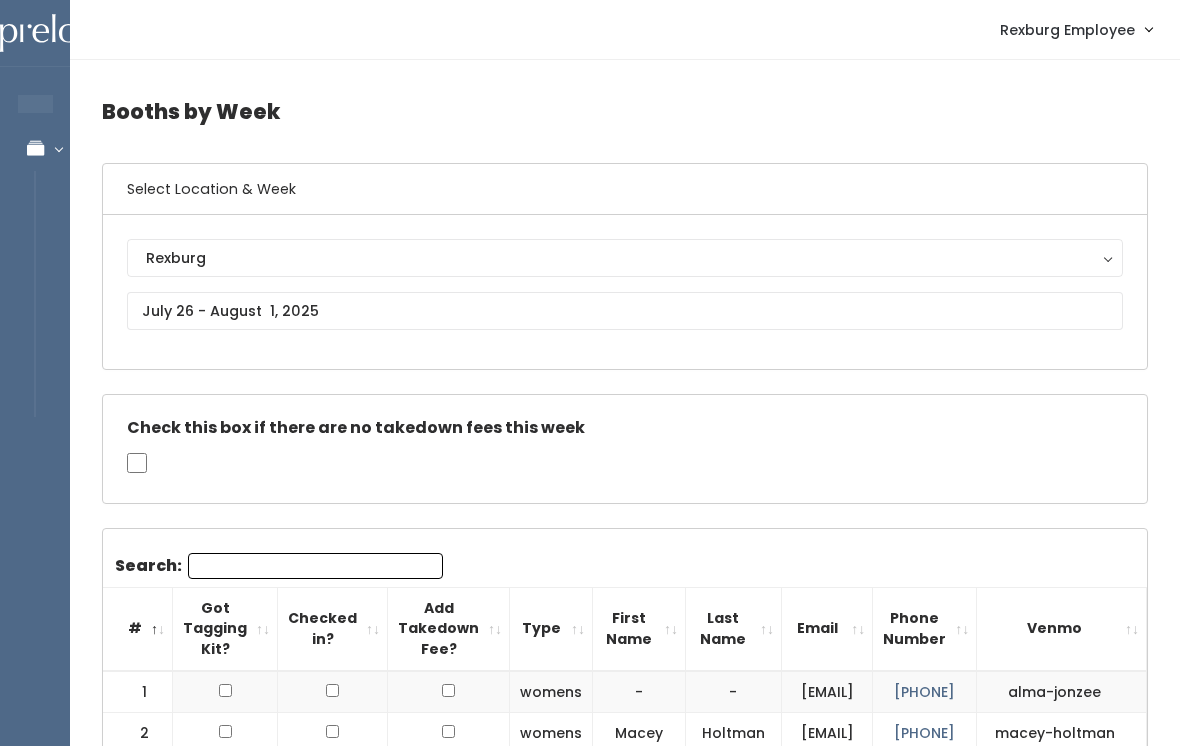 click on "Search:" at bounding box center [315, 566] 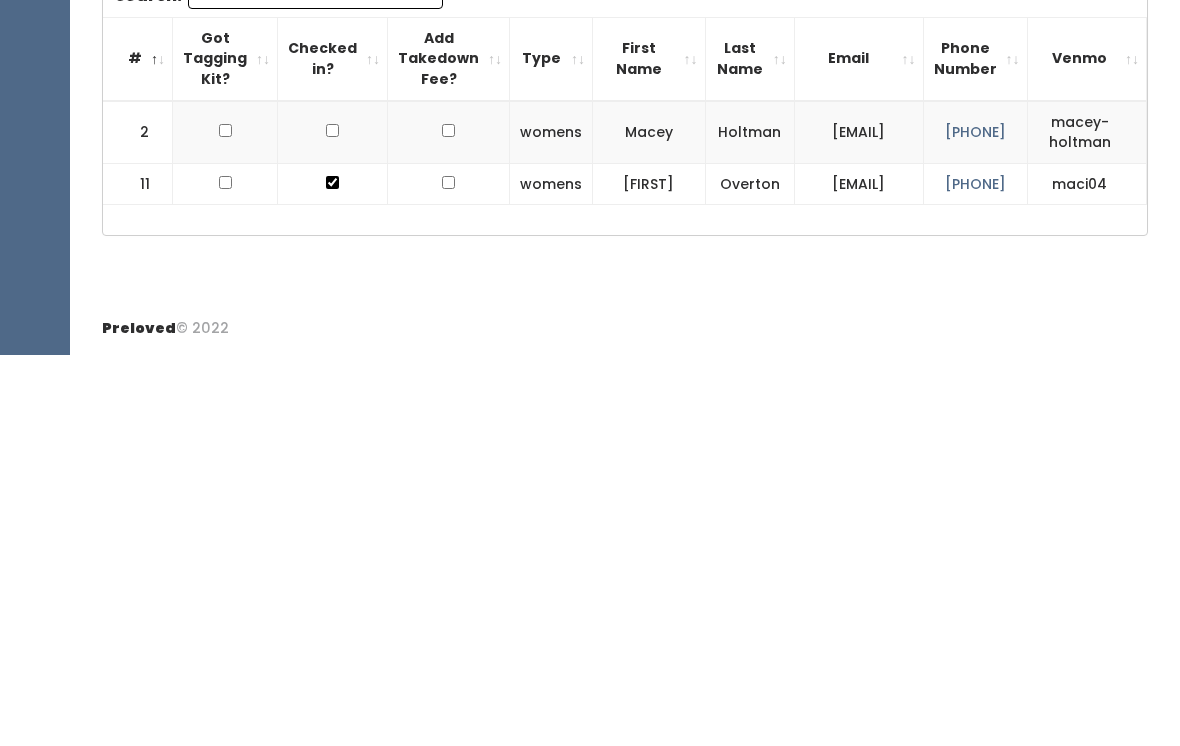 scroll, scrollTop: 184, scrollLeft: 0, axis: vertical 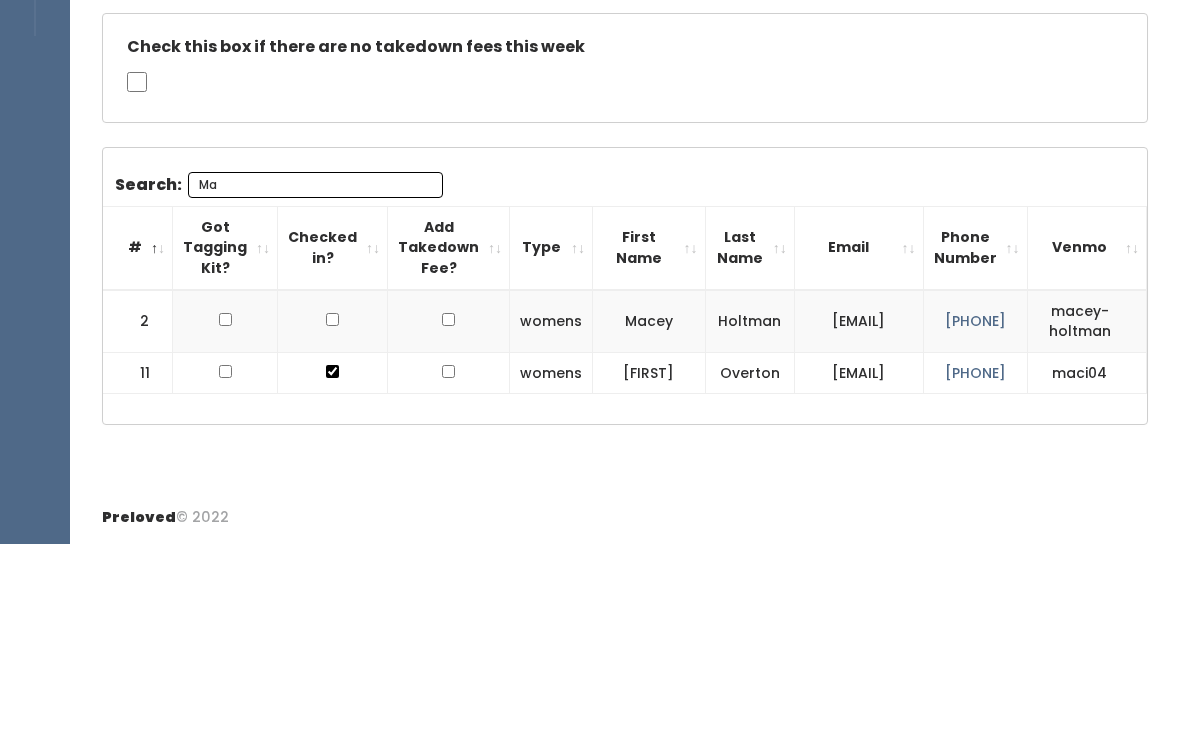type on "M" 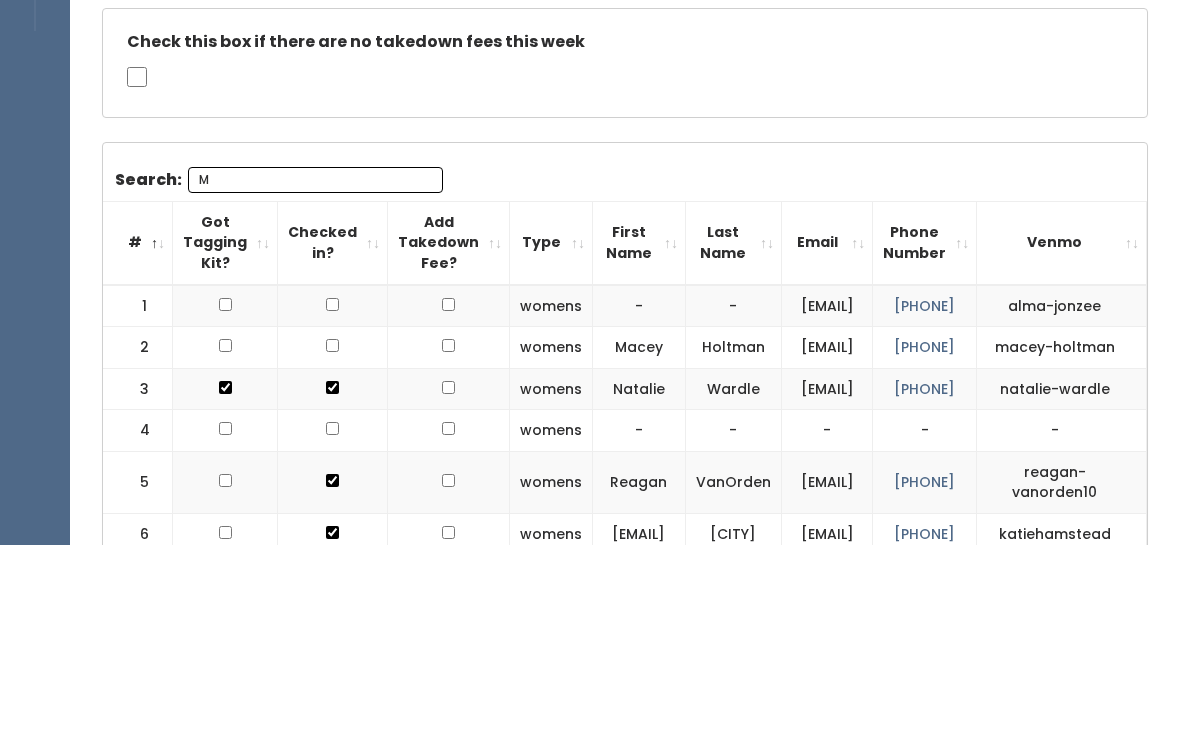 type 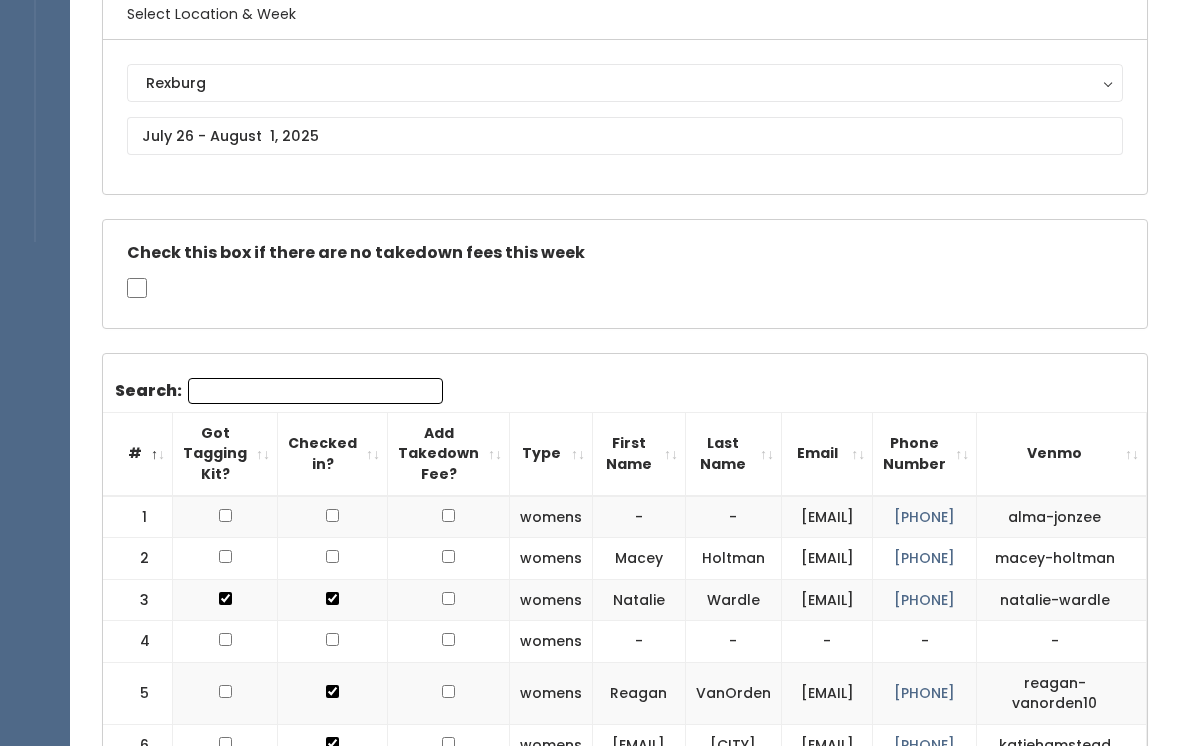 scroll, scrollTop: 147, scrollLeft: 0, axis: vertical 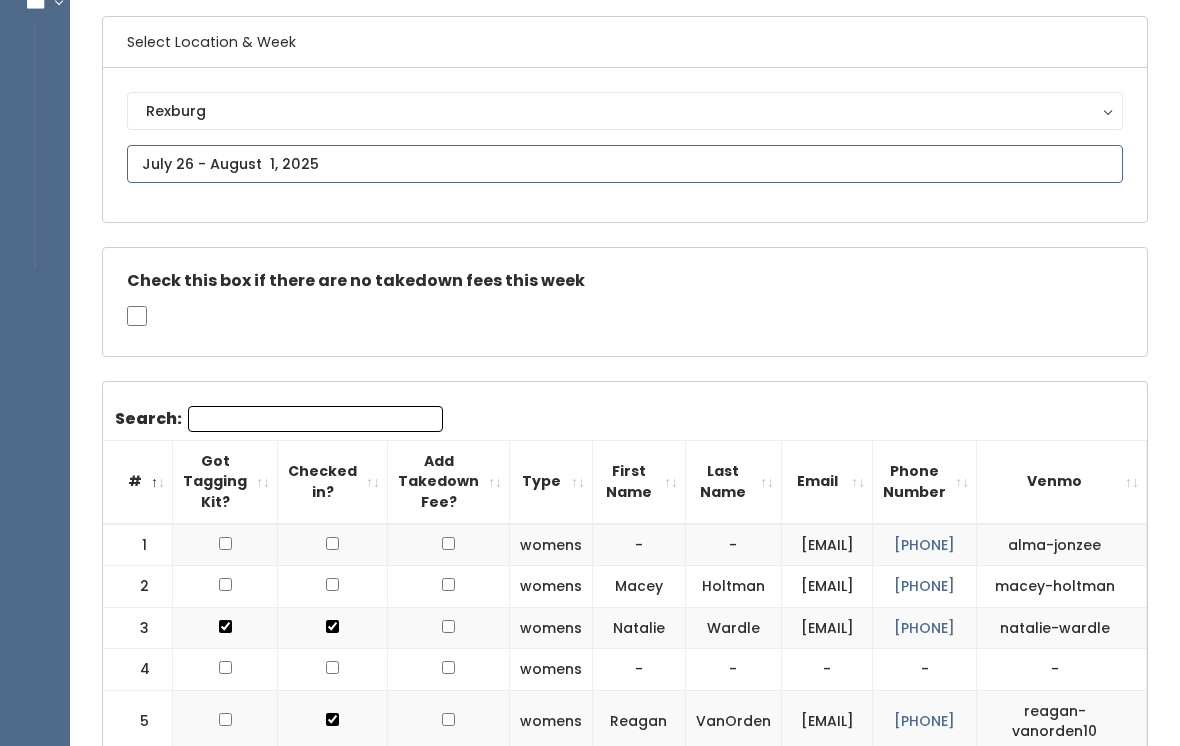 click at bounding box center (625, 164) 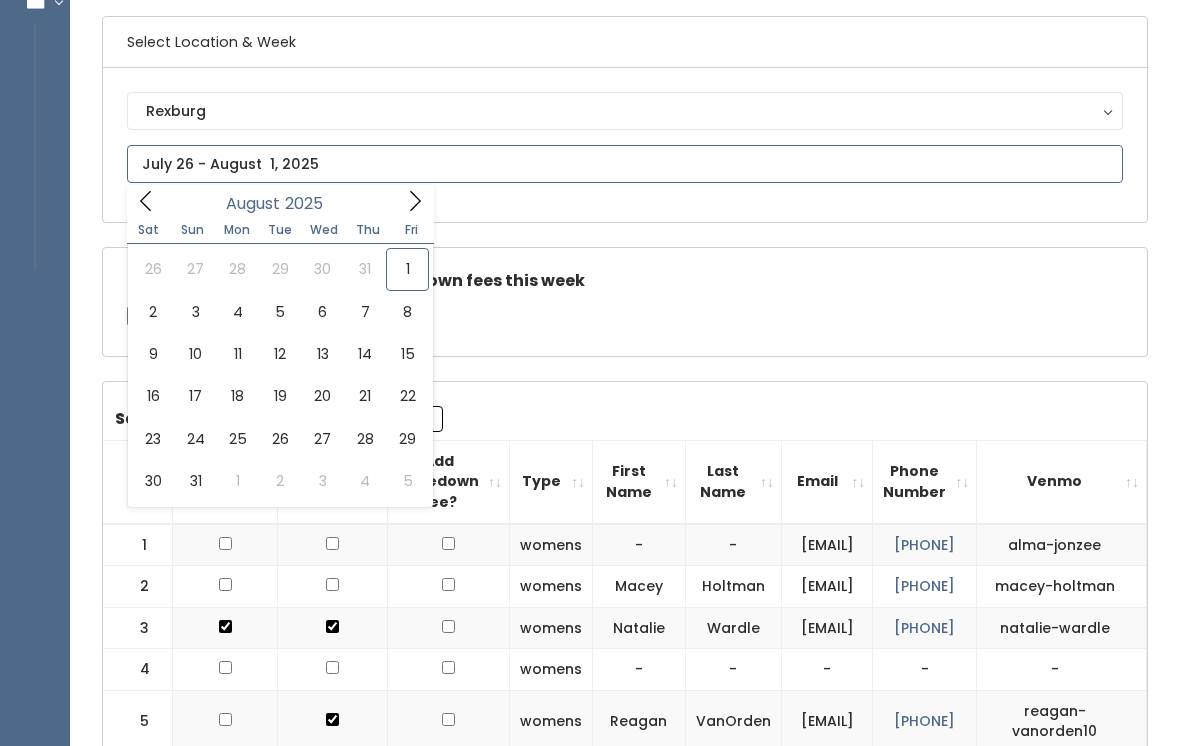 type on "August 2 to August 8" 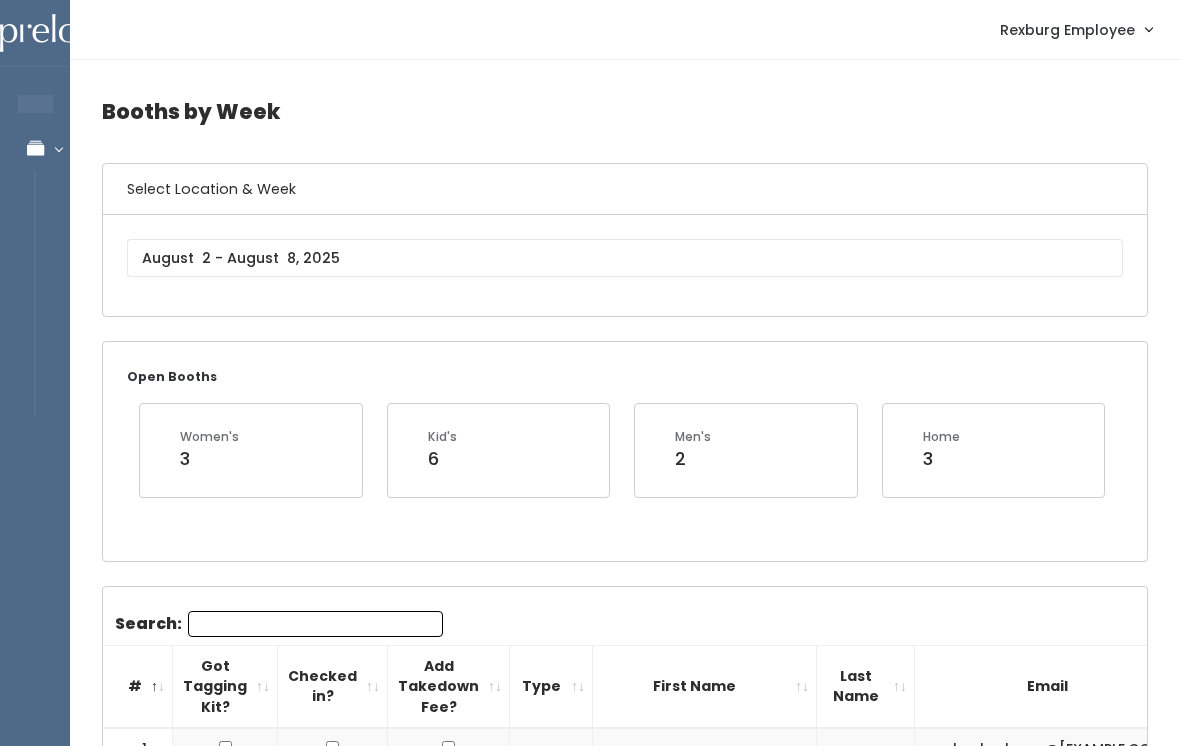 scroll, scrollTop: 0, scrollLeft: 0, axis: both 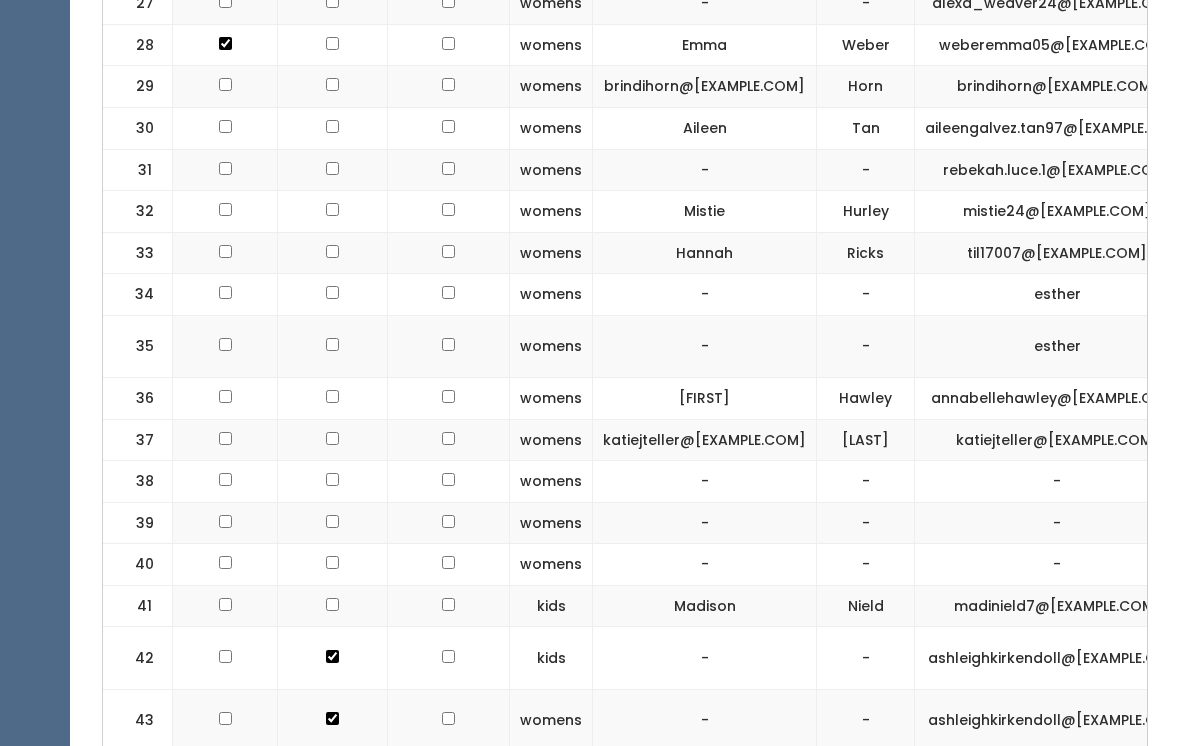 click at bounding box center [225, -1141] 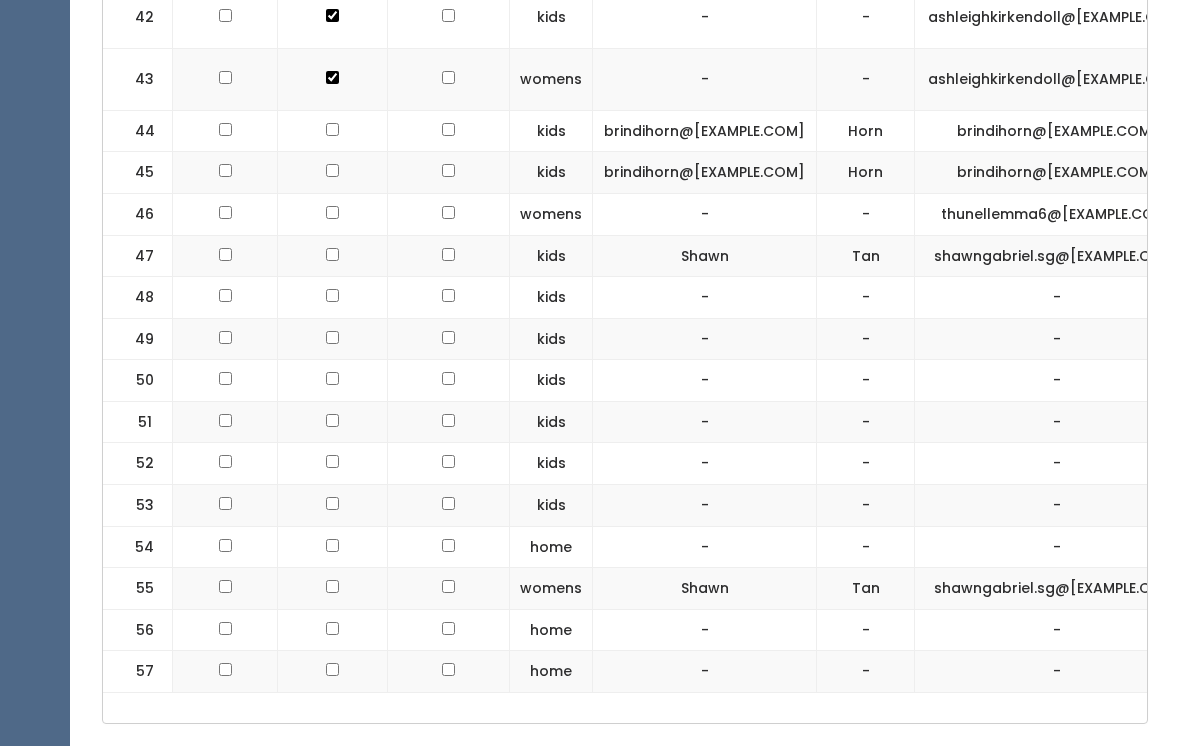 scroll, scrollTop: 2629, scrollLeft: 0, axis: vertical 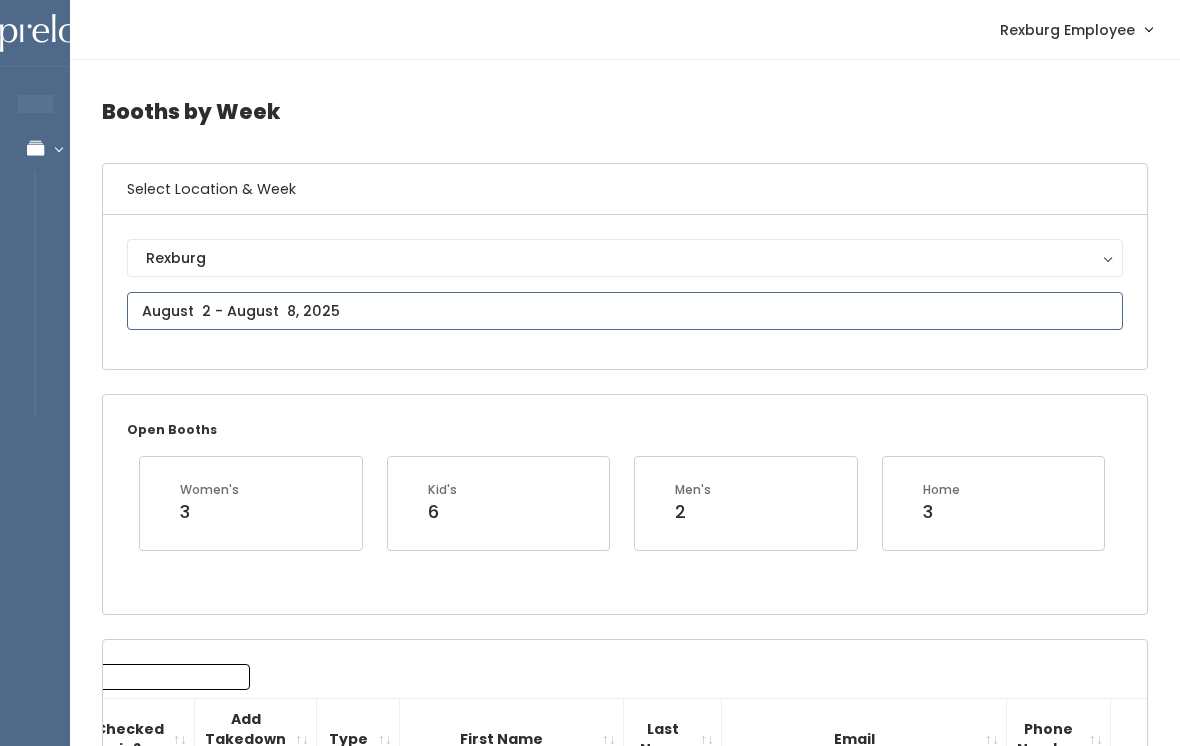 click at bounding box center (625, 311) 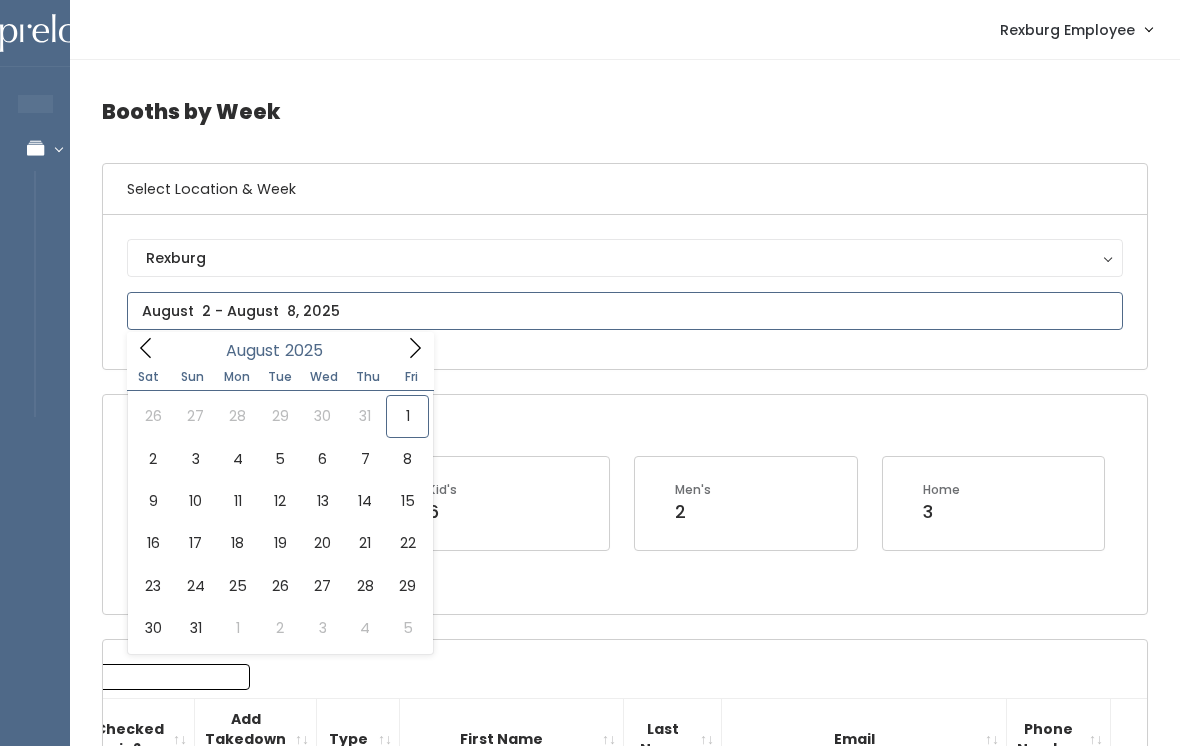 click on "August  2025" at bounding box center (280, 347) 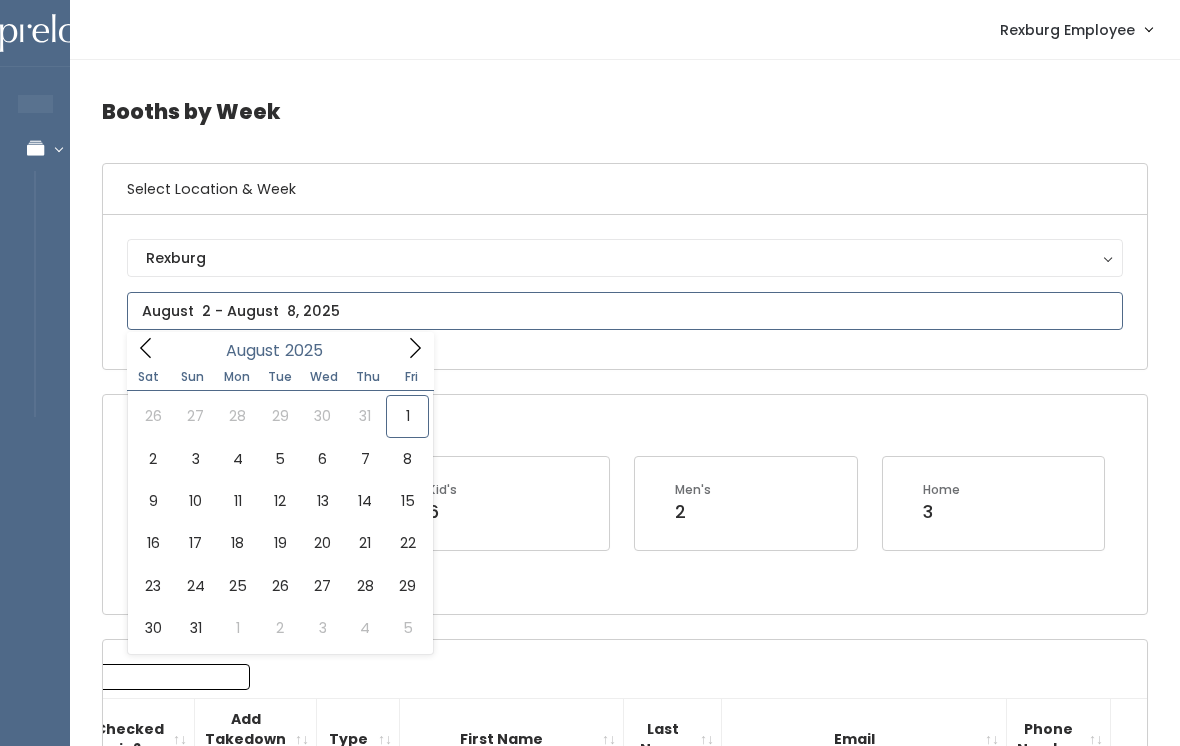 click 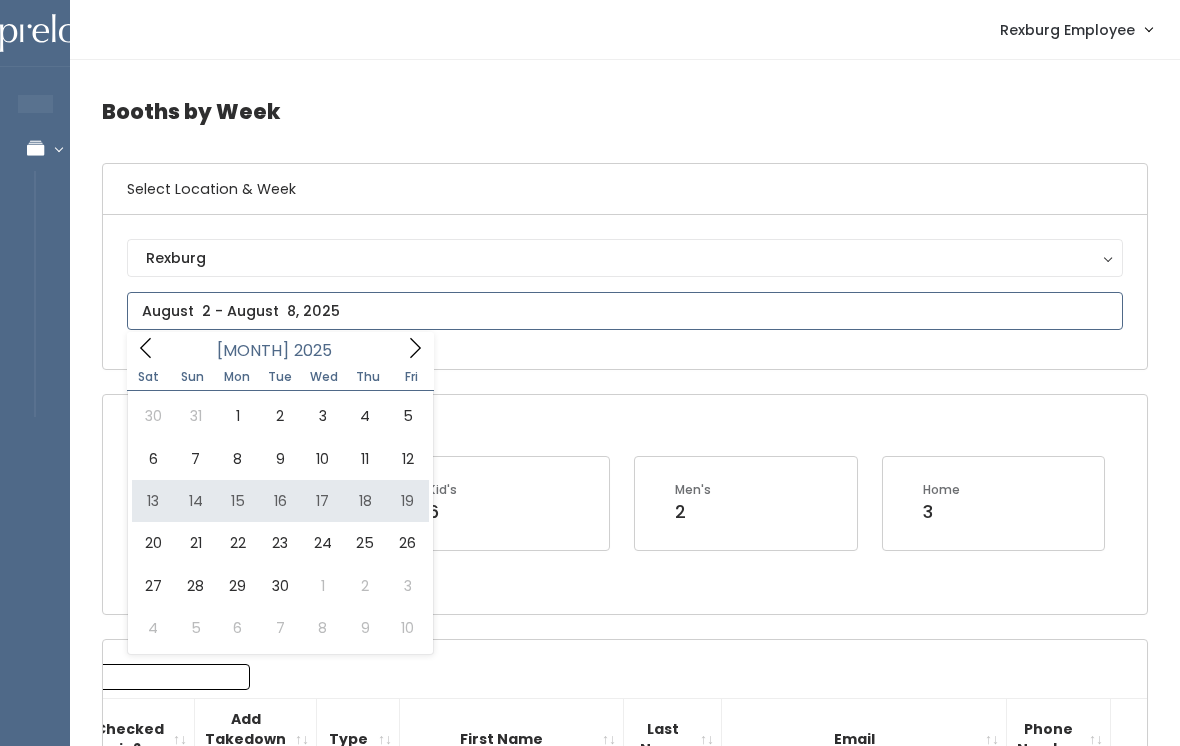 type on "September 13 to September 19" 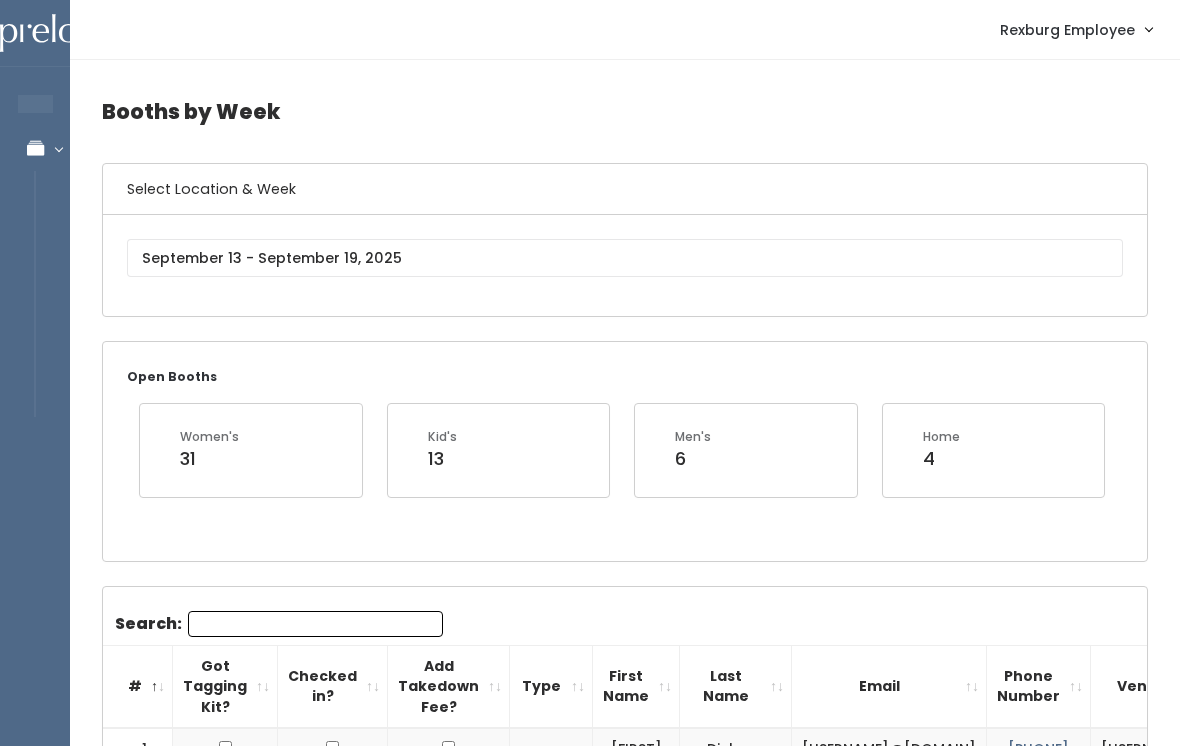 scroll, scrollTop: 0, scrollLeft: 0, axis: both 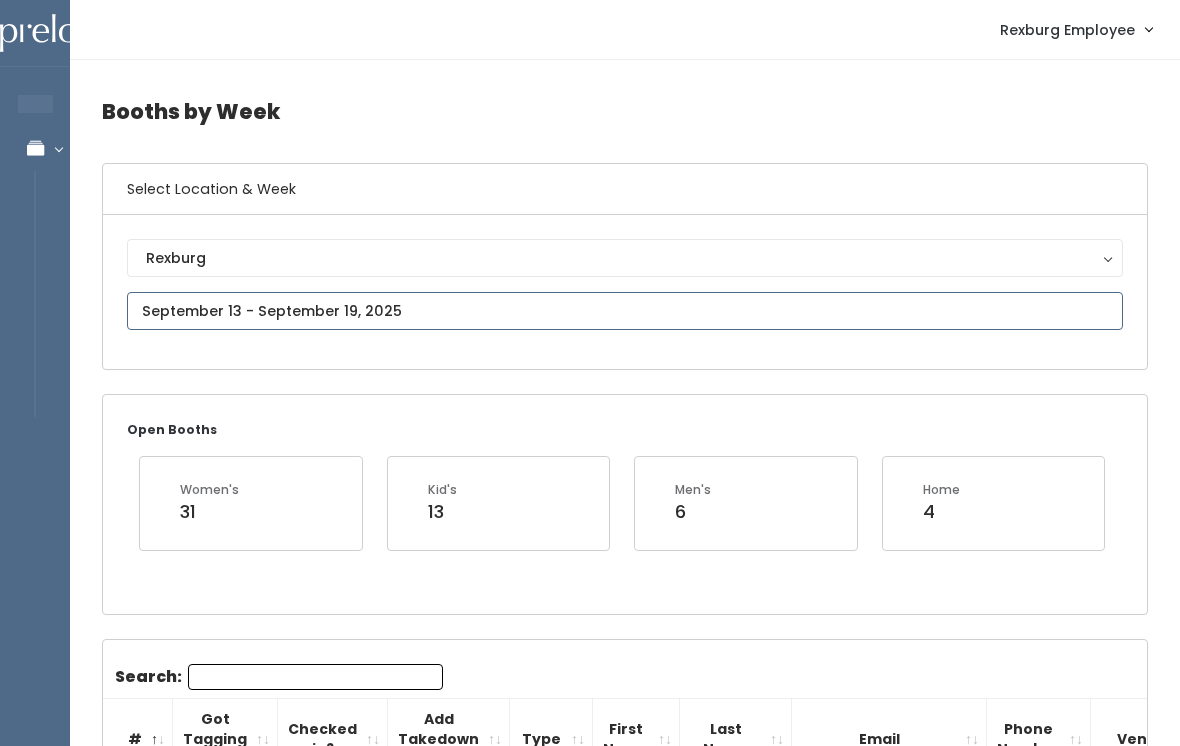 click at bounding box center [625, 311] 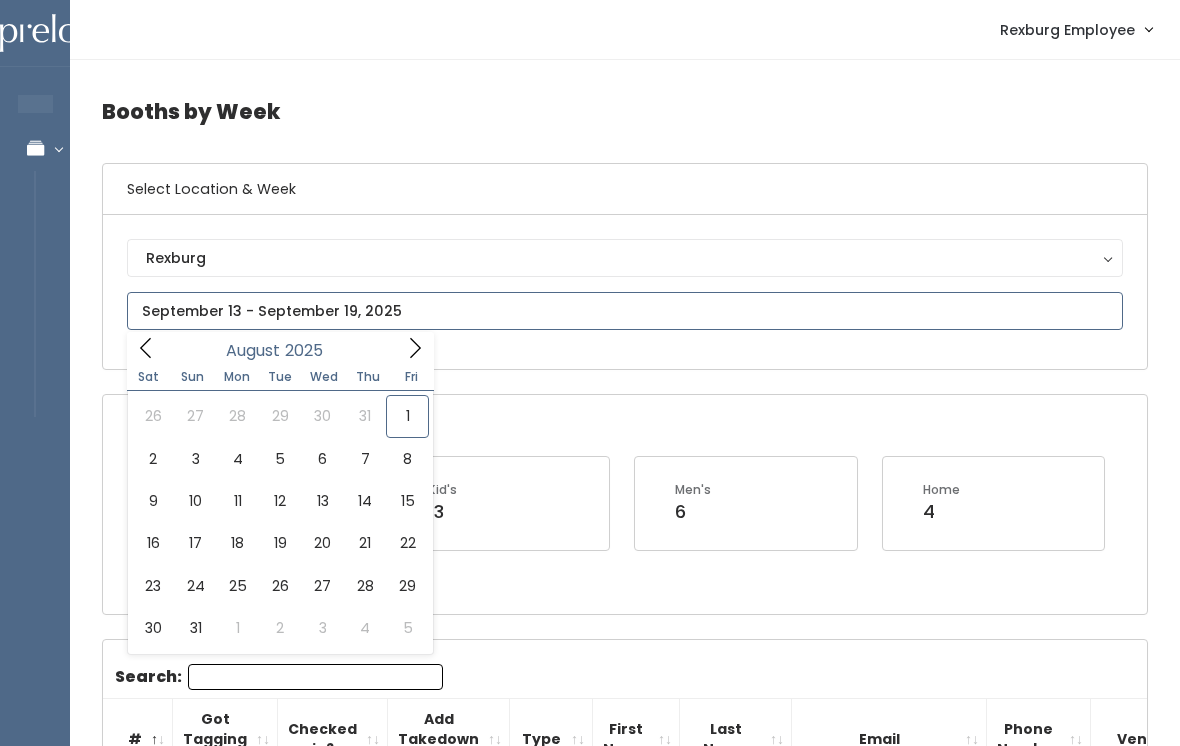 click 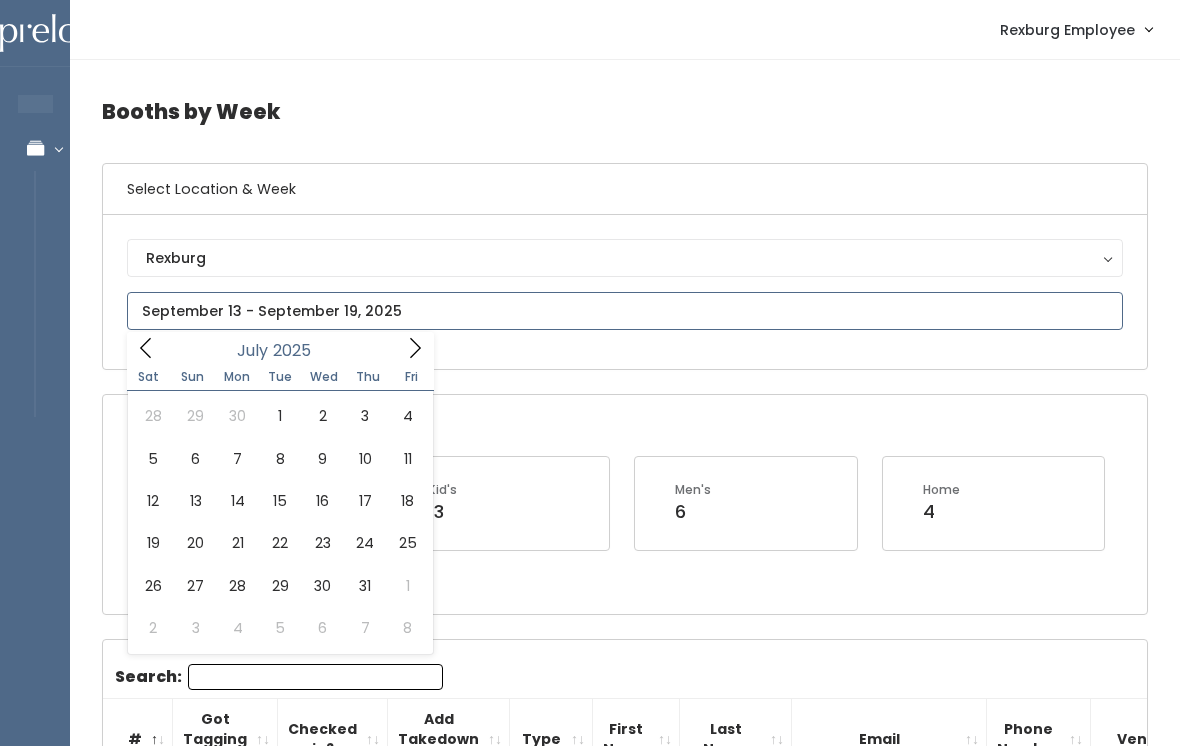 click 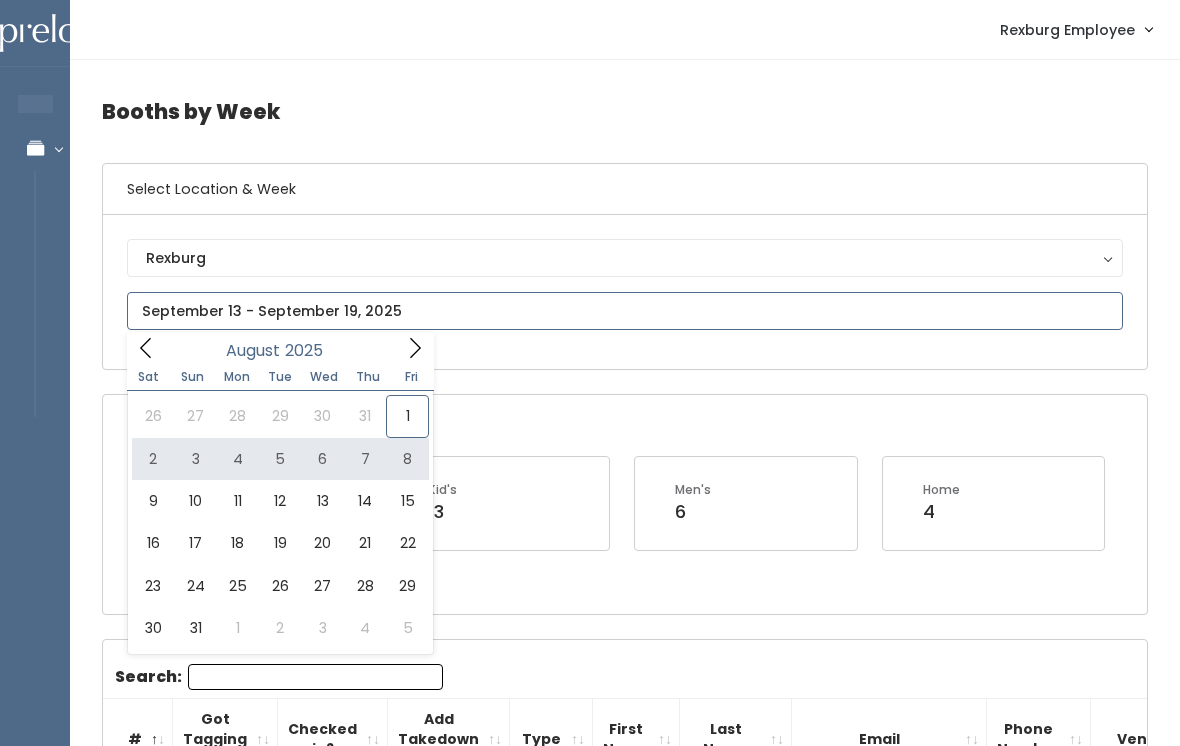 type on "August 2 to August 8" 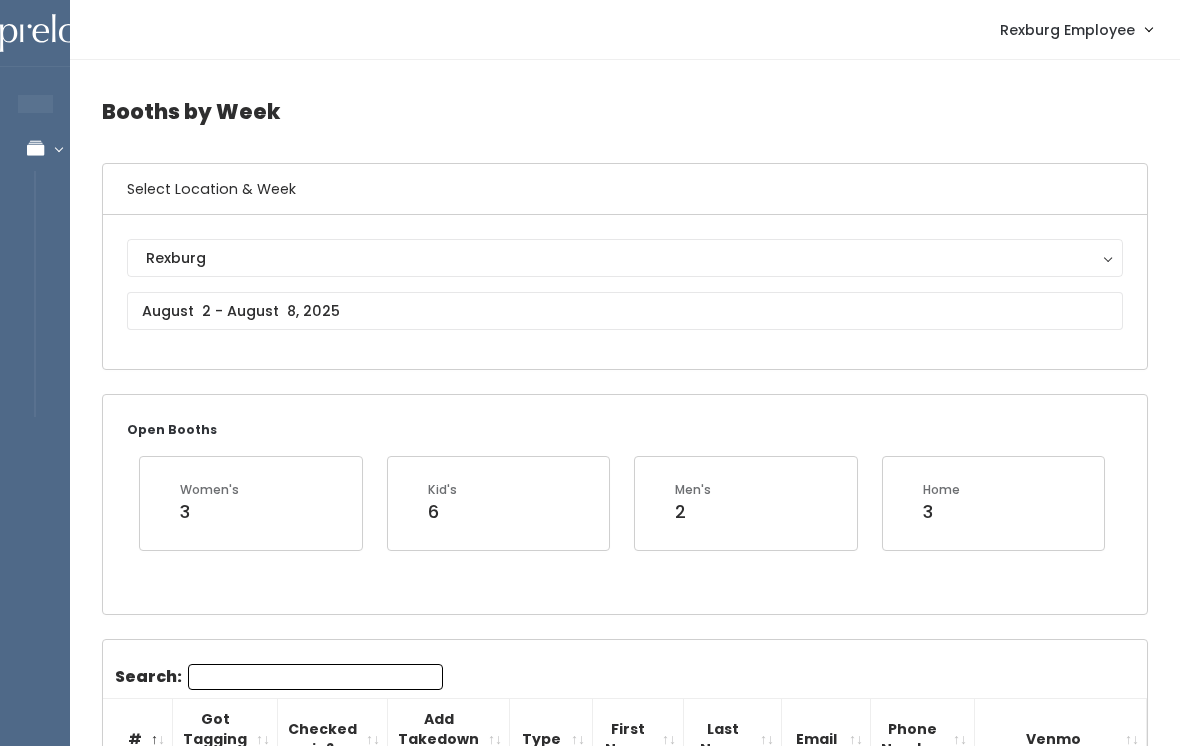 scroll, scrollTop: 0, scrollLeft: 0, axis: both 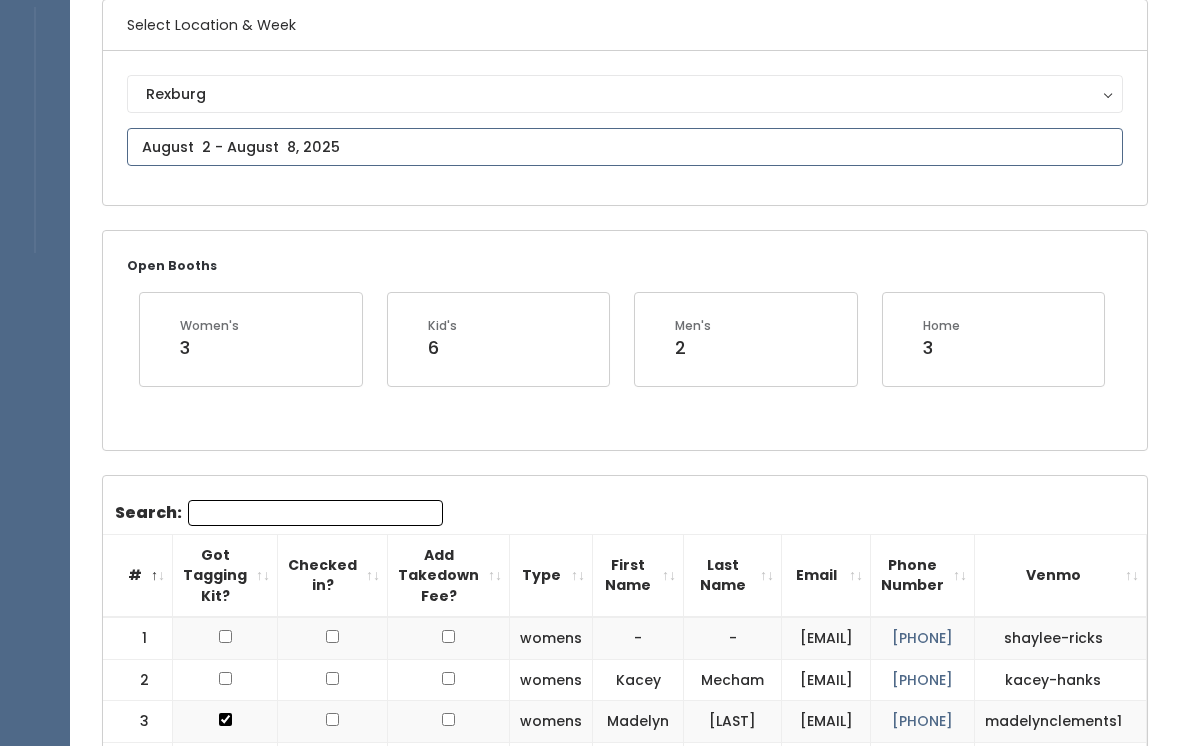 click at bounding box center (625, 147) 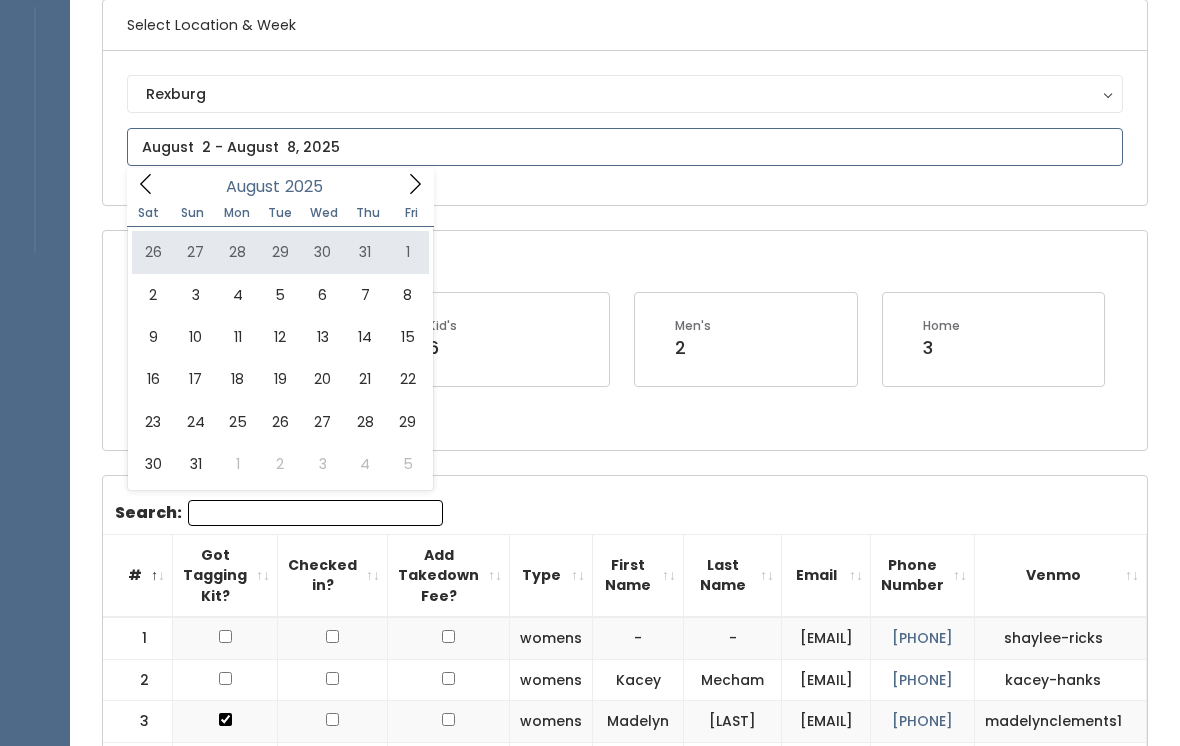 type on "July 26 to August 1" 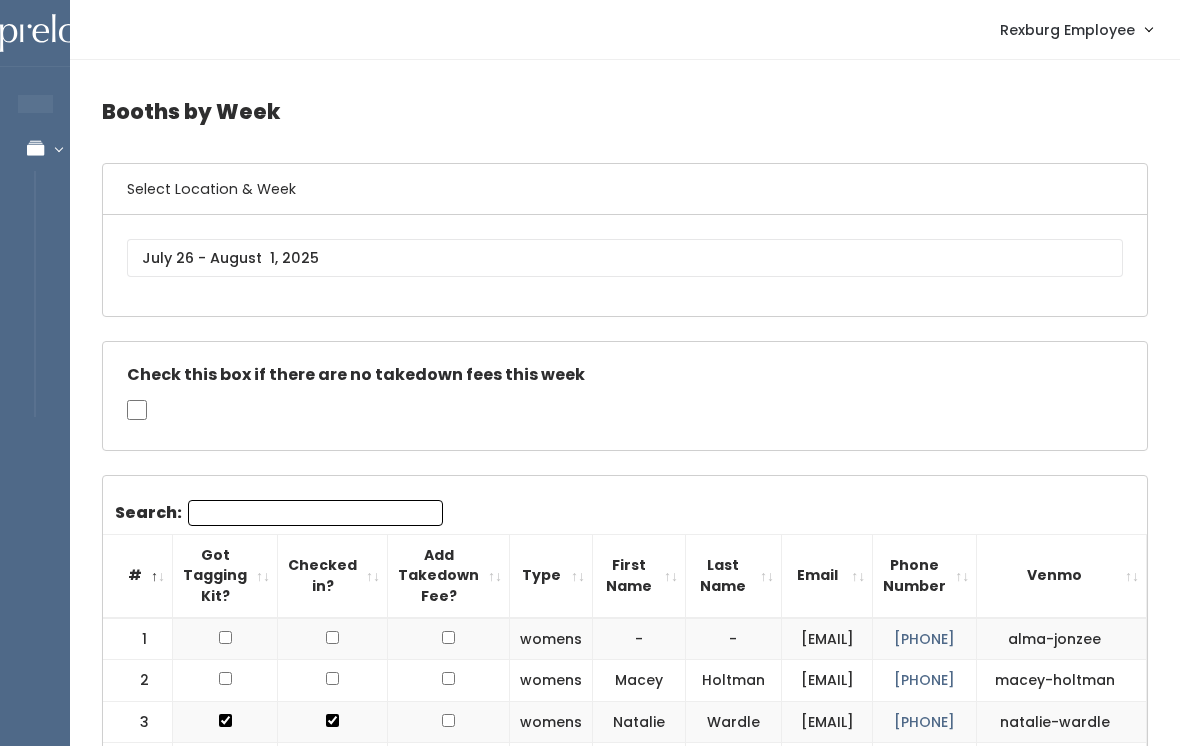scroll, scrollTop: 0, scrollLeft: 0, axis: both 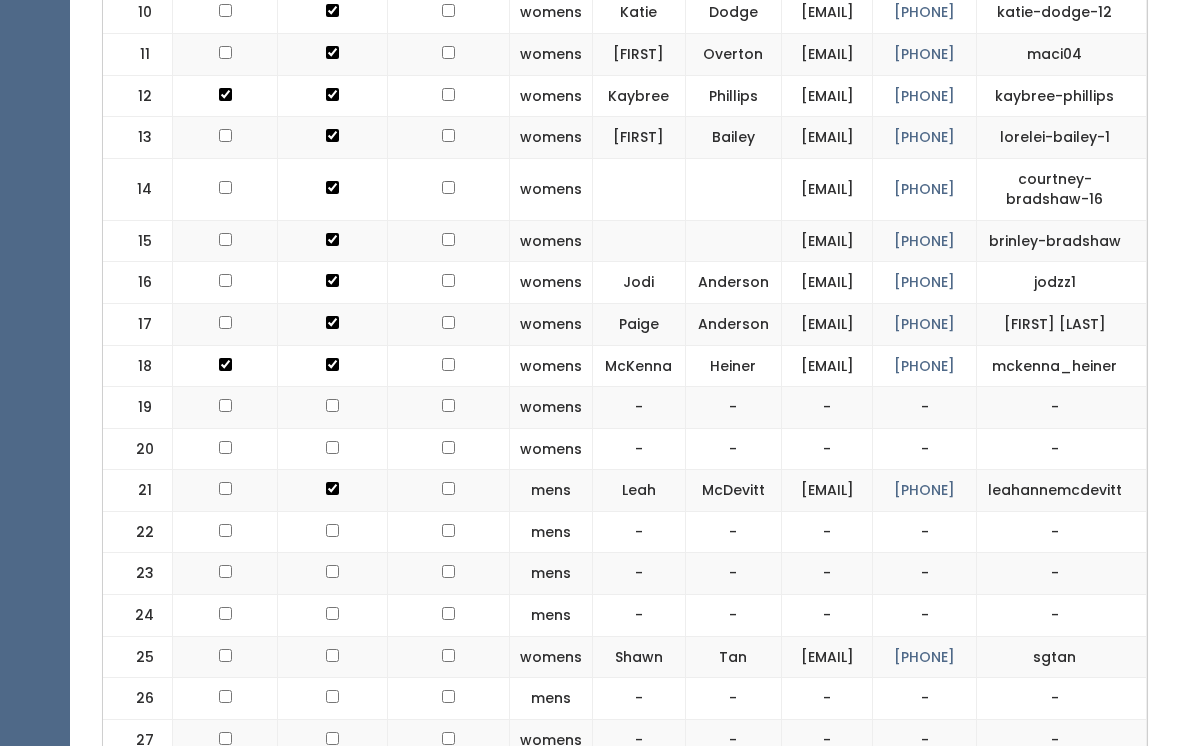 click at bounding box center (639, 241) 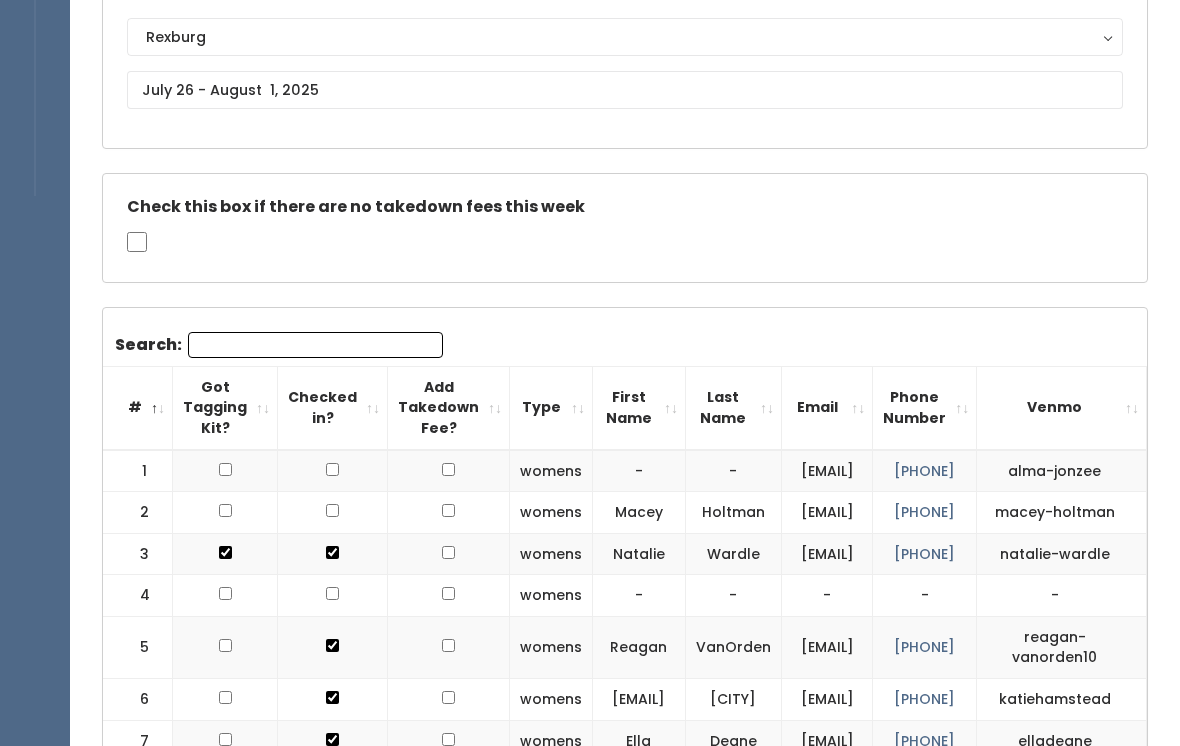 scroll, scrollTop: 0, scrollLeft: 0, axis: both 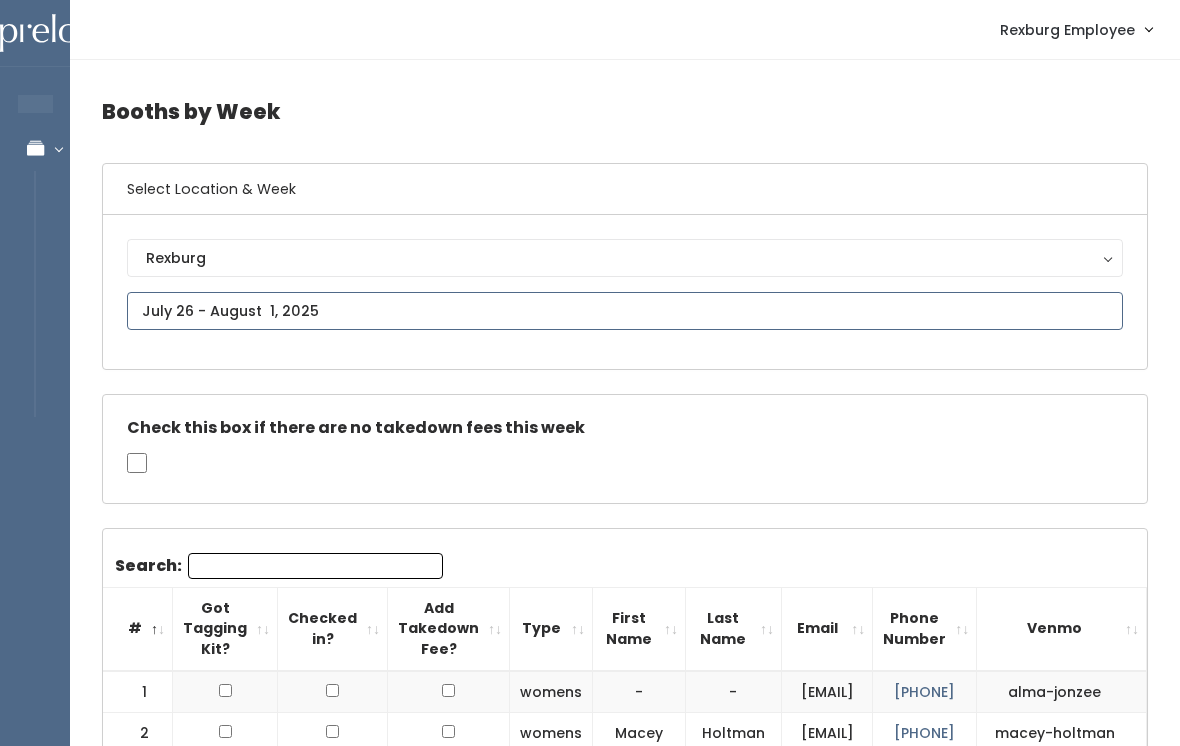click at bounding box center (625, 311) 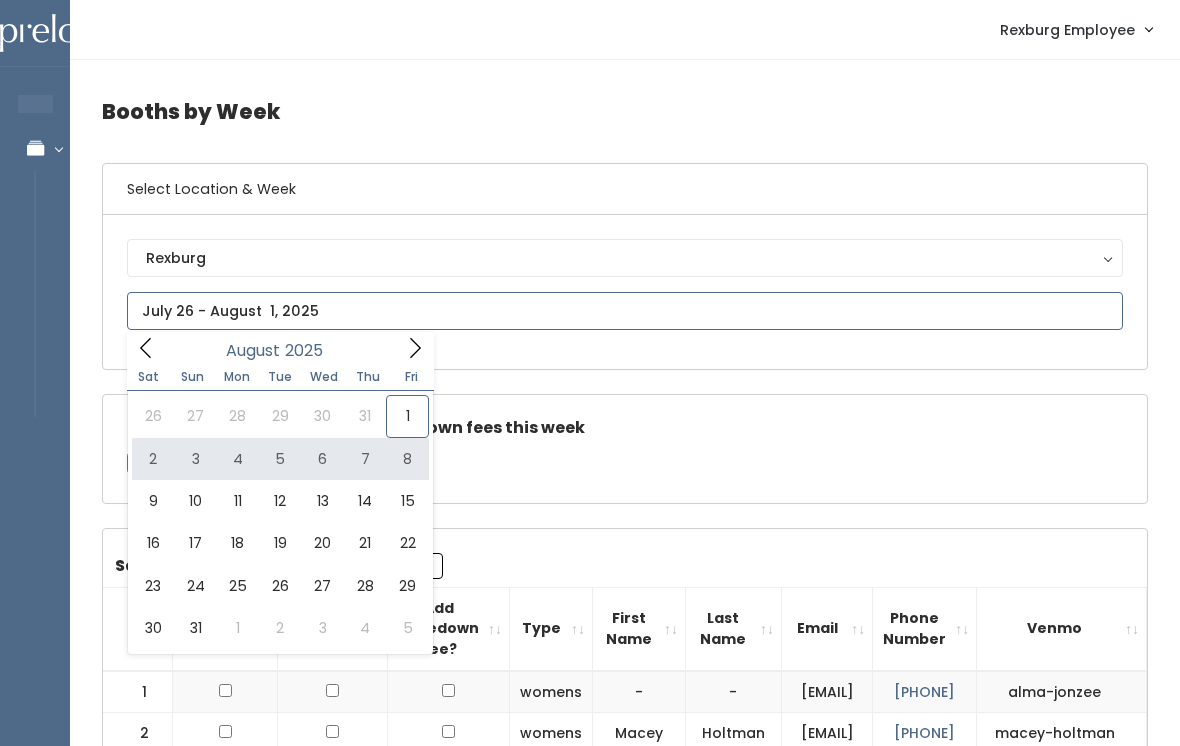 type on "August 2 to August 8" 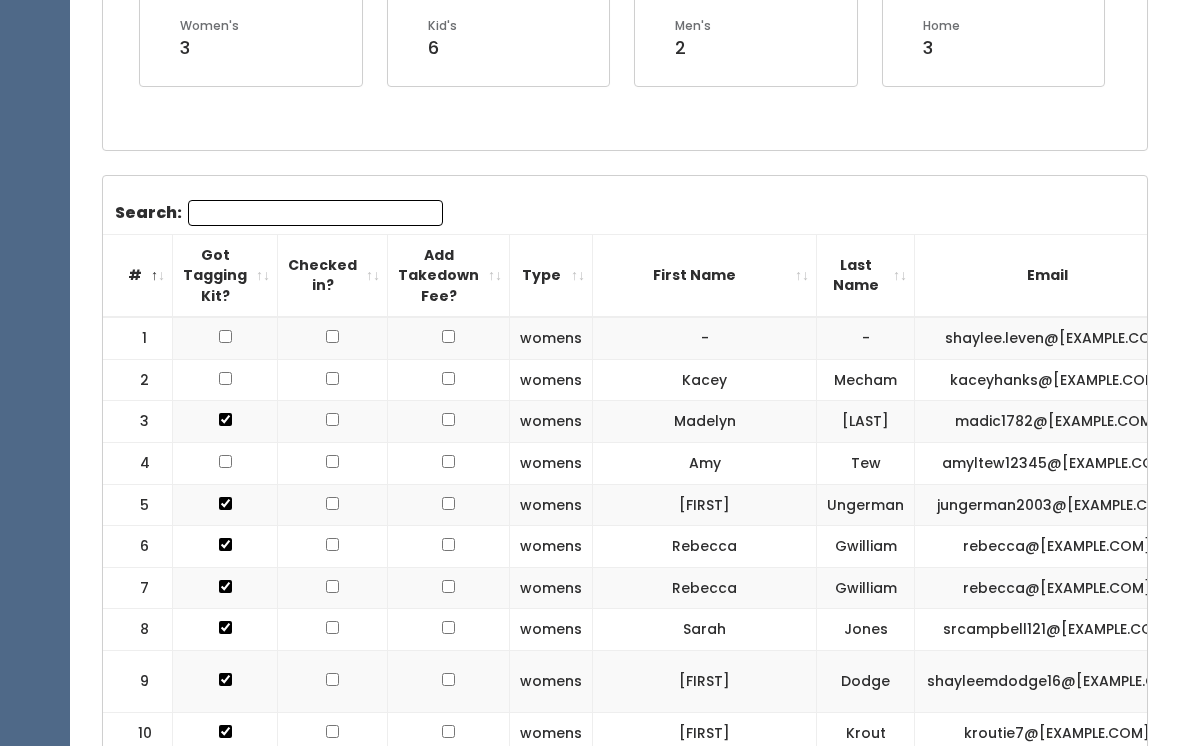 scroll, scrollTop: 0, scrollLeft: 0, axis: both 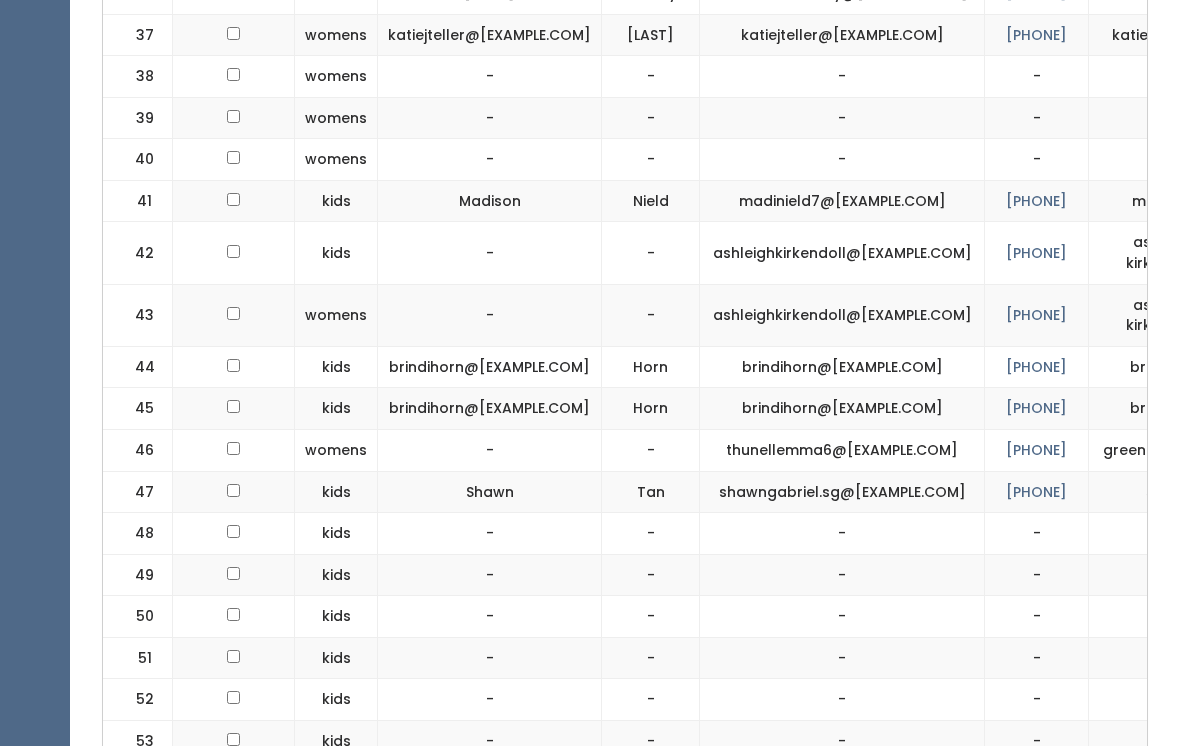 click on "esther" at bounding box center [1175, -59] 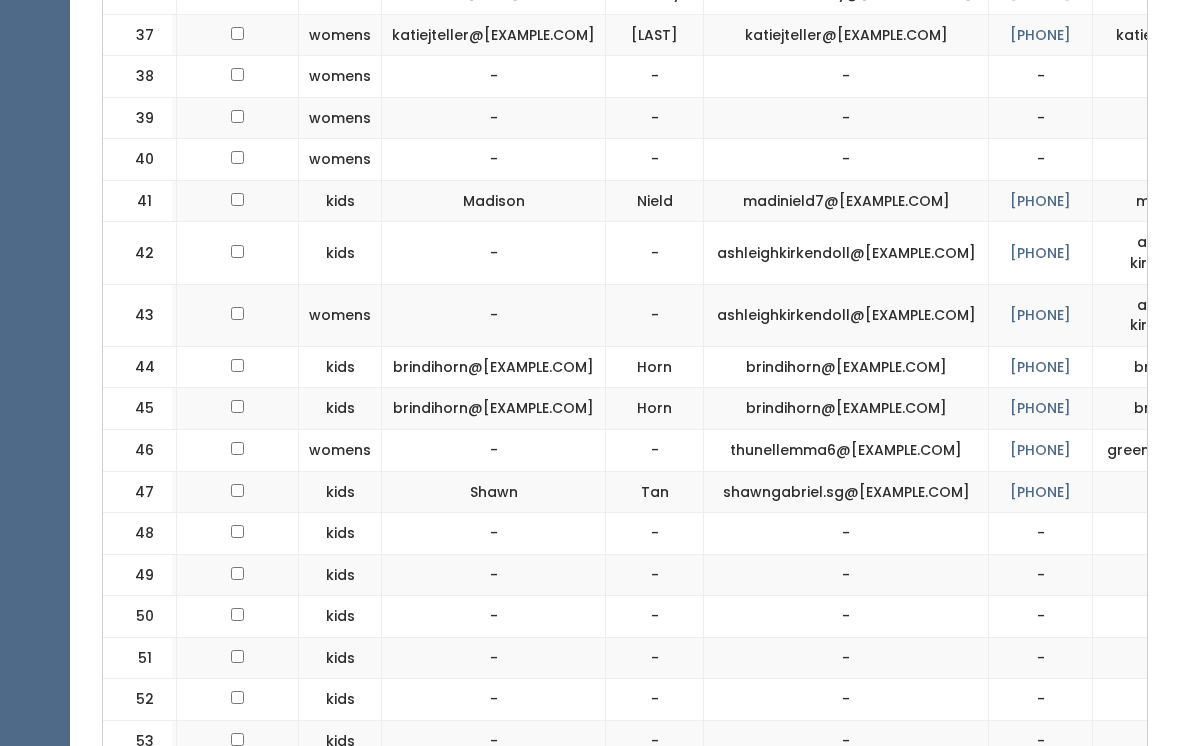 scroll, scrollTop: 0, scrollLeft: 207, axis: horizontal 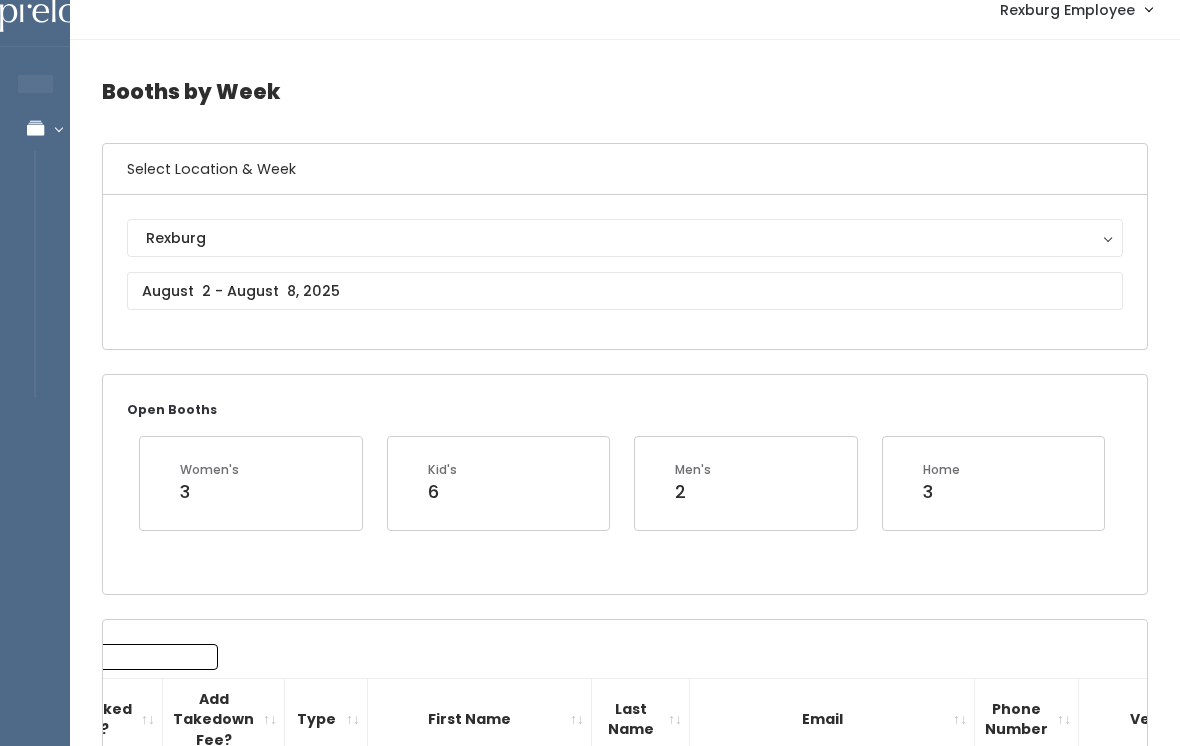 click on "Rexburg" at bounding box center [625, 238] 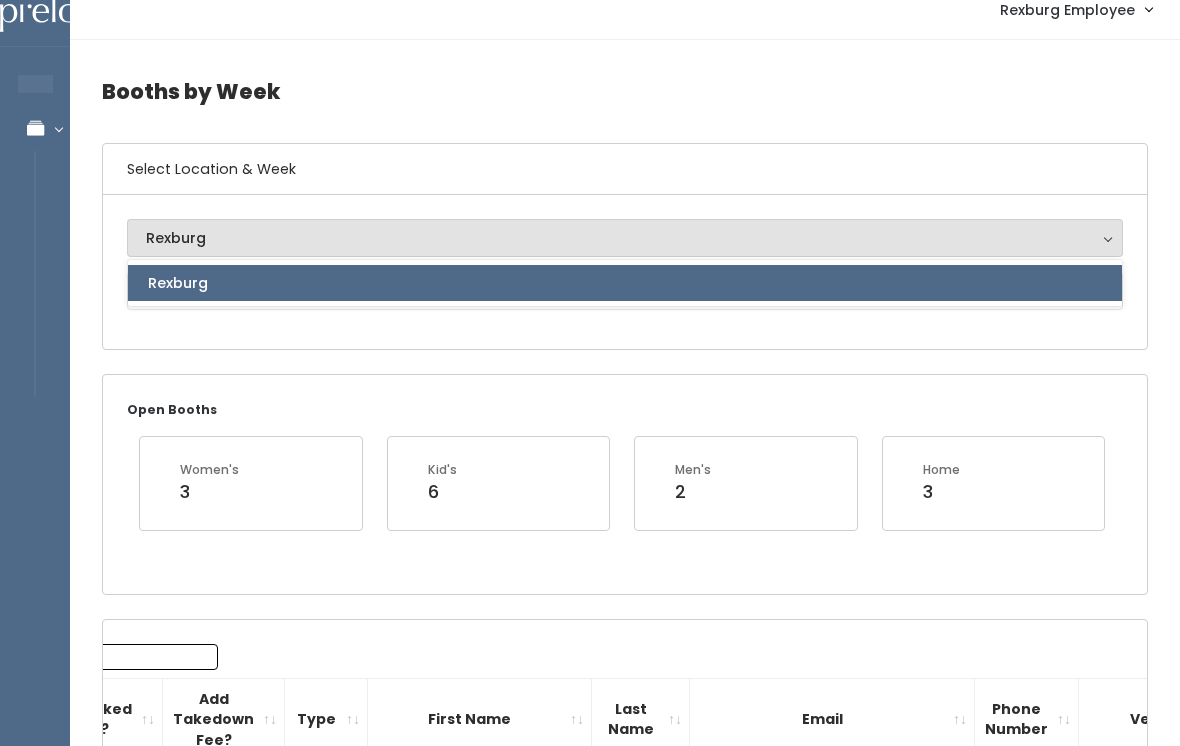click on "Open Booths
Women's
3
Kid's
6
Men's
2
Home
3" at bounding box center [625, 484] 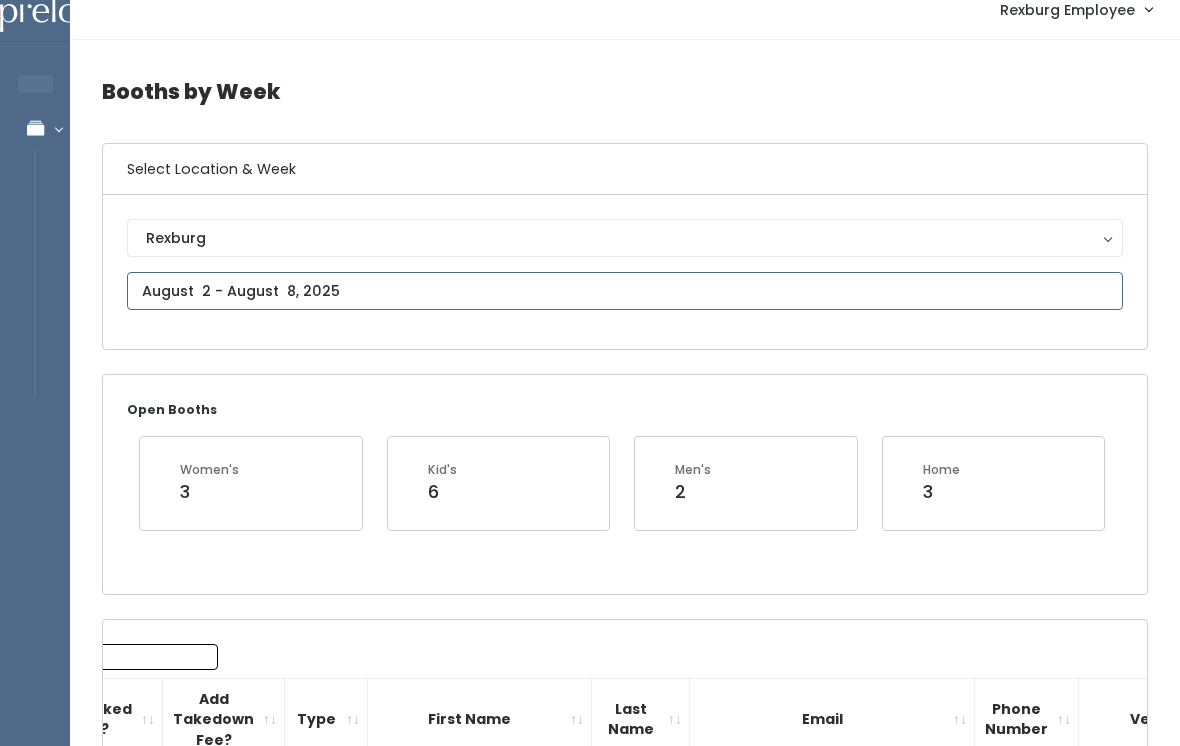 click on "EMPLOYEES
Manage Bookings
Booths by Week
All Bookings
Bookings with Booths
Booth Discounts
Seller Check-in
Rexburg Employee
Admin Home
My bookings
Account settings" at bounding box center (590, 1713) 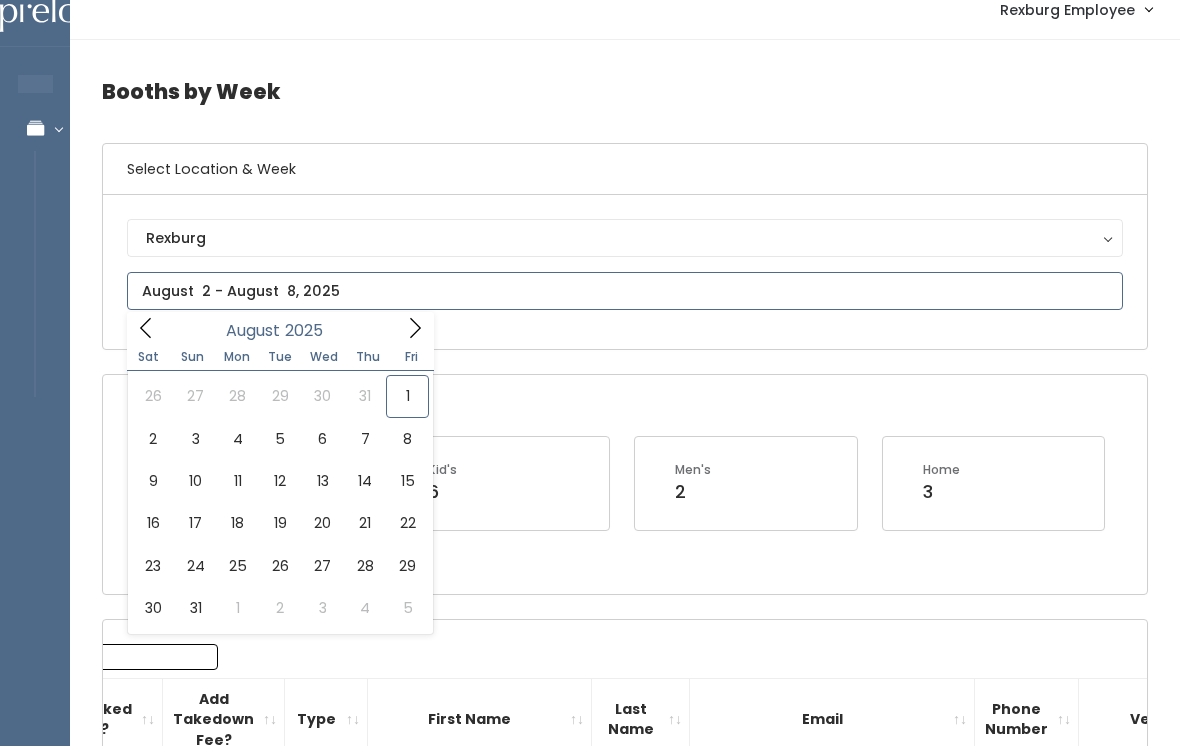 type on "August 9 to August 15" 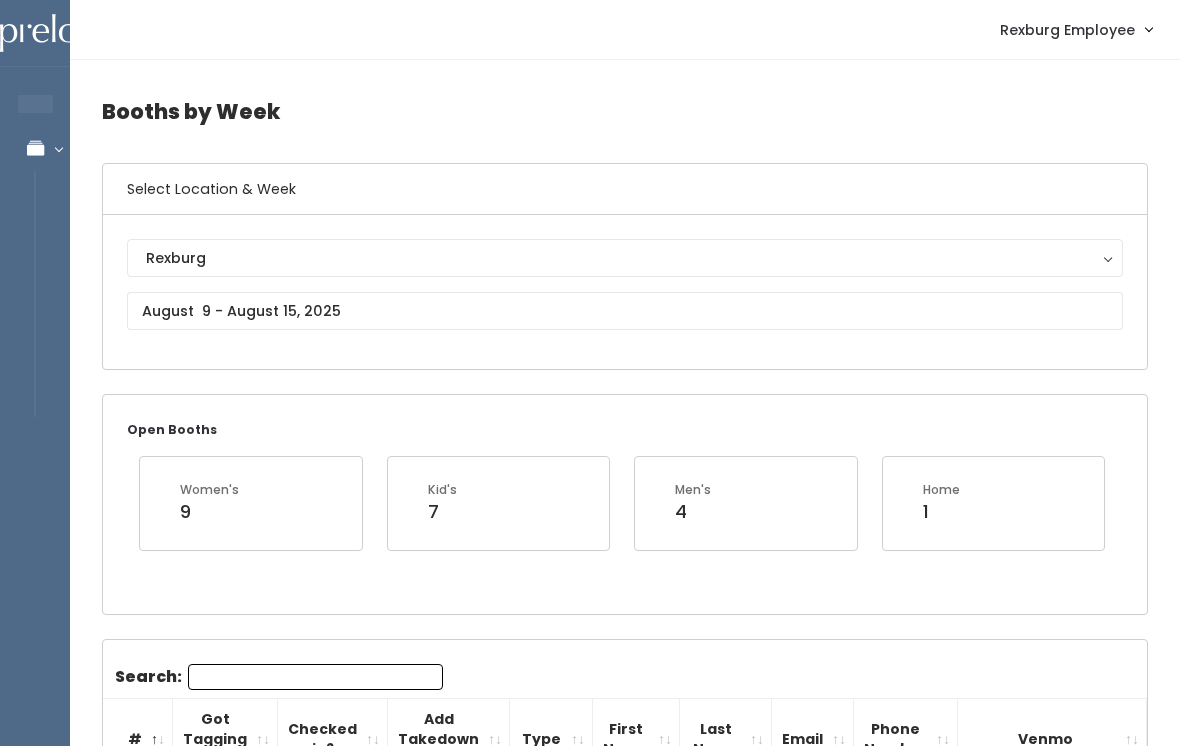 scroll, scrollTop: 0, scrollLeft: 0, axis: both 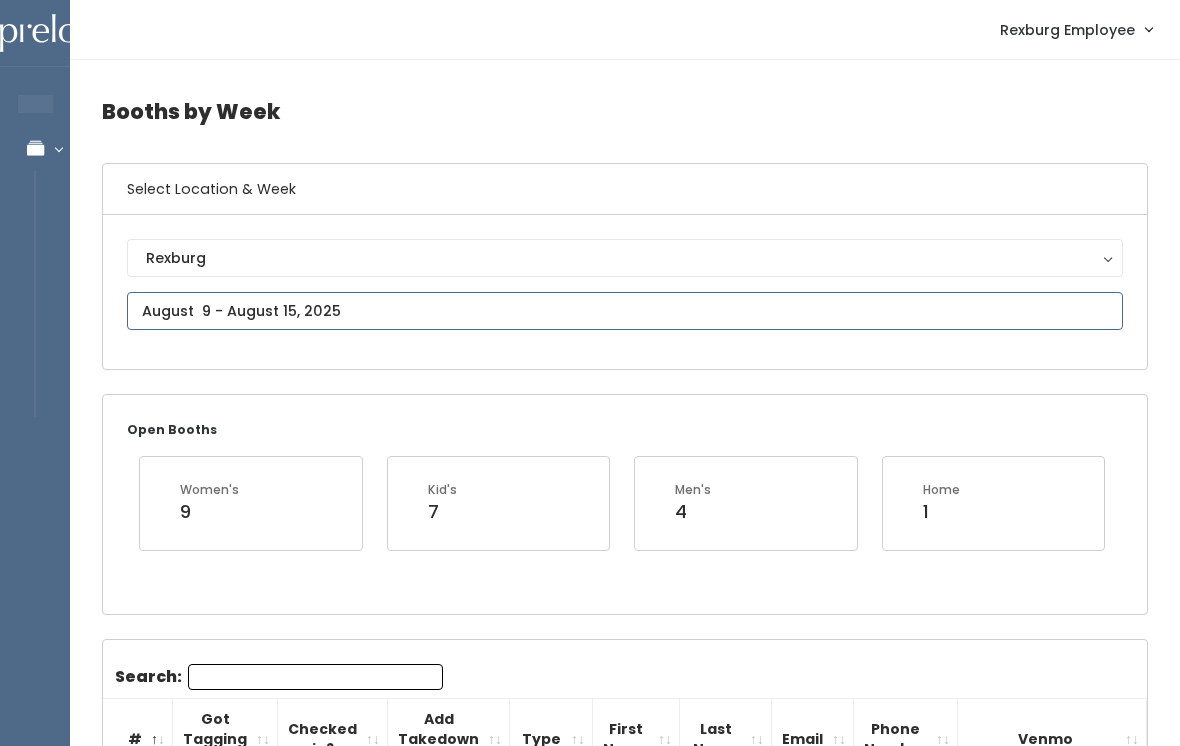 click on "EMPLOYEES
Manage Bookings
Booths by Week
All Bookings
Bookings with Booths
Booth Discounts
Seller Check-in
Rexburg Employee
Admin Home
My bookings
Logout" at bounding box center [590, 1692] 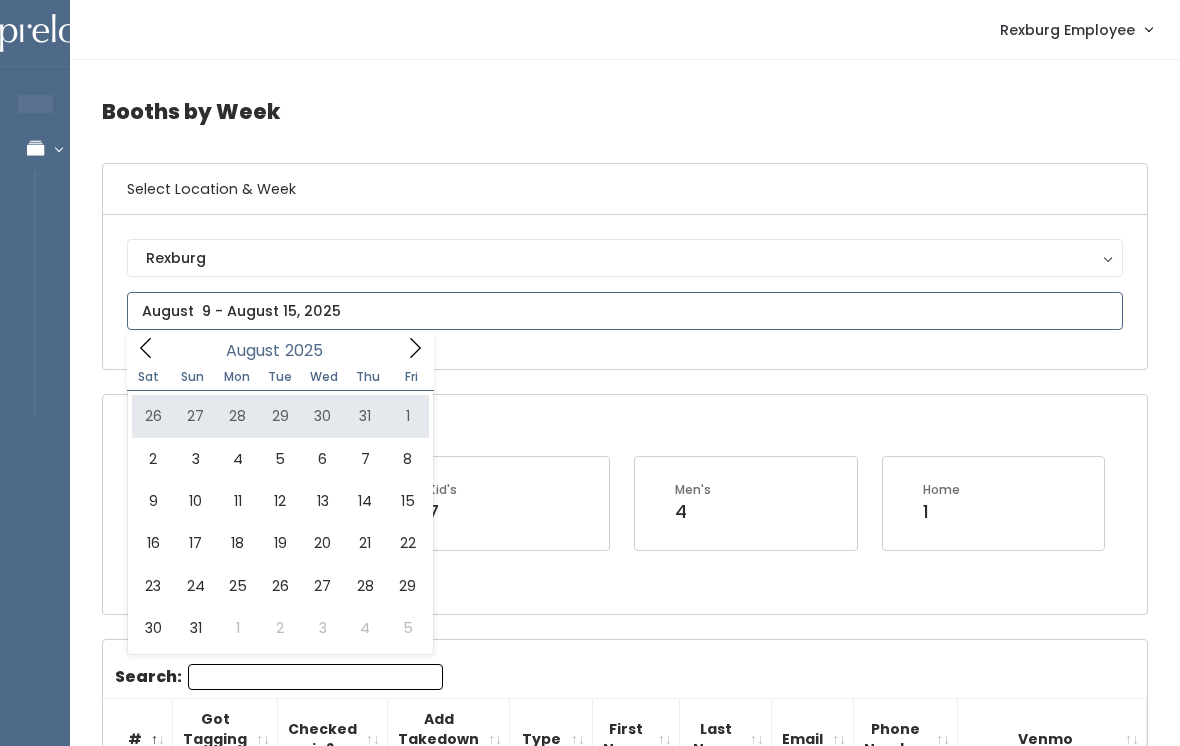 type on "[MONTH] [DAY] to [MONTH] [DAY]" 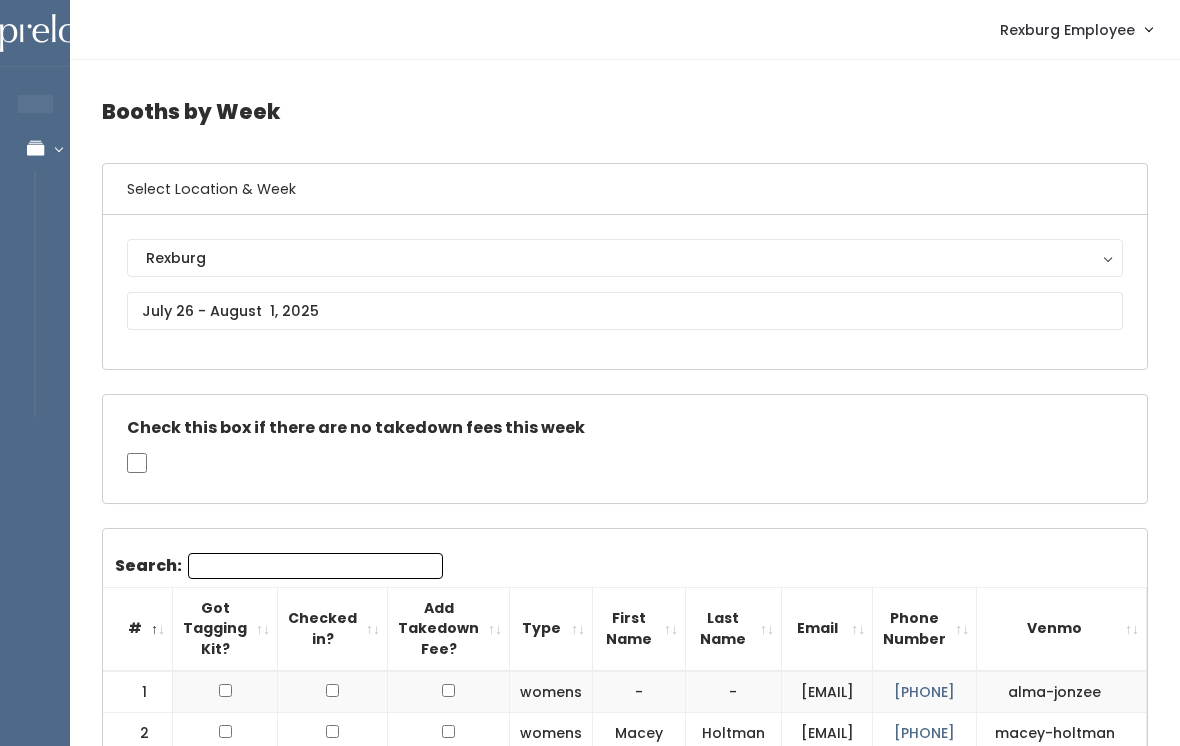 scroll, scrollTop: 0, scrollLeft: 0, axis: both 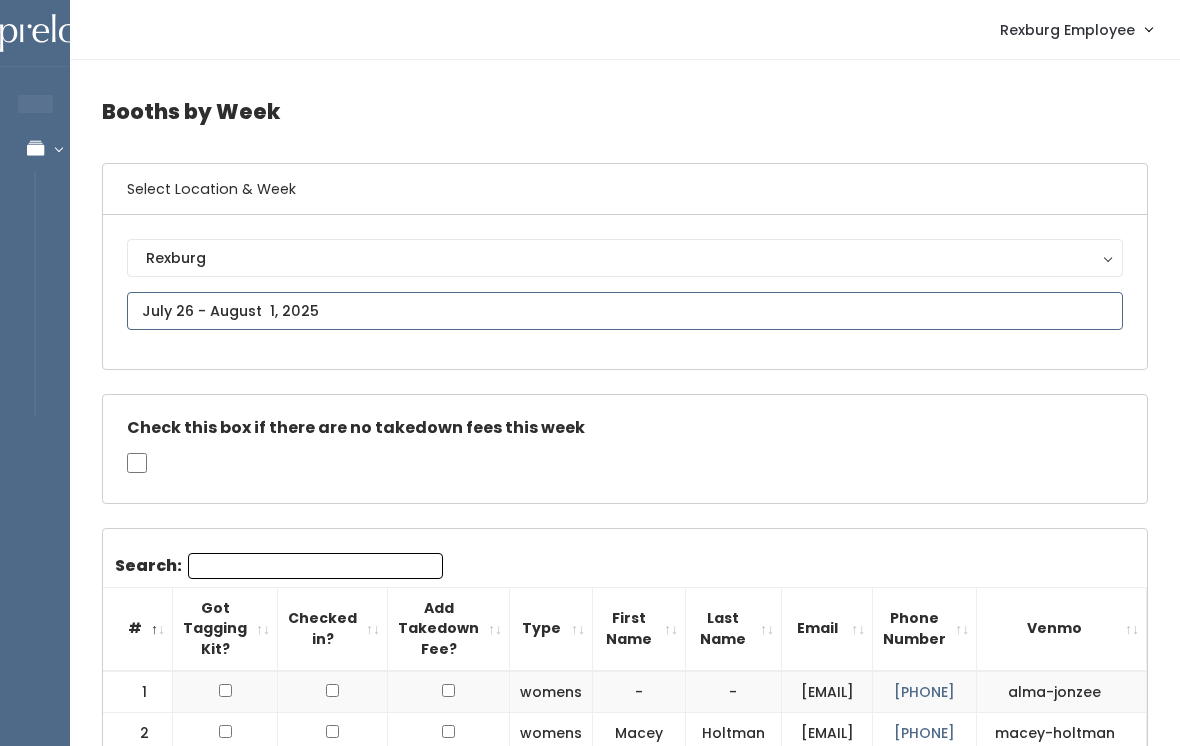 click on "EMPLOYEES
Manage Bookings
Booths by Week
All Bookings
Bookings with Booths
Booth Discounts
Seller Check-in
Rexburg Employee
Admin Home
My bookings
Account settings" at bounding box center (590, 1616) 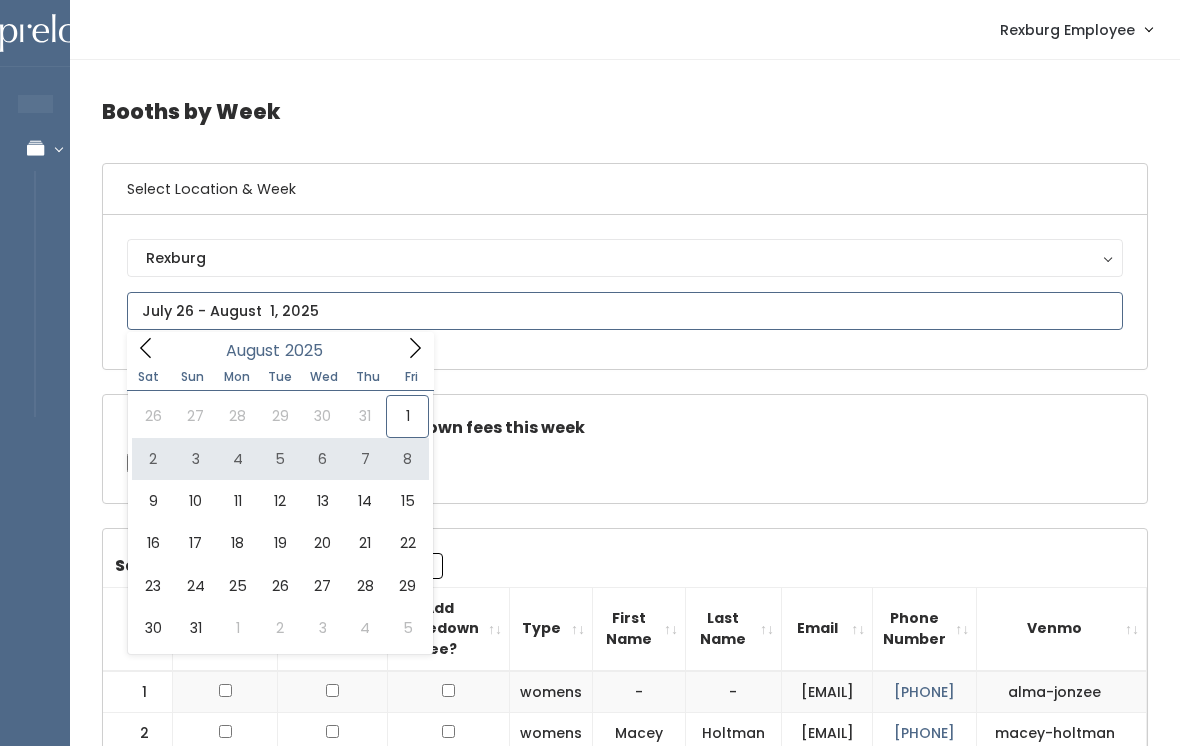 type on "August 2 to August 8" 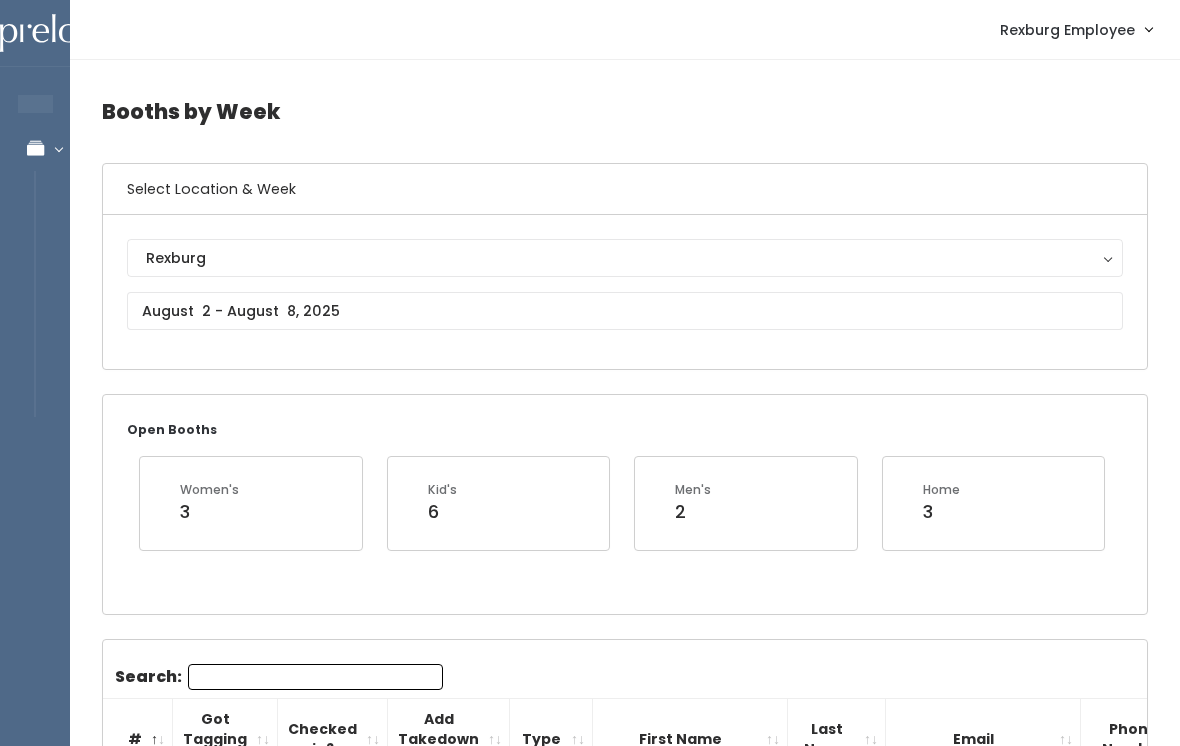 scroll, scrollTop: 0, scrollLeft: 0, axis: both 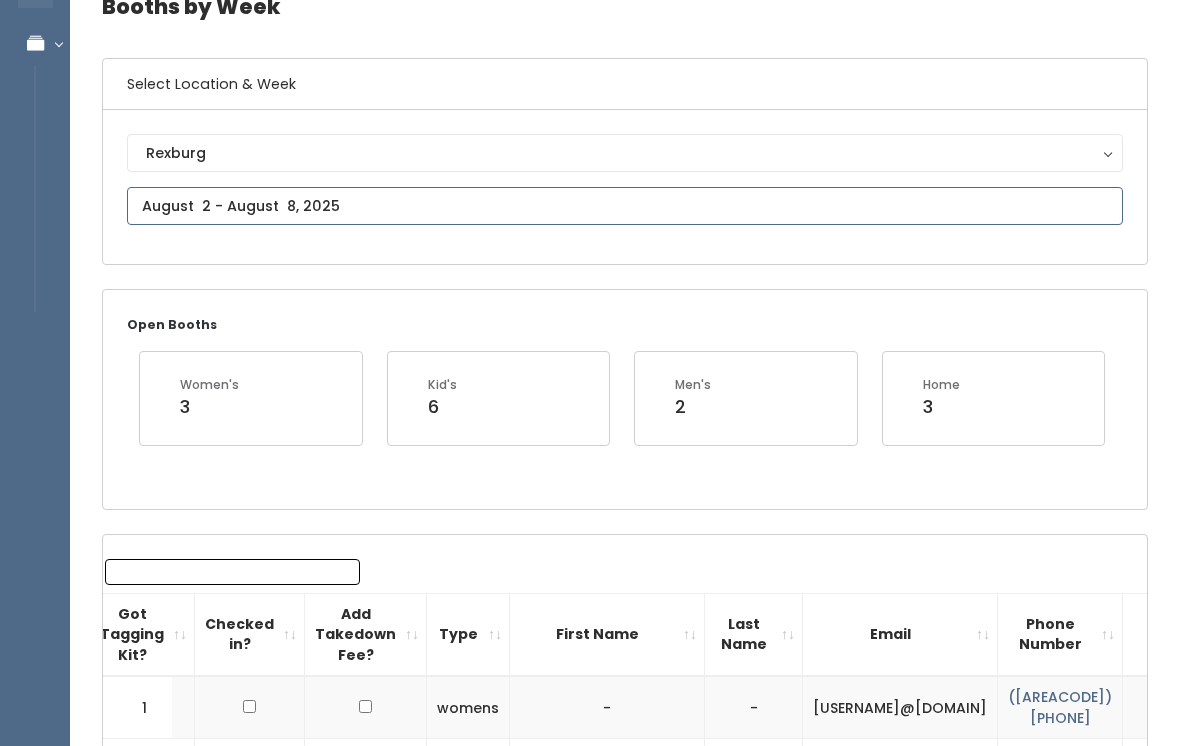 click at bounding box center [625, 206] 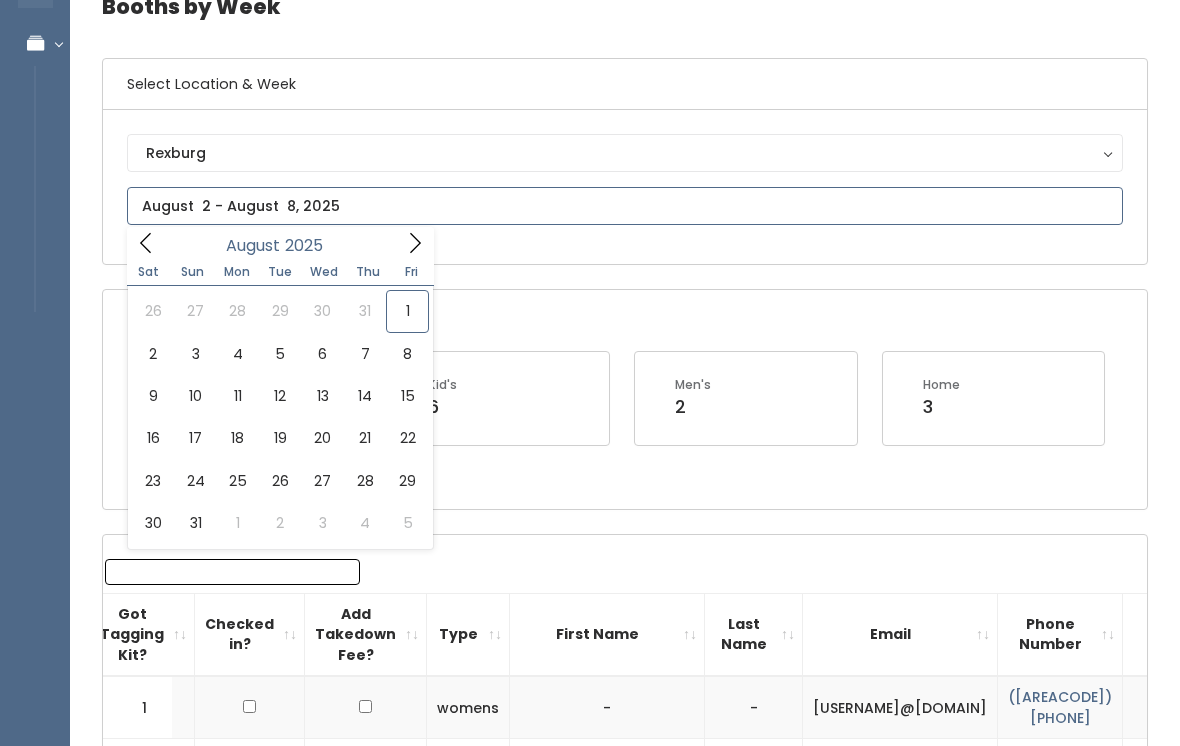 type on "July 26 to August 1" 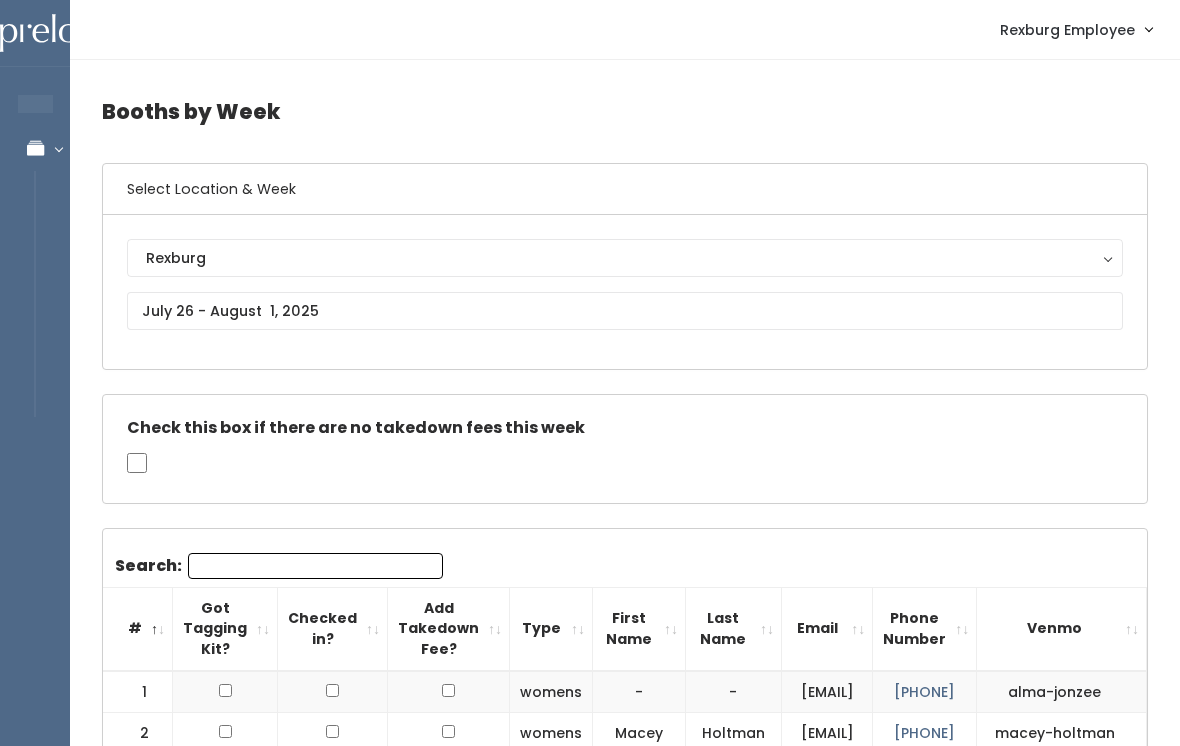 scroll, scrollTop: 461, scrollLeft: 0, axis: vertical 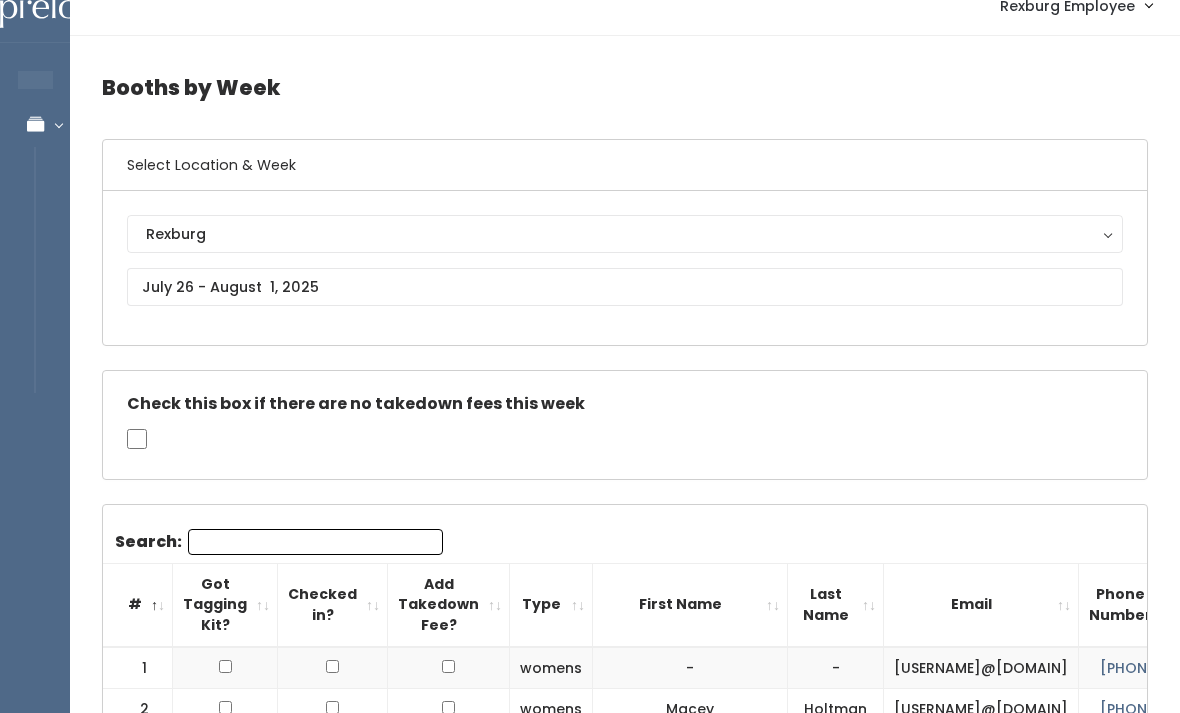 click on "Search:" at bounding box center (315, 542) 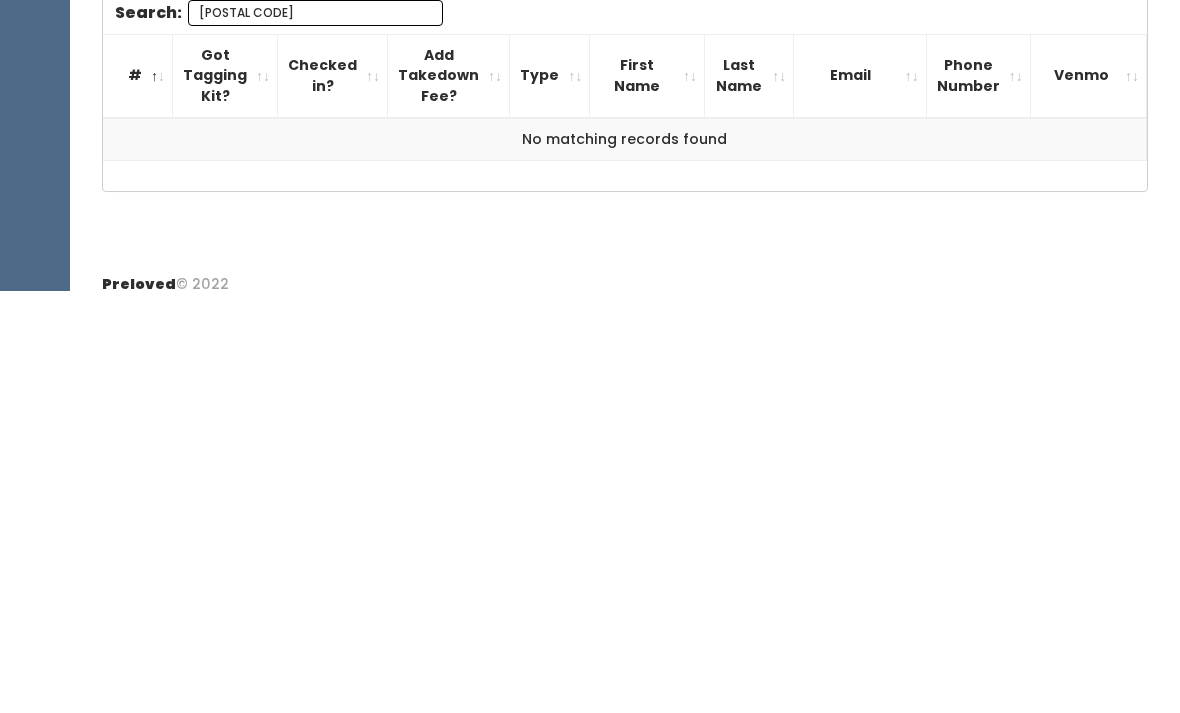 scroll, scrollTop: 146, scrollLeft: 0, axis: vertical 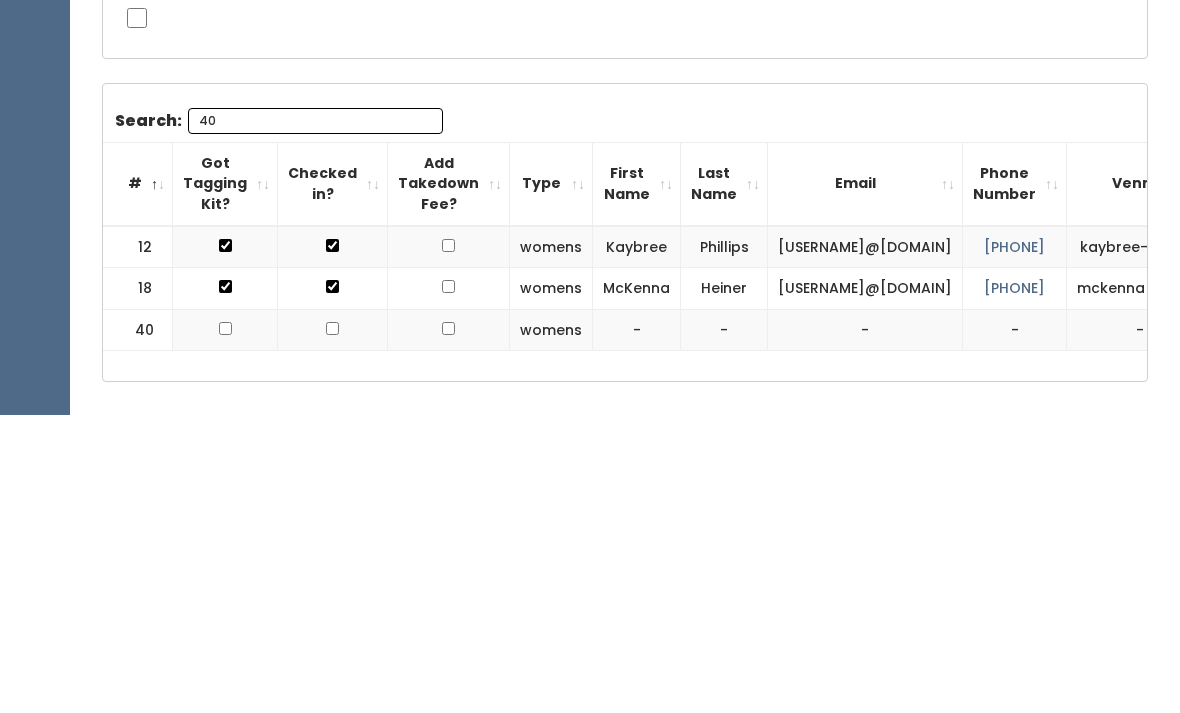 type on "4" 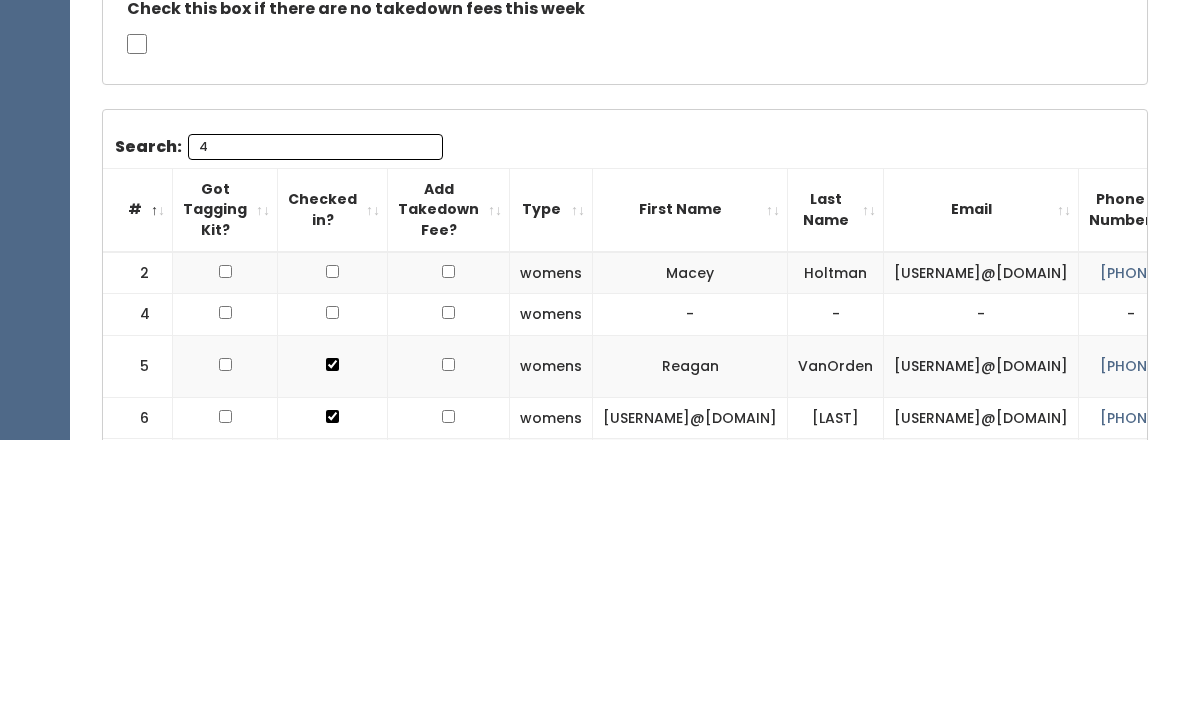 type 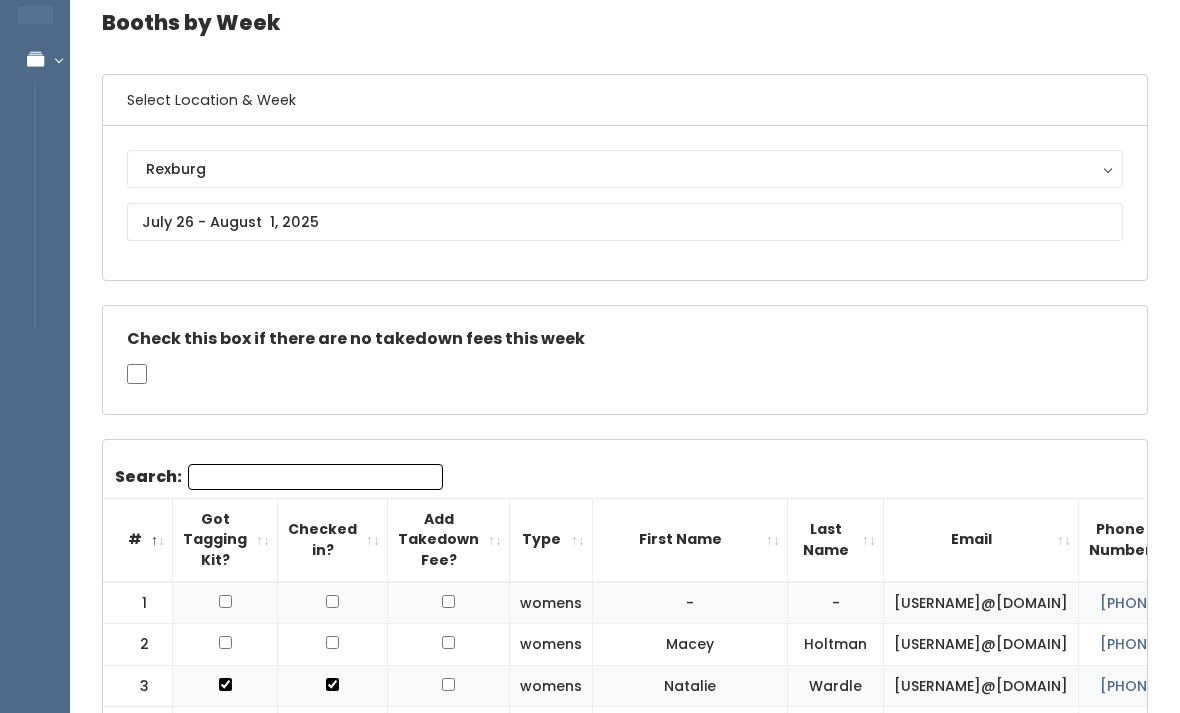 scroll, scrollTop: 94, scrollLeft: 0, axis: vertical 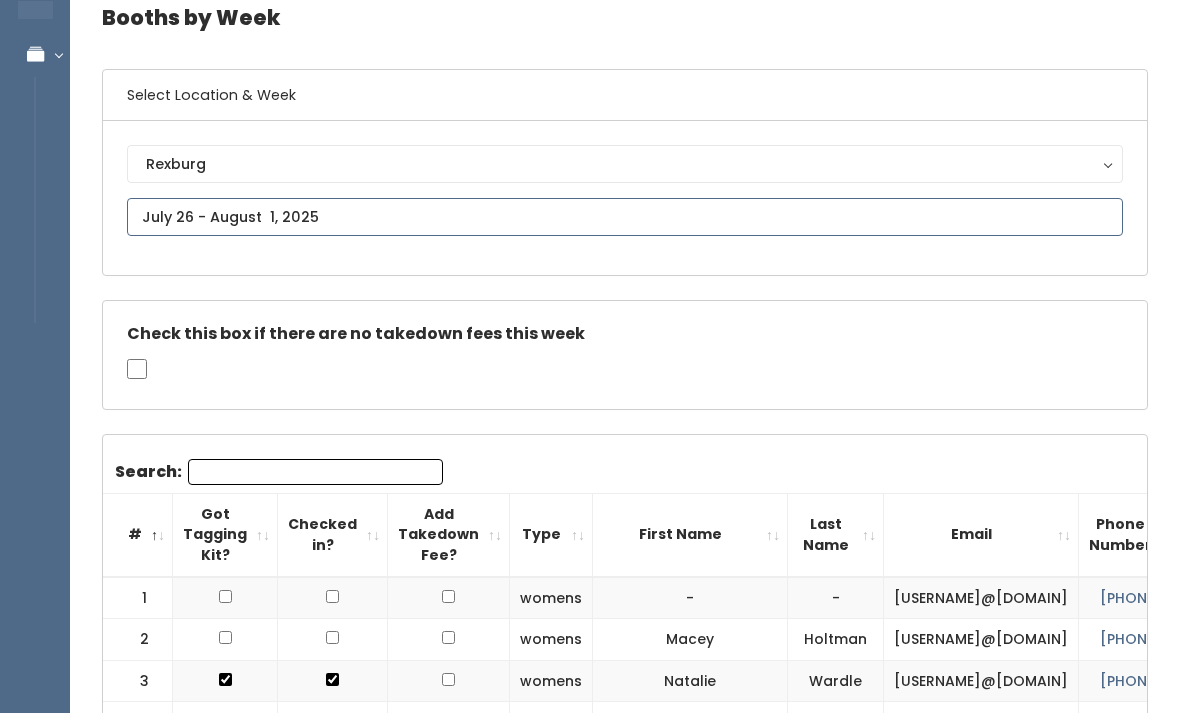 click on "EMPLOYEES
Manage Bookings
Booths by Week
All Bookings
Bookings with Booths
Booth Discounts
Seller Check-in
Rexburg Employee
Admin Home
My bookings
Account settings" at bounding box center [590, 1522] 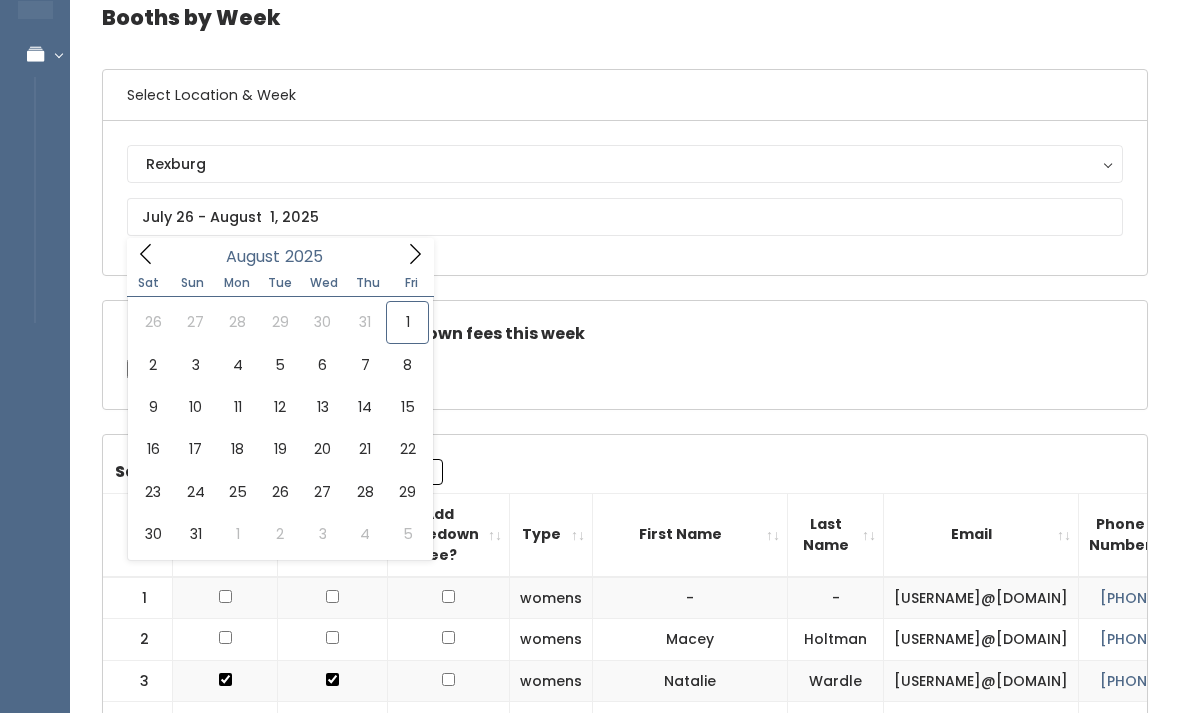 click on "Booths by Week
Select Location & Week
Rexburg
Rexburg
Check this box if there are no takedown fees this week
Search:
# Got Tagging Kit? Checked in? Add Takedown Fee? Type First Name Last Name Email Phone Number Venmo
1" at bounding box center (625, 1526) 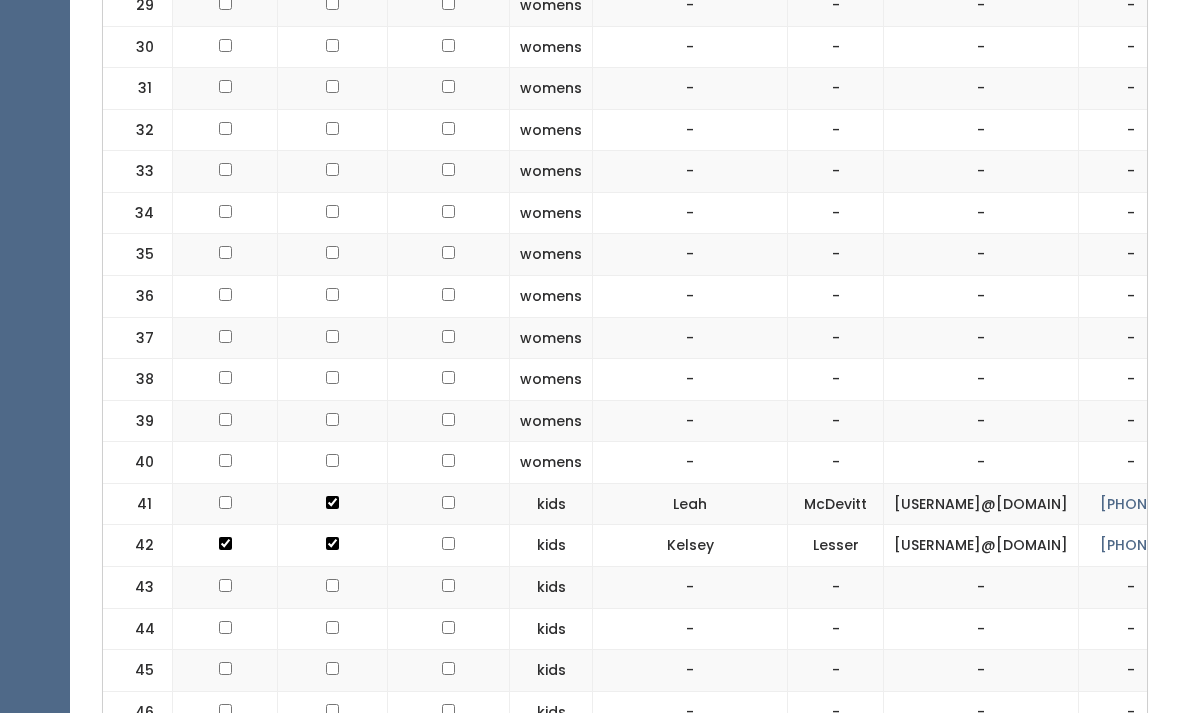 scroll, scrollTop: 1898, scrollLeft: 0, axis: vertical 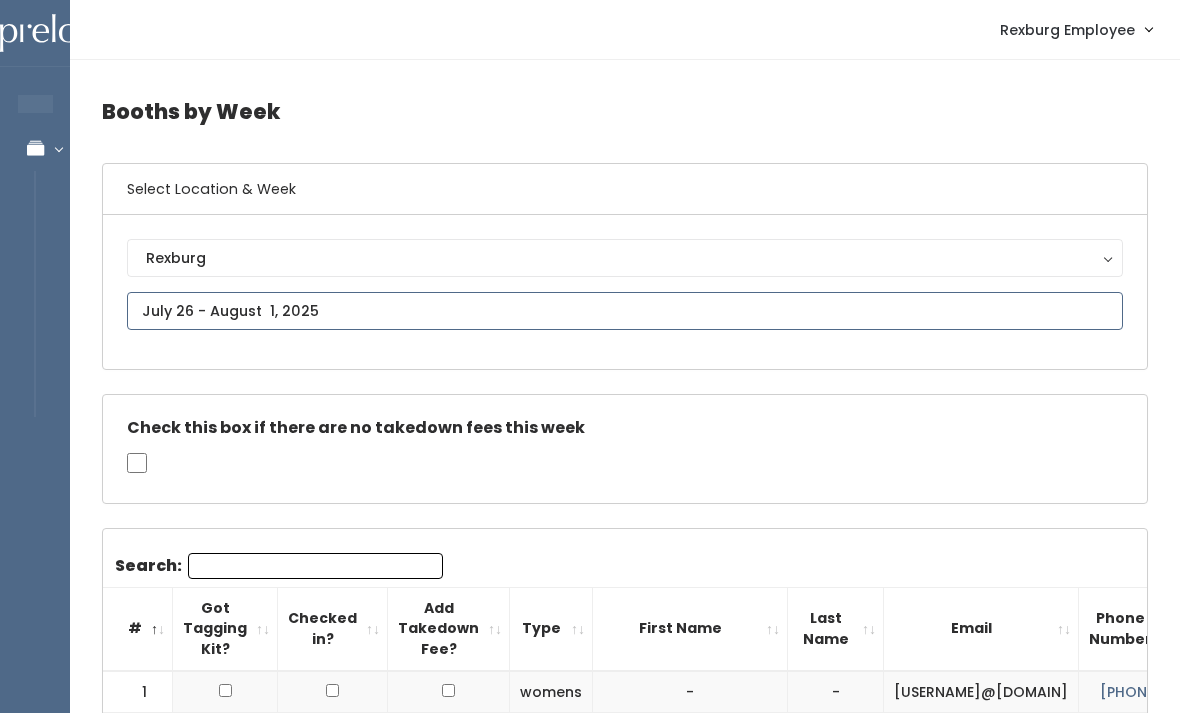 click at bounding box center [625, 311] 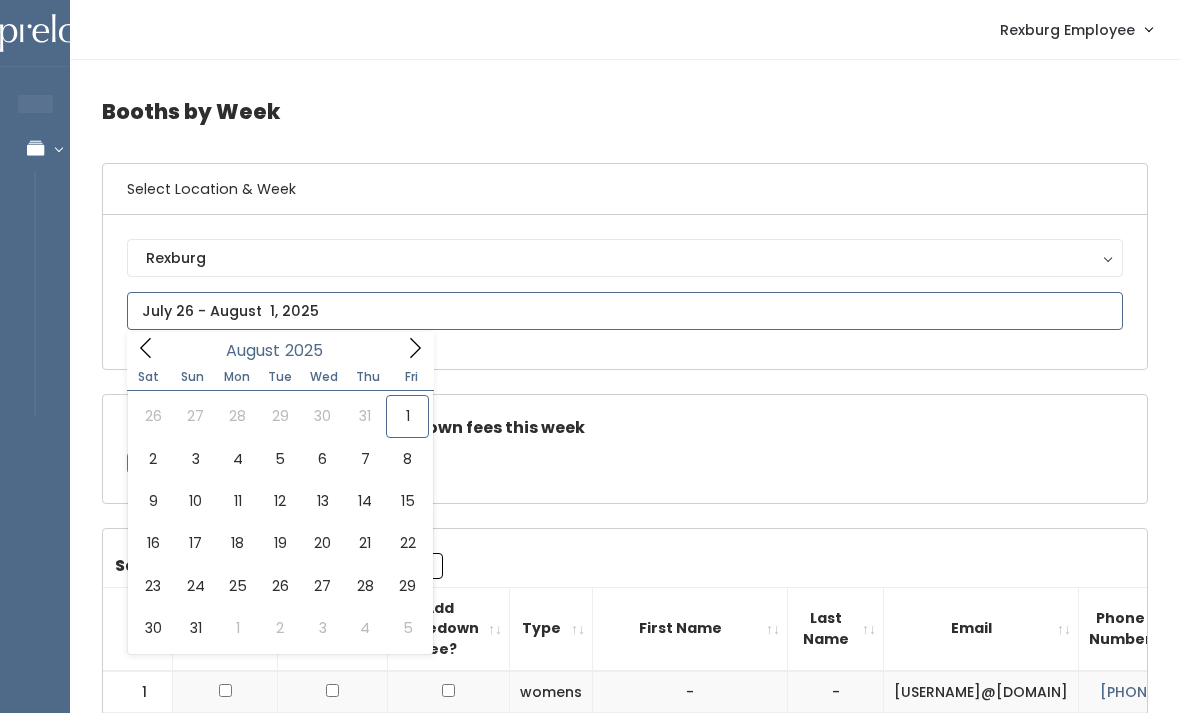 scroll, scrollTop: 0, scrollLeft: 0, axis: both 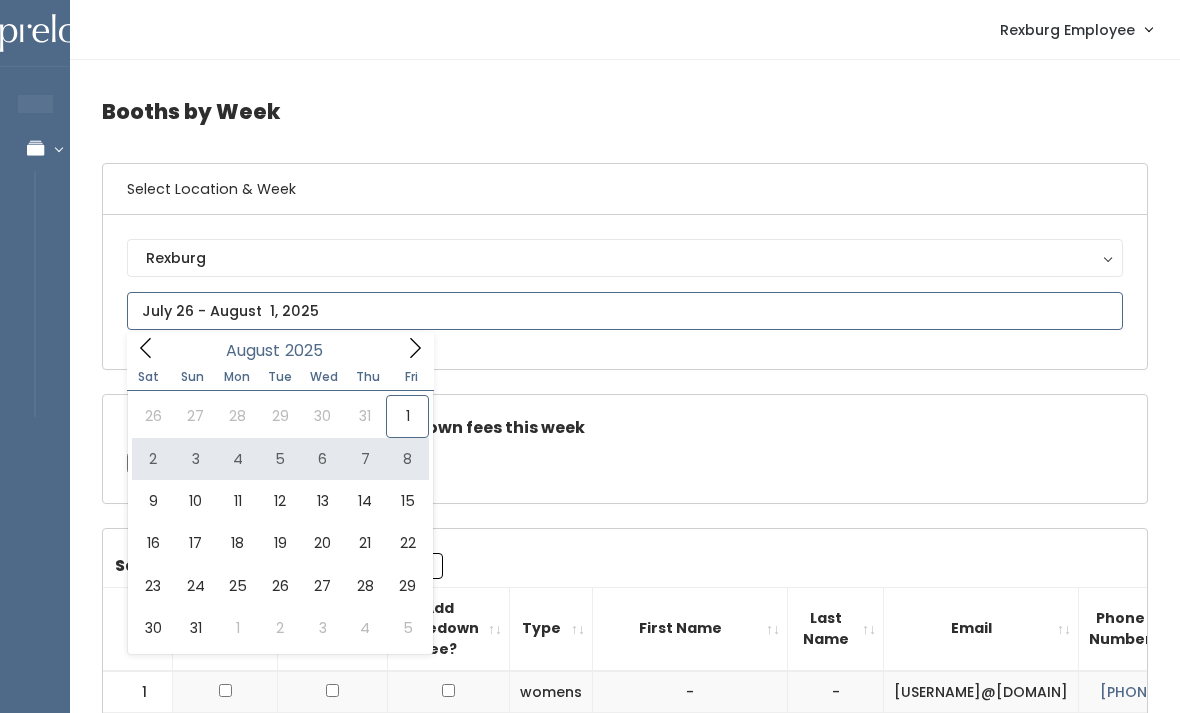 type on "[DATE] to [DATE]" 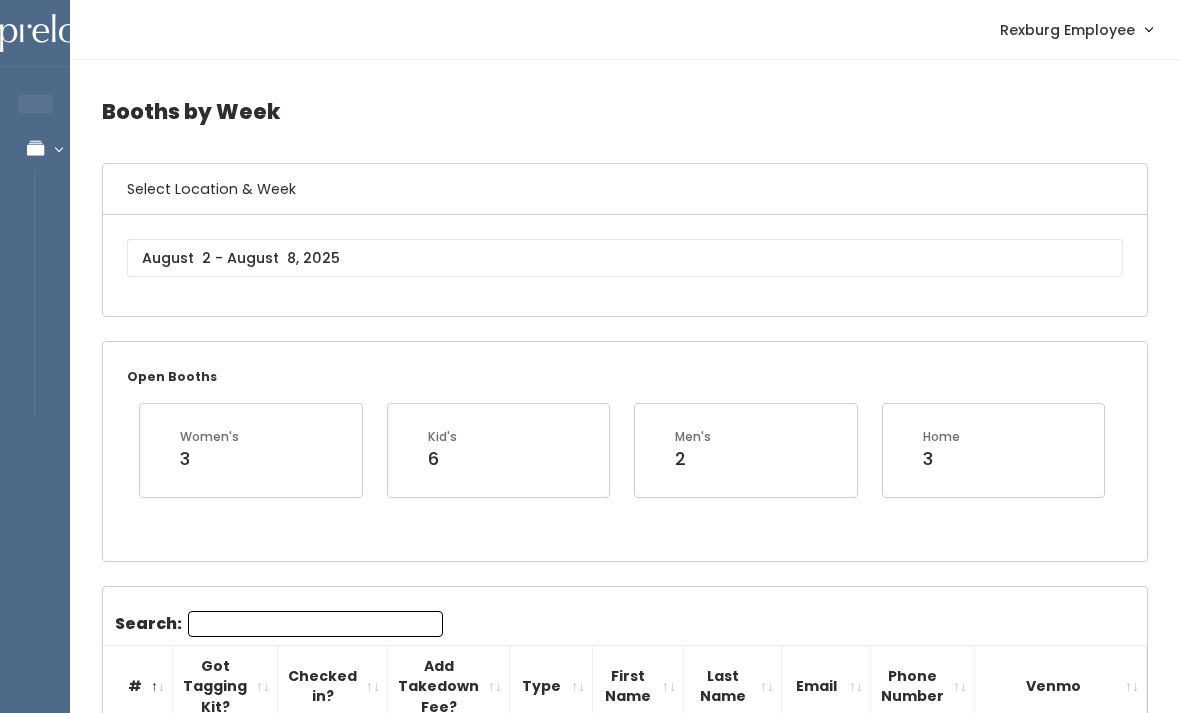 scroll, scrollTop: 315, scrollLeft: 0, axis: vertical 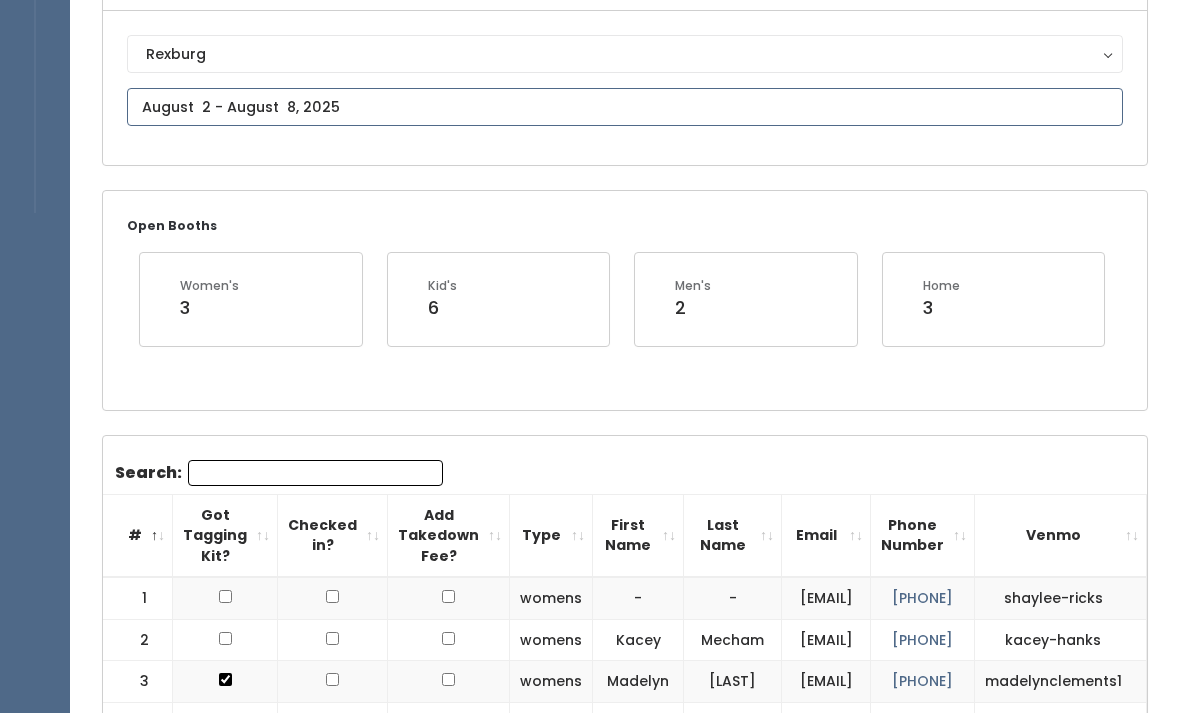 click at bounding box center (625, 108) 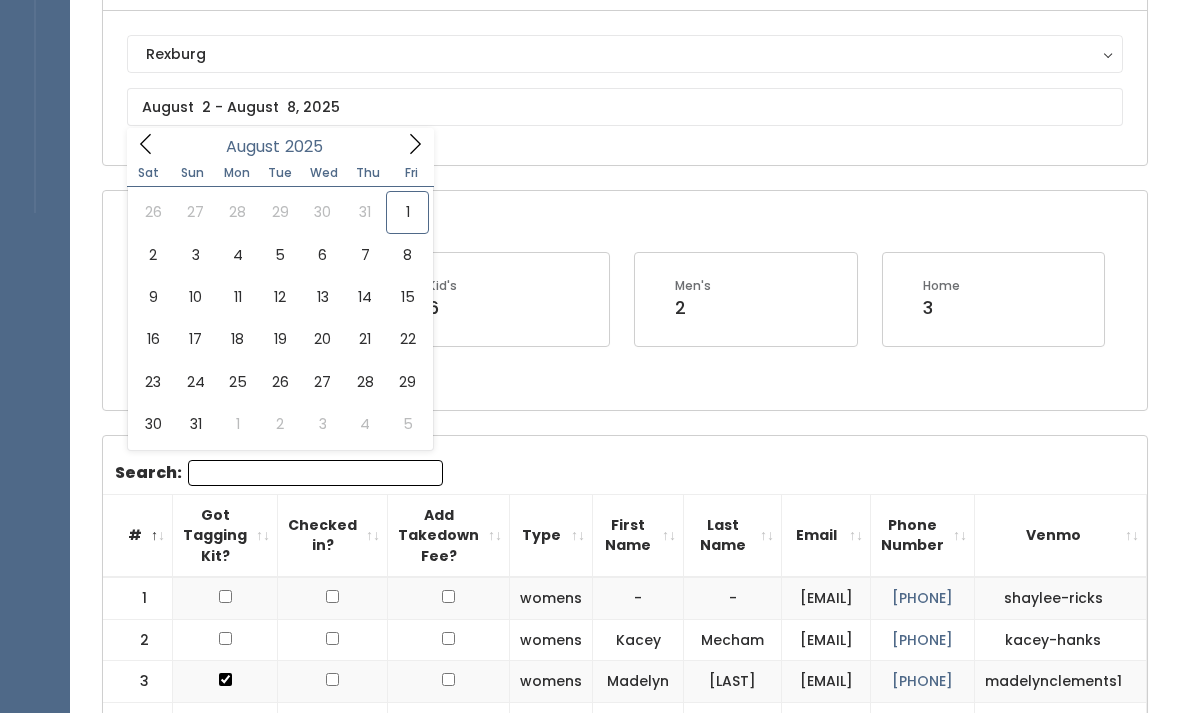 click on "Search:
# Got Tagging Kit? Checked in? Add Takedown Fee? Type First Name Last Name Email Phone Number Venmo
1
womens
-
-
shaylee.leven@yahoo.com
(406) 380-0757" at bounding box center (625, 1786) 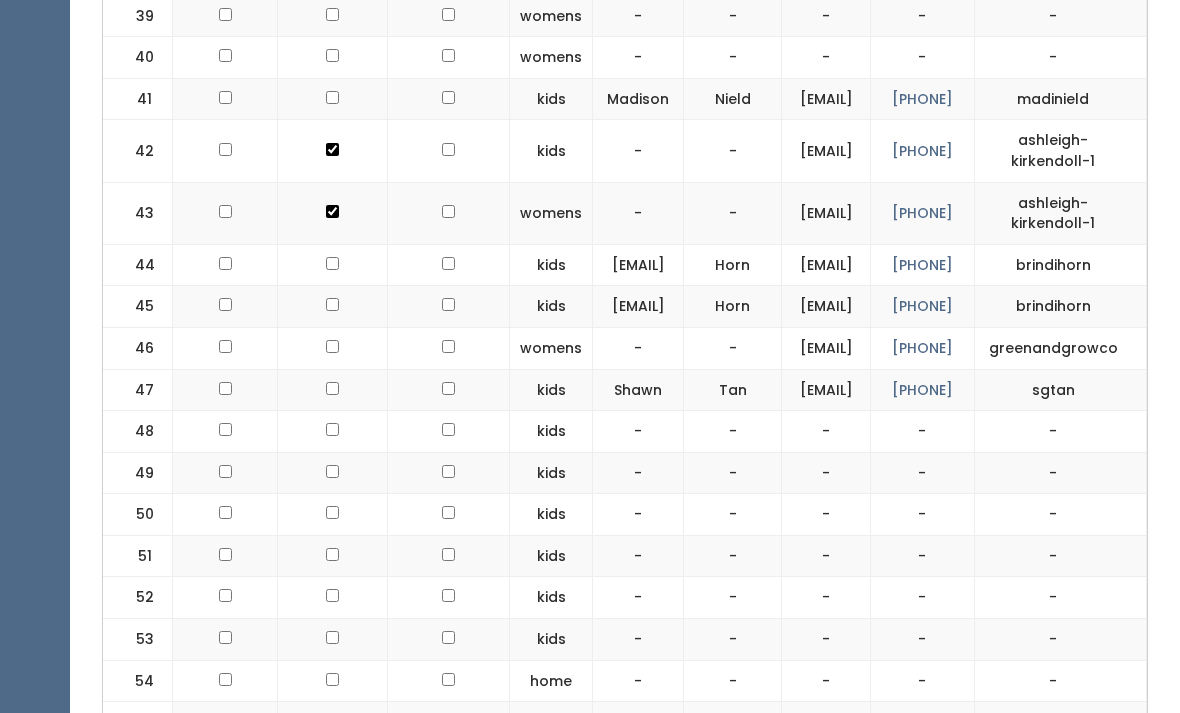 scroll, scrollTop: 2493, scrollLeft: 0, axis: vertical 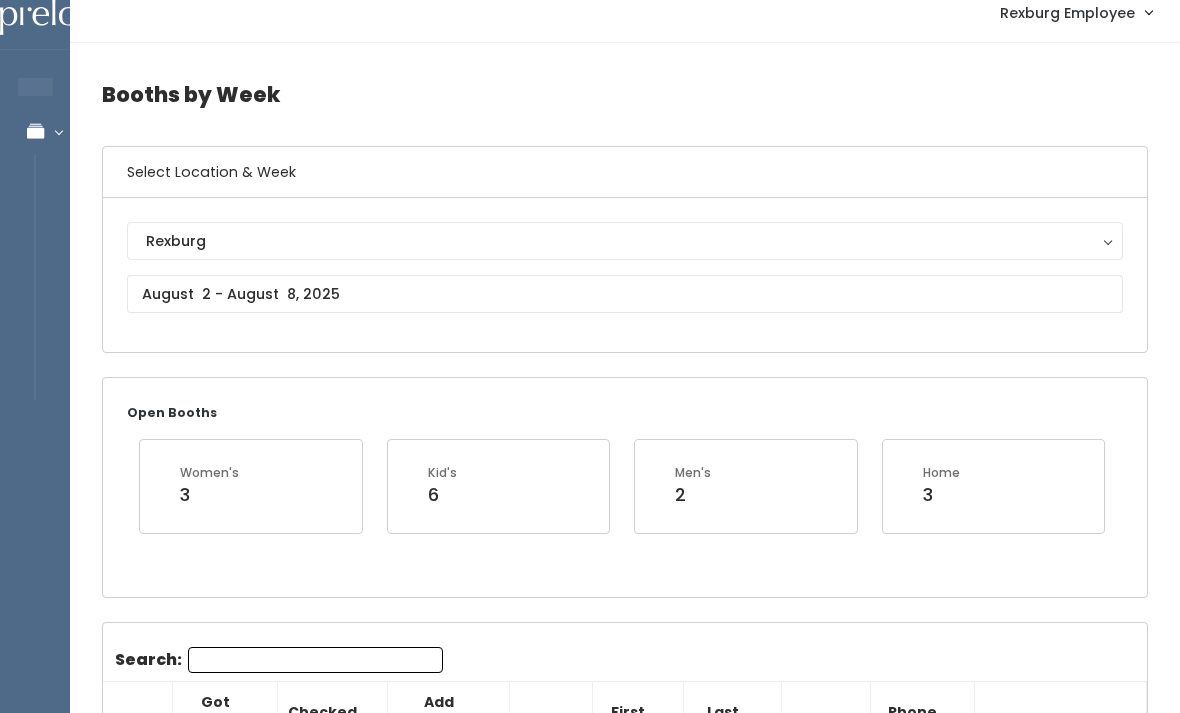 click on "Rexburg
Rexburg" at bounding box center [625, 275] 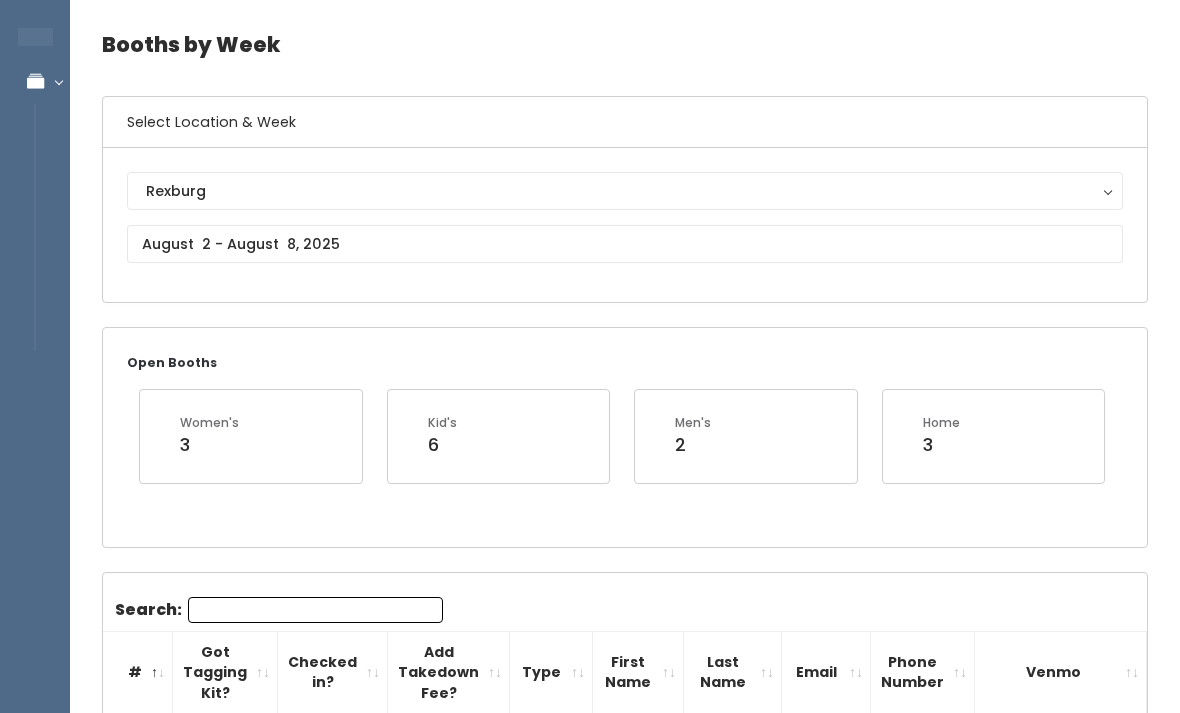 scroll, scrollTop: 46, scrollLeft: 0, axis: vertical 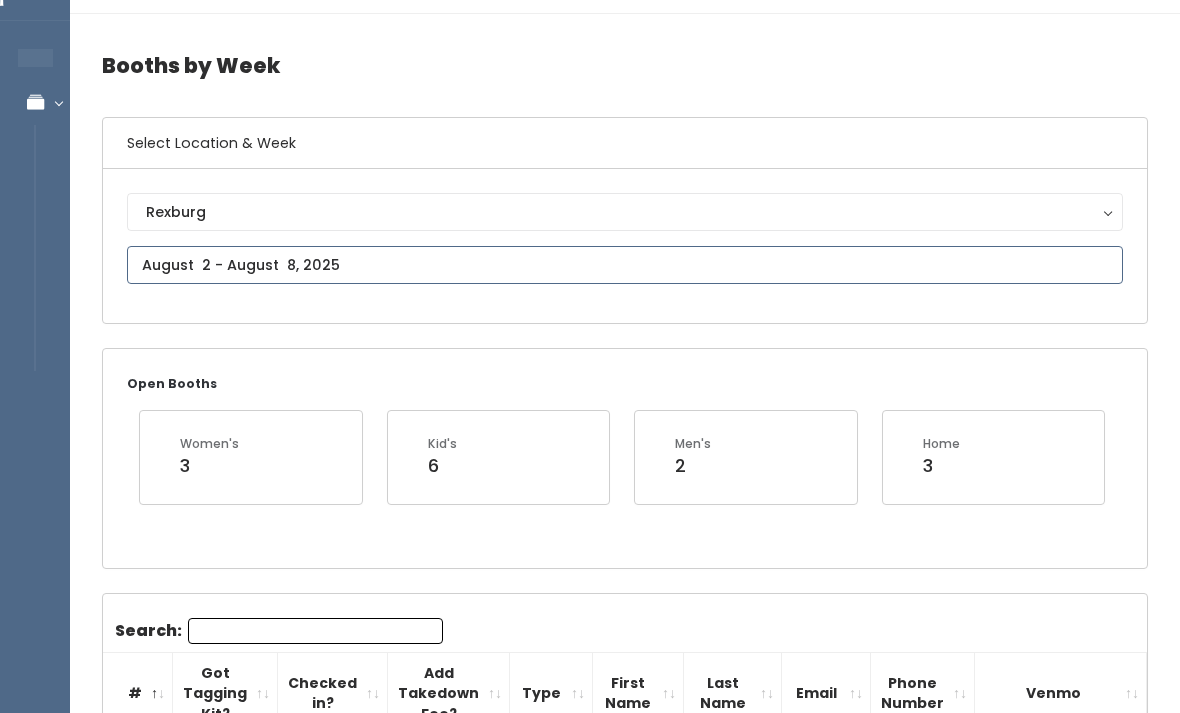 click at bounding box center (625, 265) 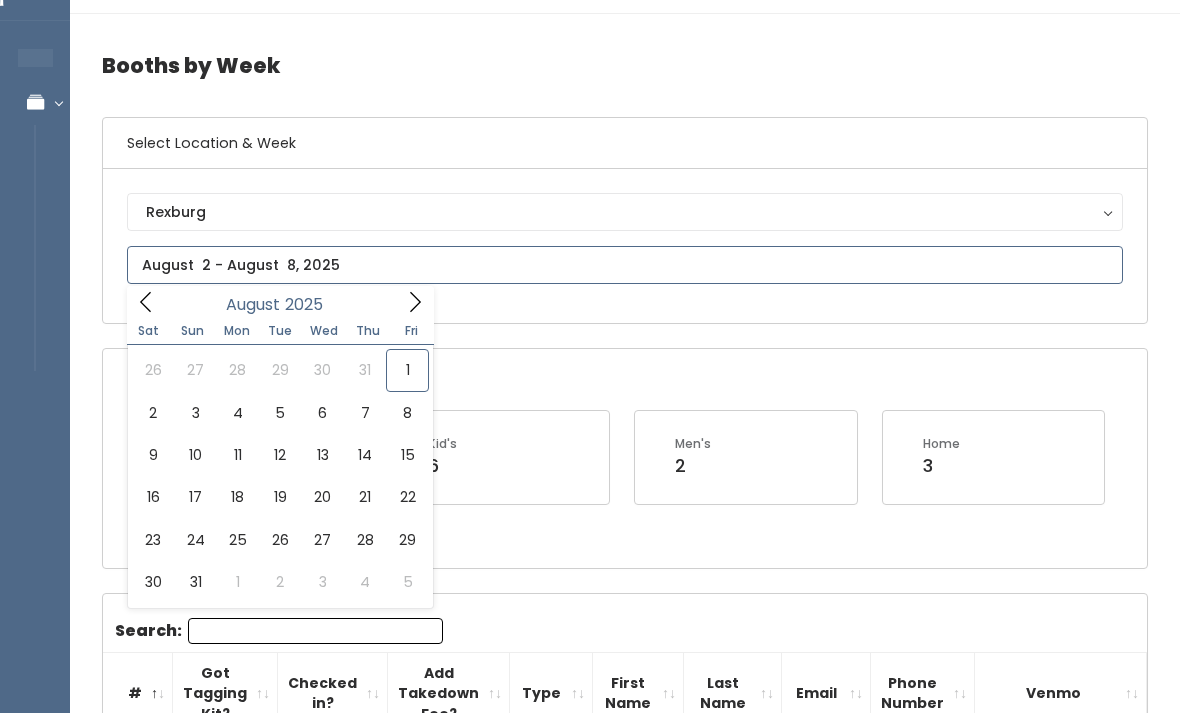 type on "July 26 to August 1" 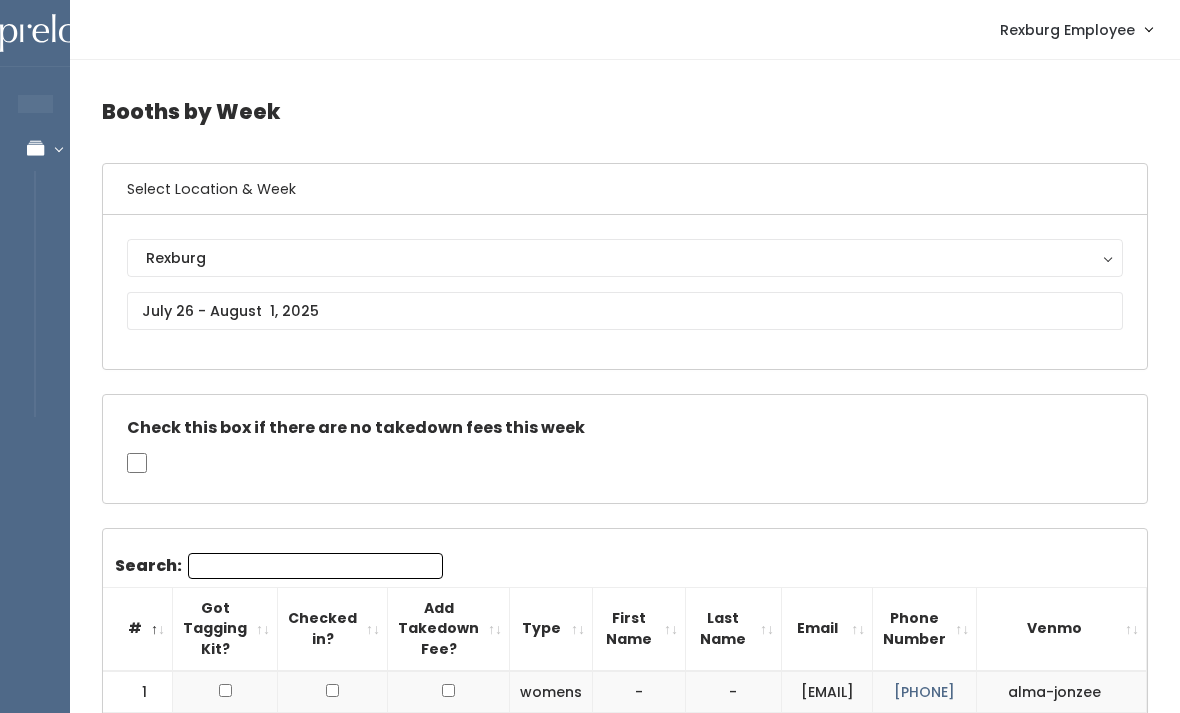 scroll, scrollTop: 512, scrollLeft: 0, axis: vertical 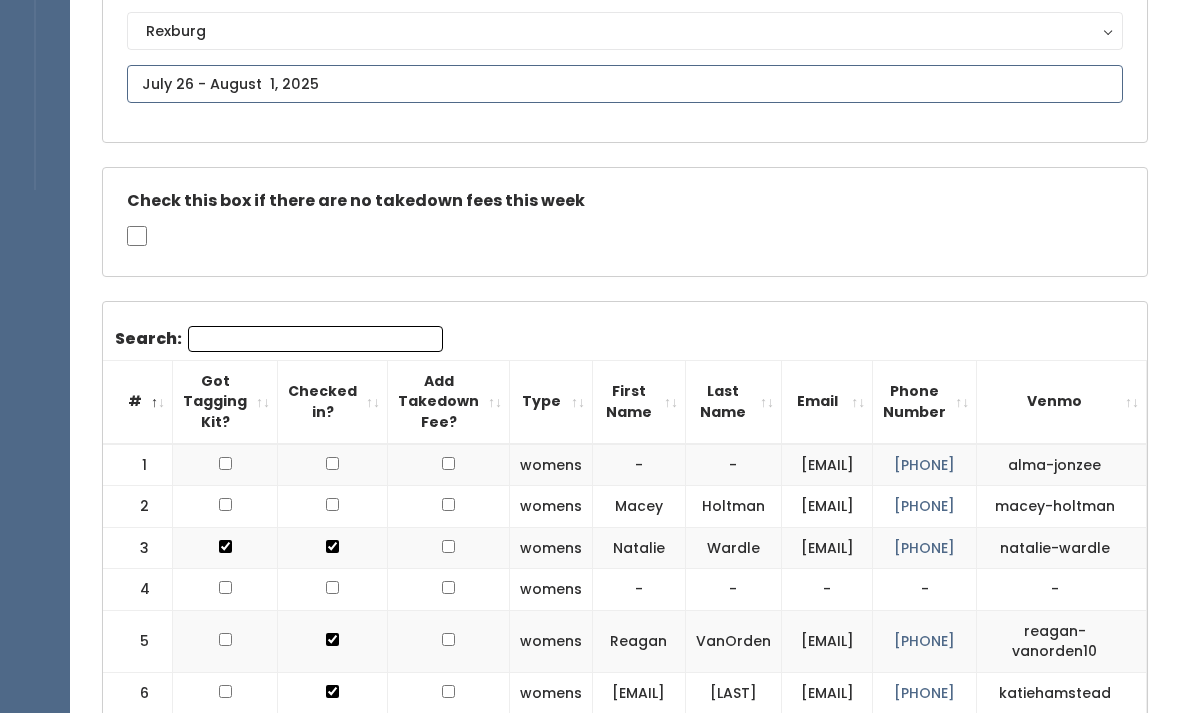 click on "EMPLOYEES
Manage Bookings
Booths by Week
All Bookings
Bookings with Booths
Booth Discounts
Seller Check-in
Rexburg Employee
Admin Home
My bookings
Account settings" at bounding box center [590, 1389] 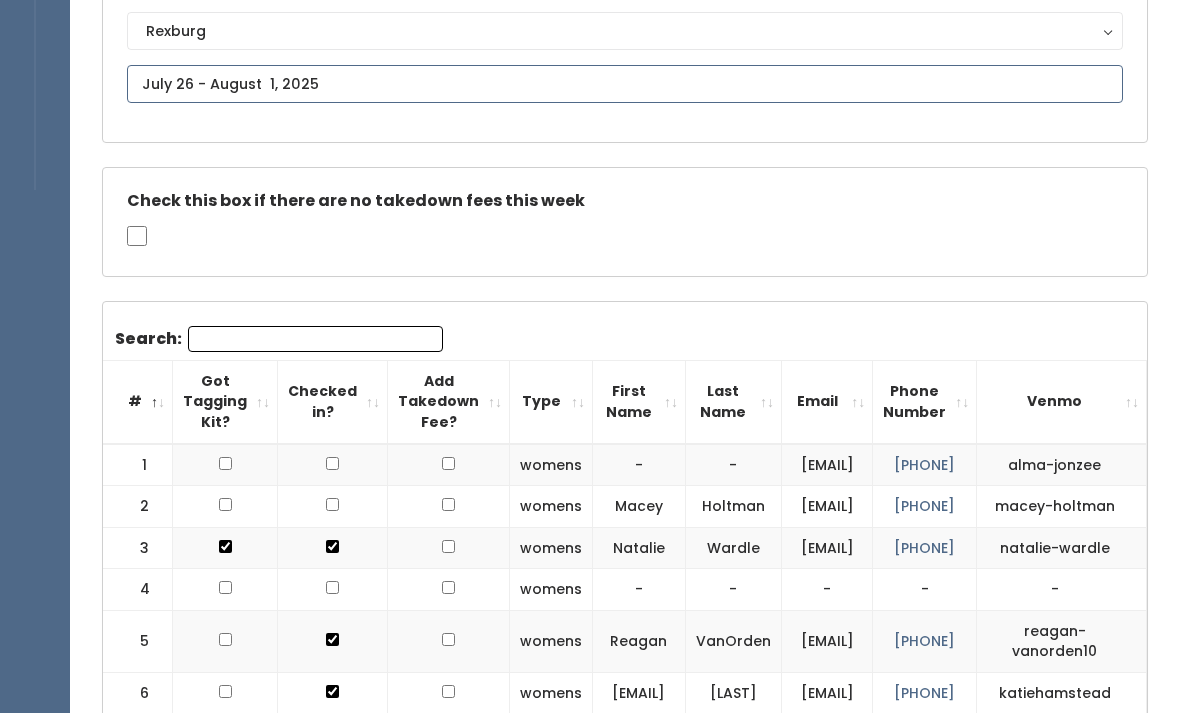 type on "[DATE] to [DATE]" 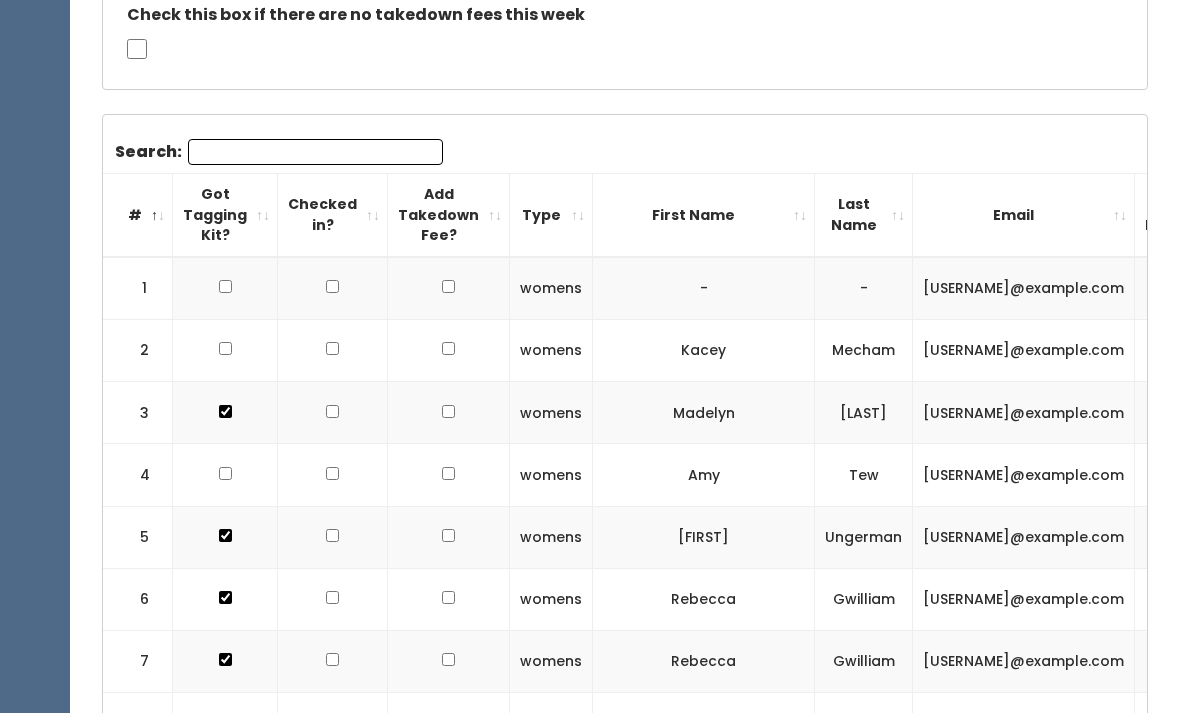 scroll, scrollTop: 867, scrollLeft: 0, axis: vertical 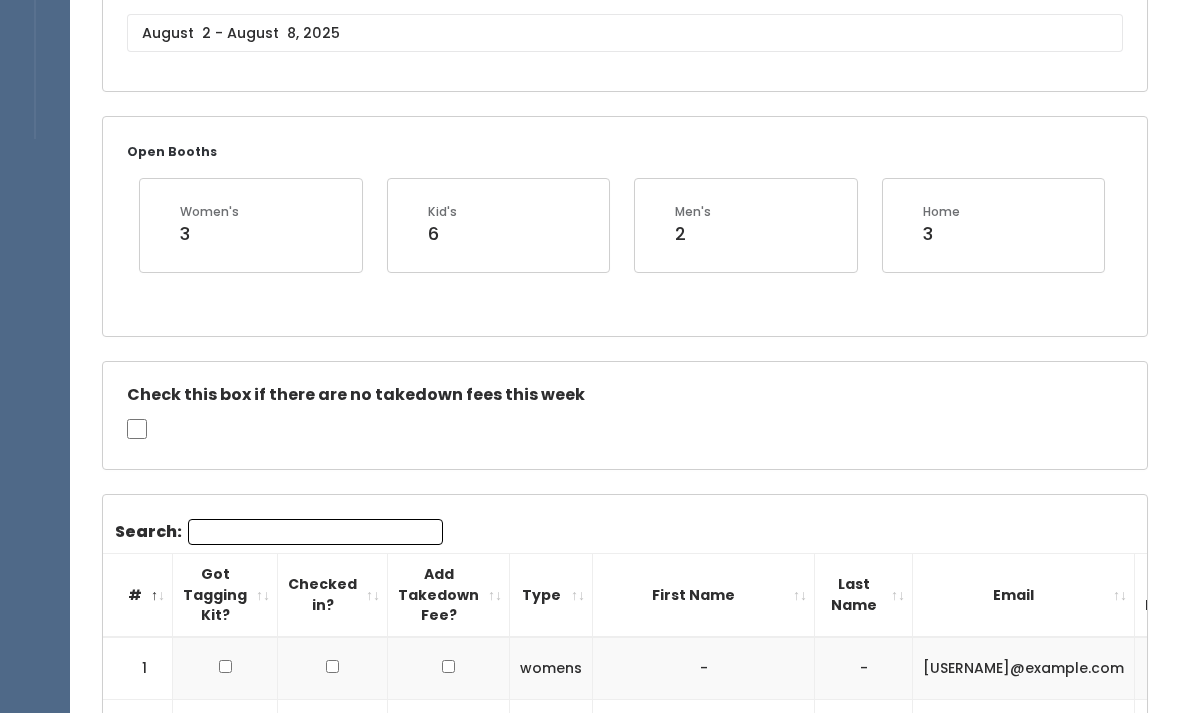 click on "Search:" at bounding box center [315, 532] 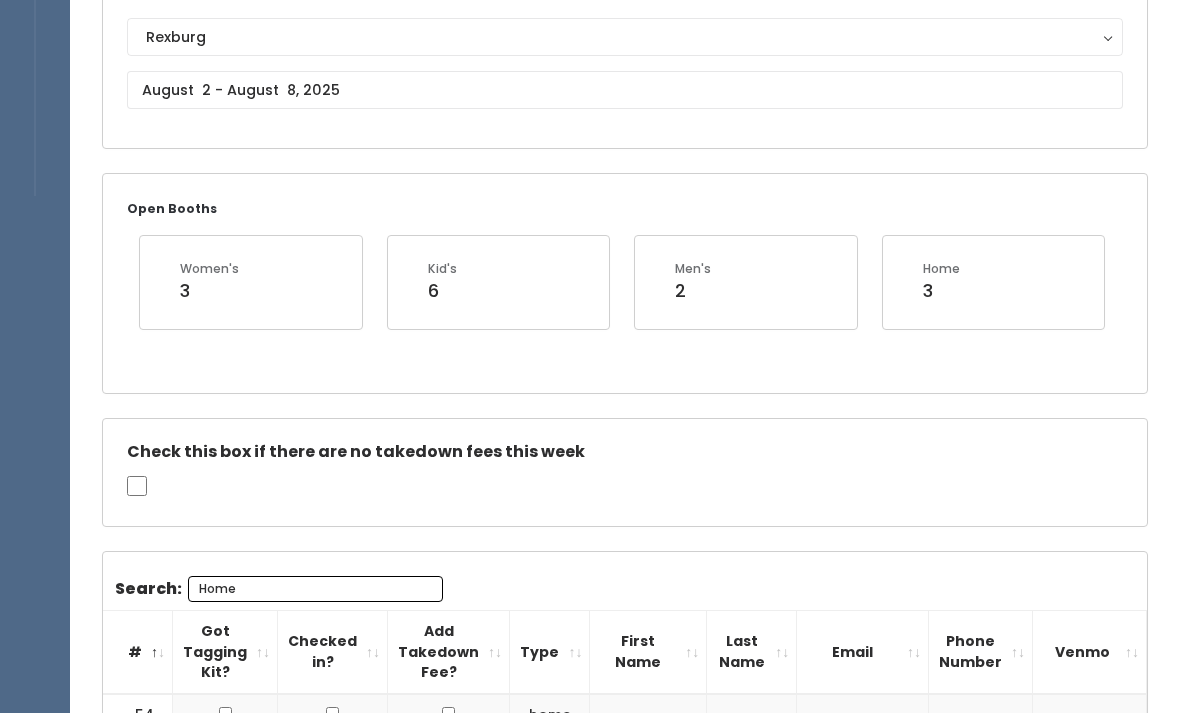 scroll, scrollTop: 406, scrollLeft: 0, axis: vertical 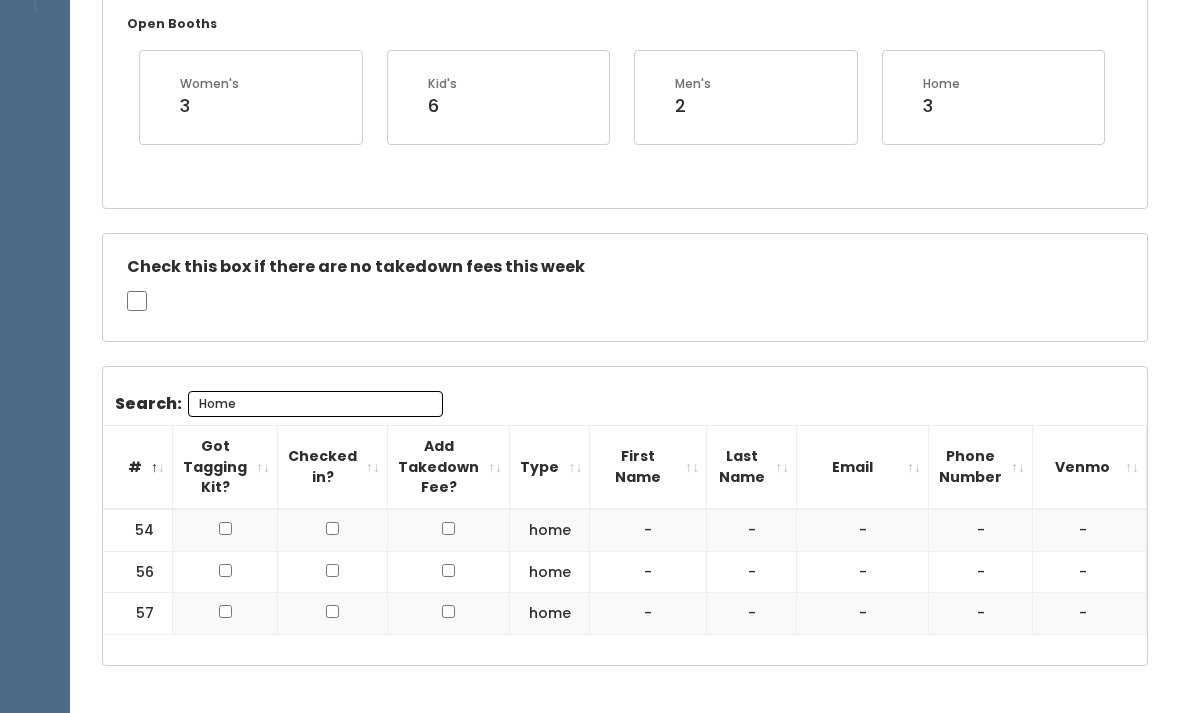click on "Home" at bounding box center (315, 404) 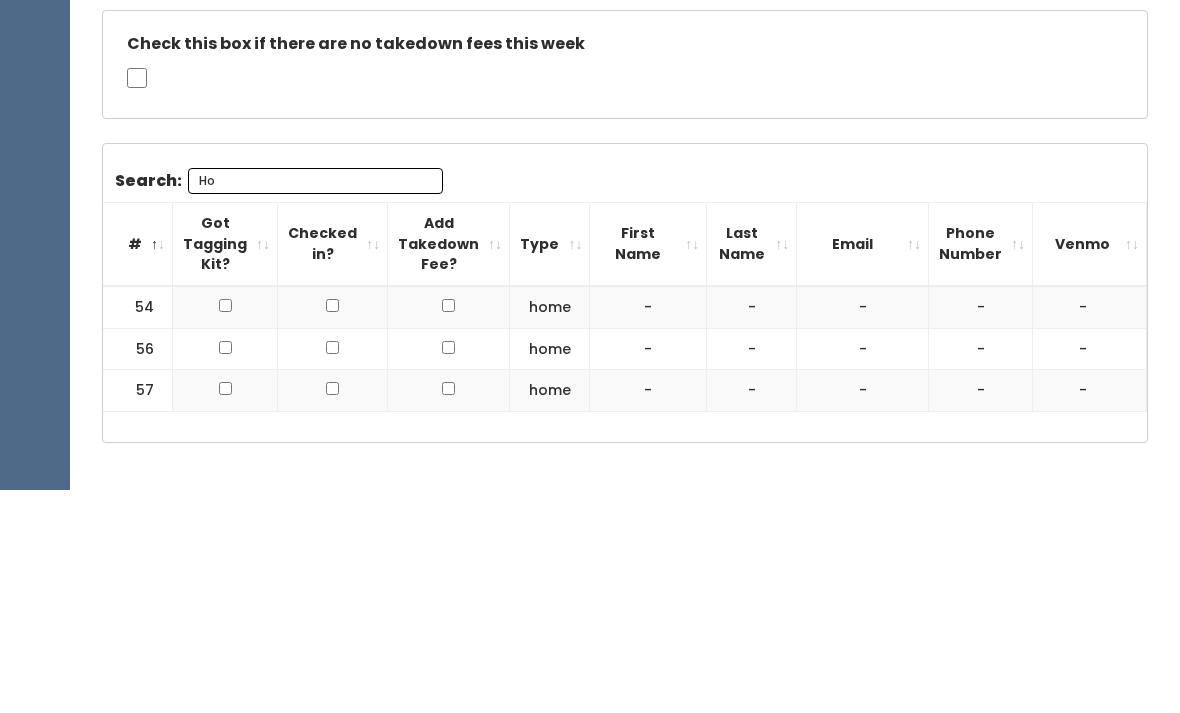 type on "H" 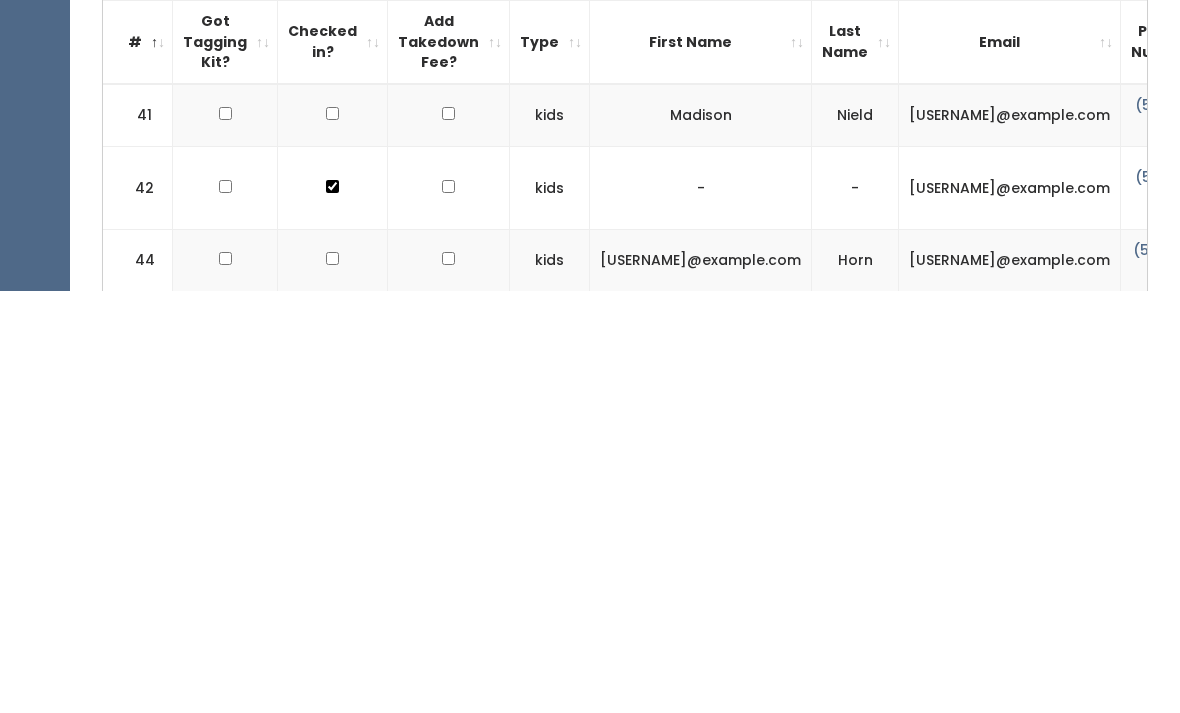 scroll, scrollTop: 410, scrollLeft: 0, axis: vertical 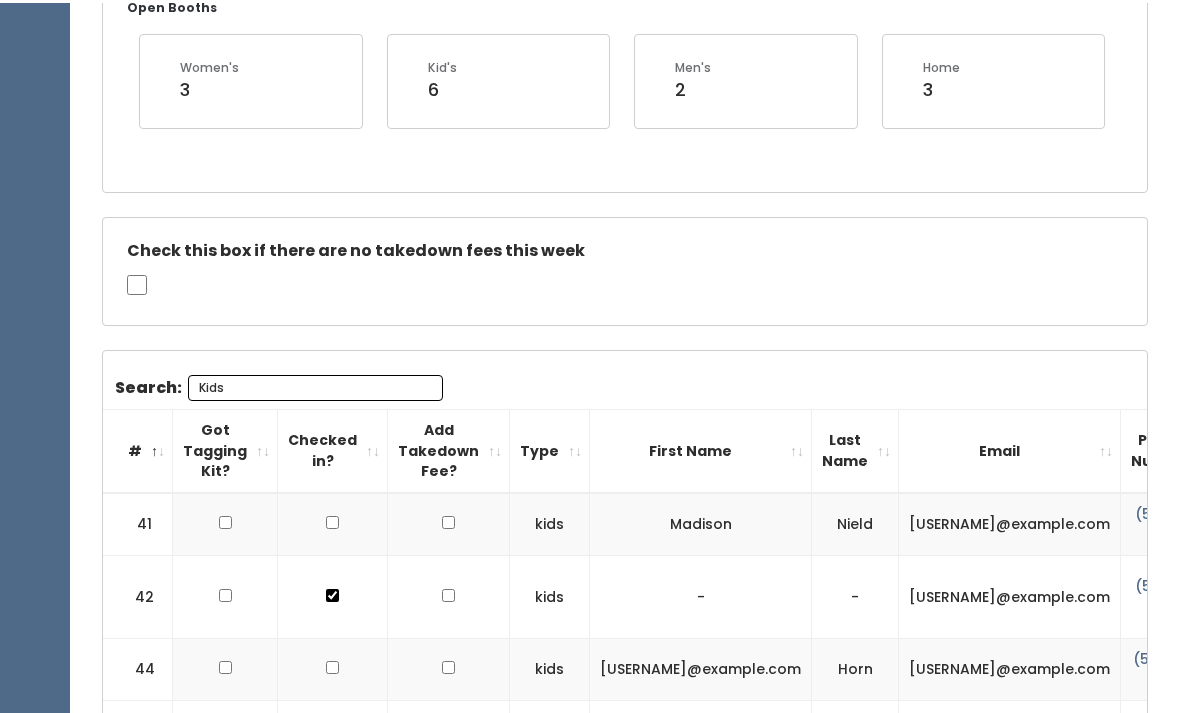 click on "Kids" at bounding box center (315, 385) 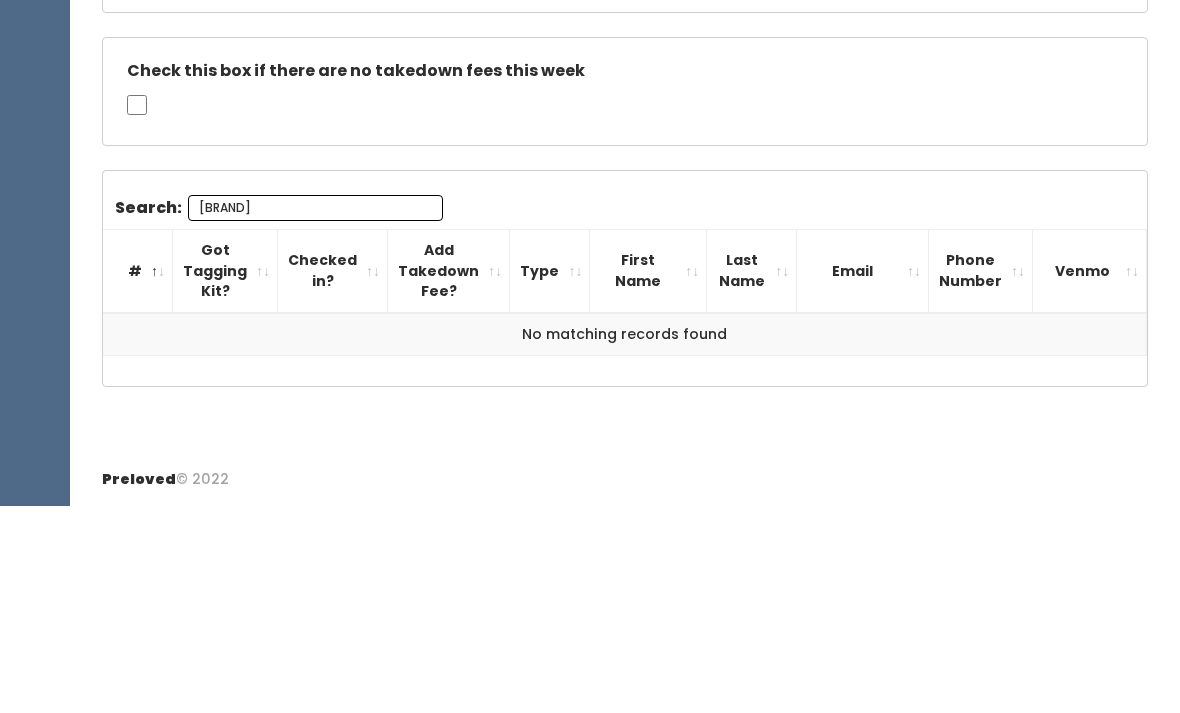 scroll, scrollTop: 325, scrollLeft: 0, axis: vertical 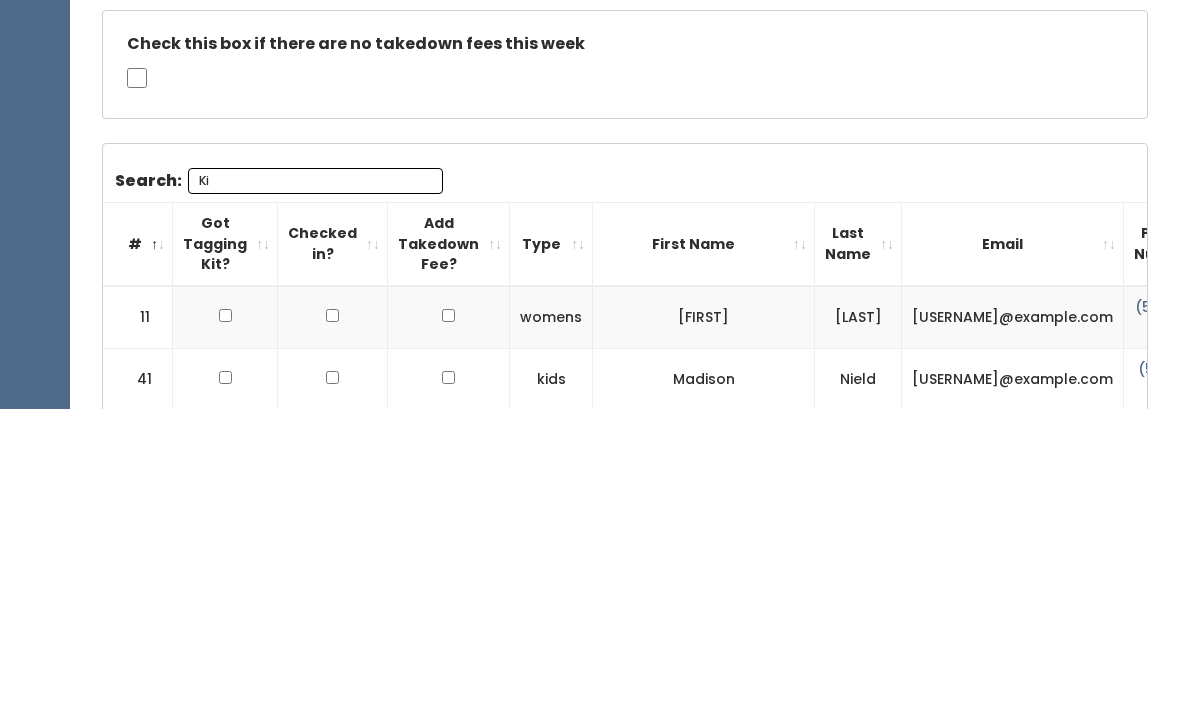 type on "K" 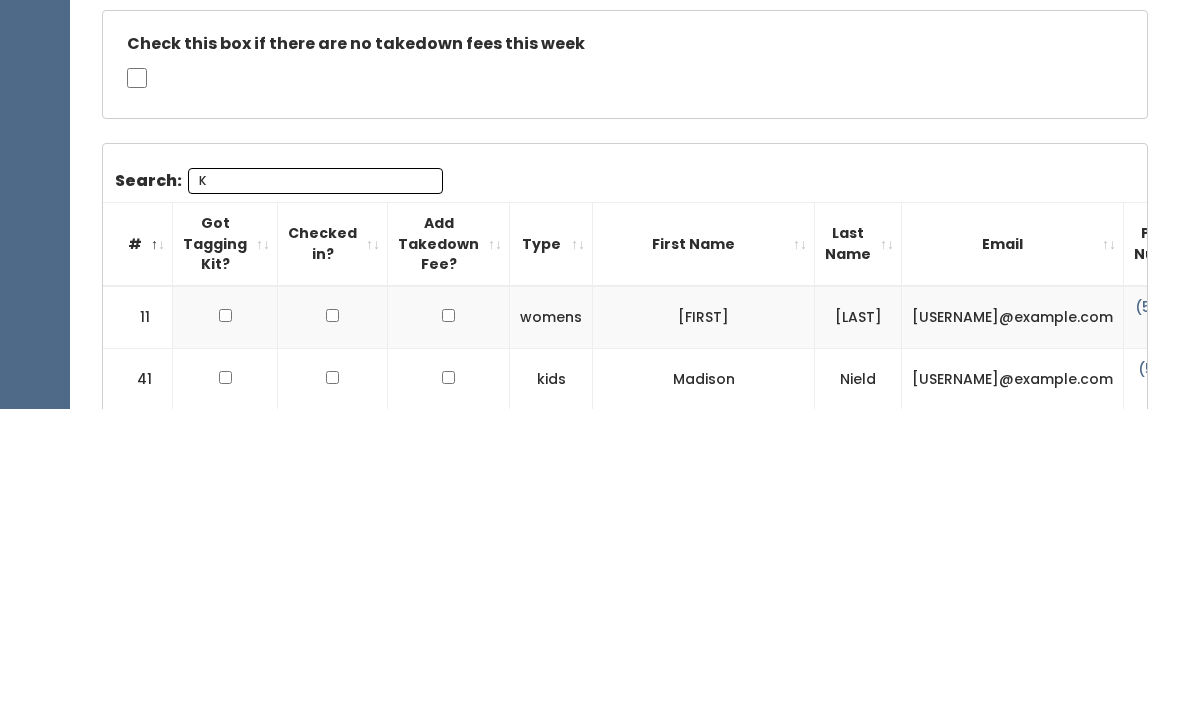 type 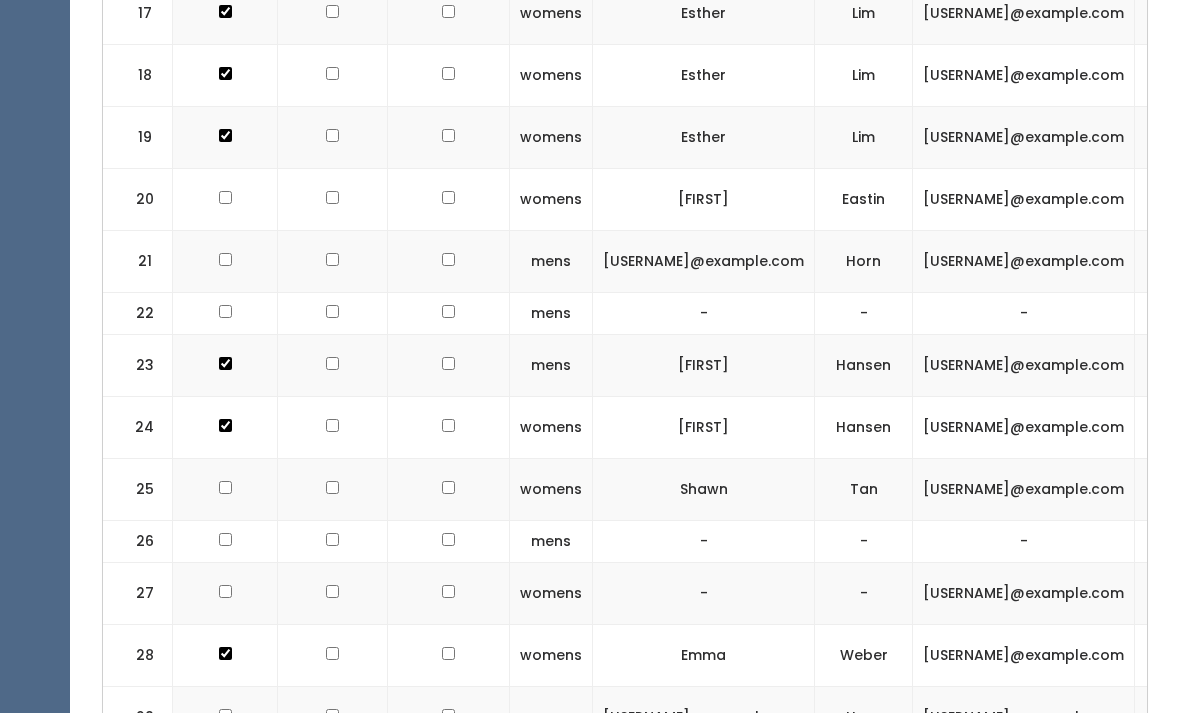 scroll, scrollTop: 1948, scrollLeft: 0, axis: vertical 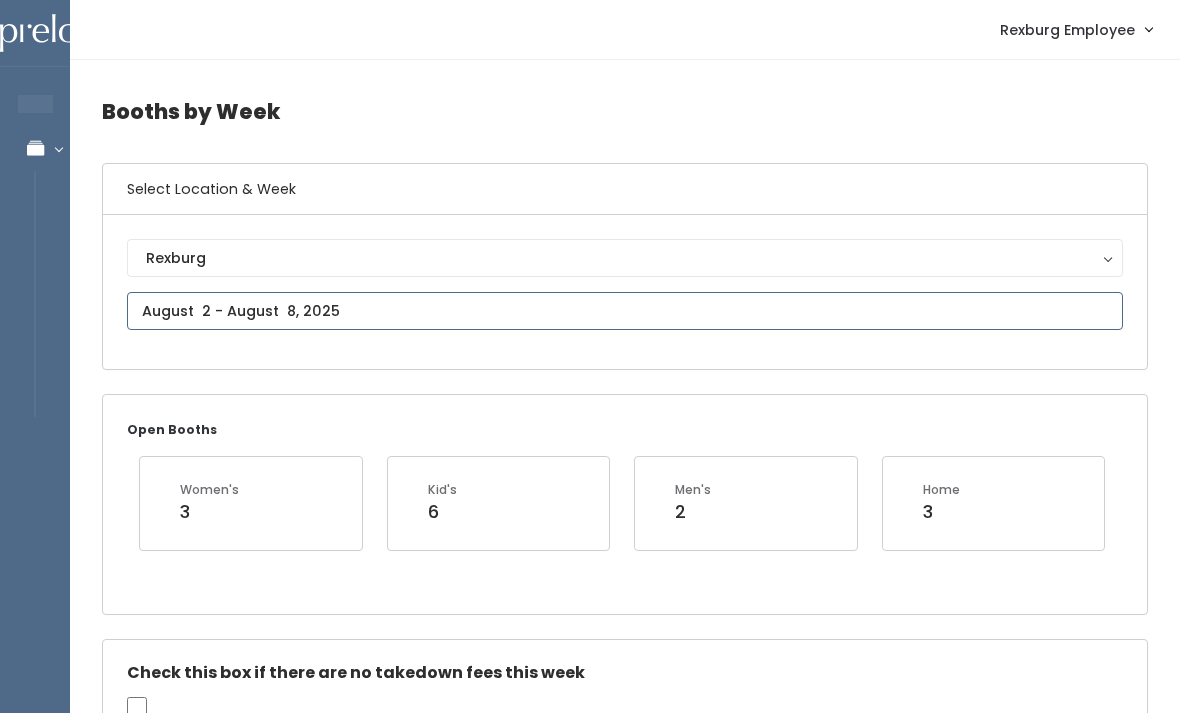 click at bounding box center [625, 311] 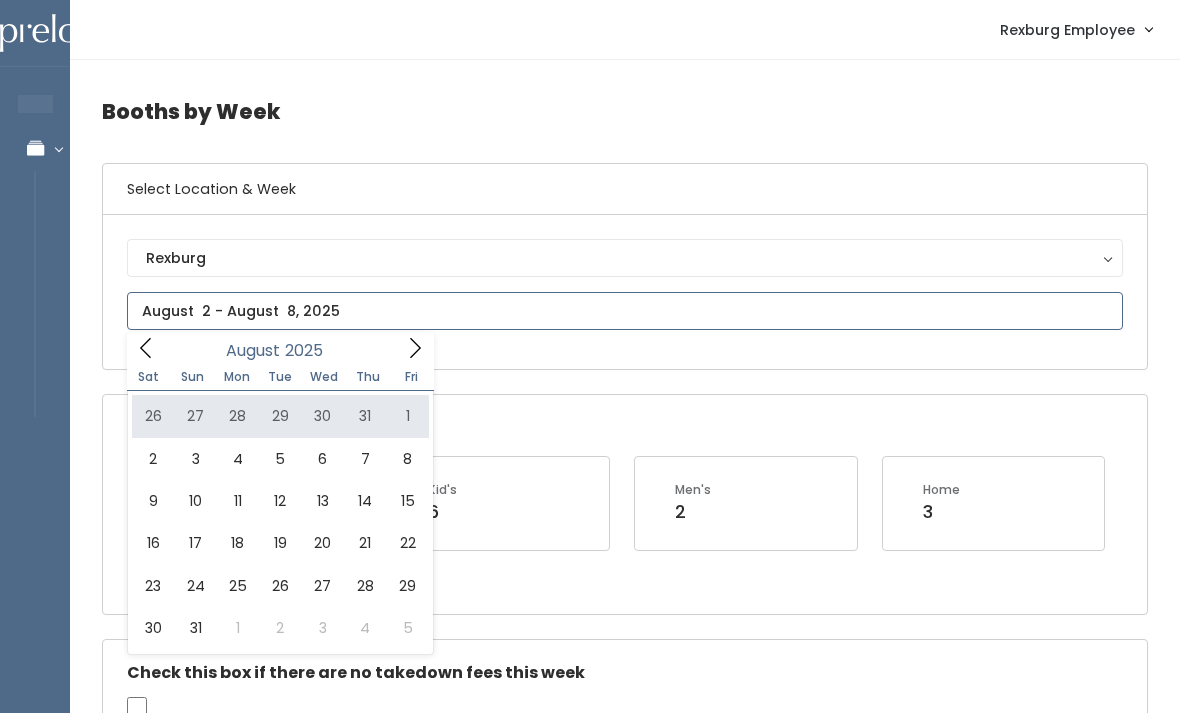 type on "July 26 to August 1" 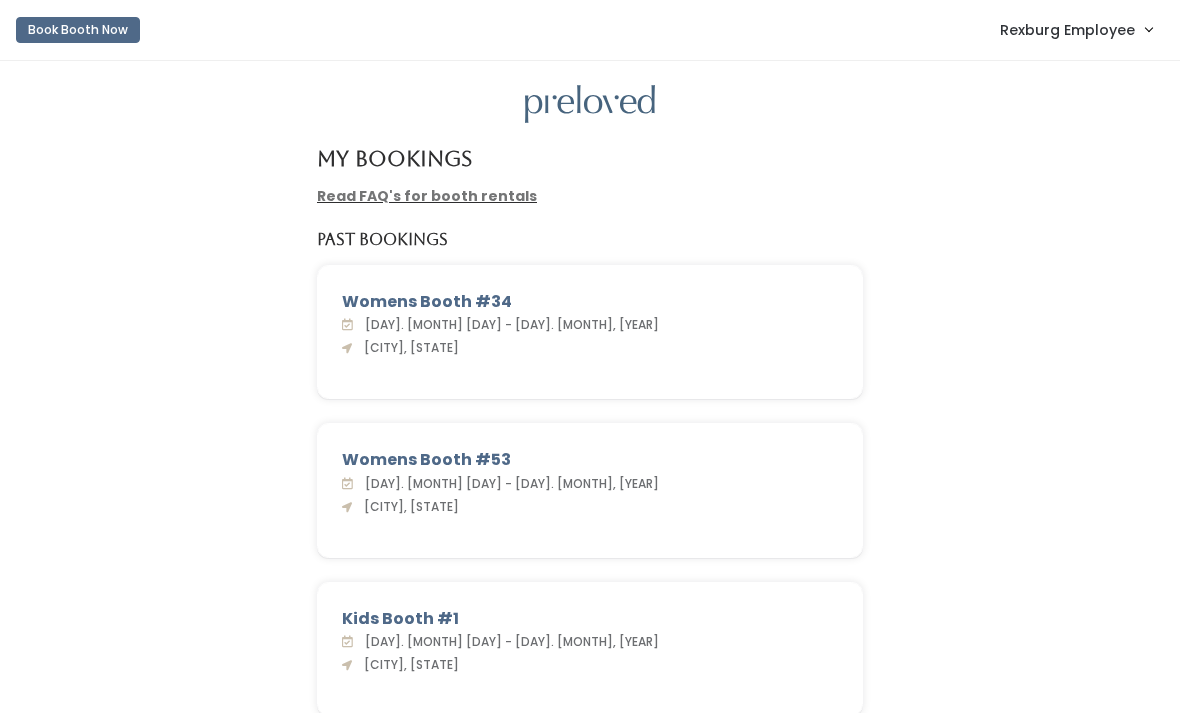 scroll, scrollTop: 0, scrollLeft: 0, axis: both 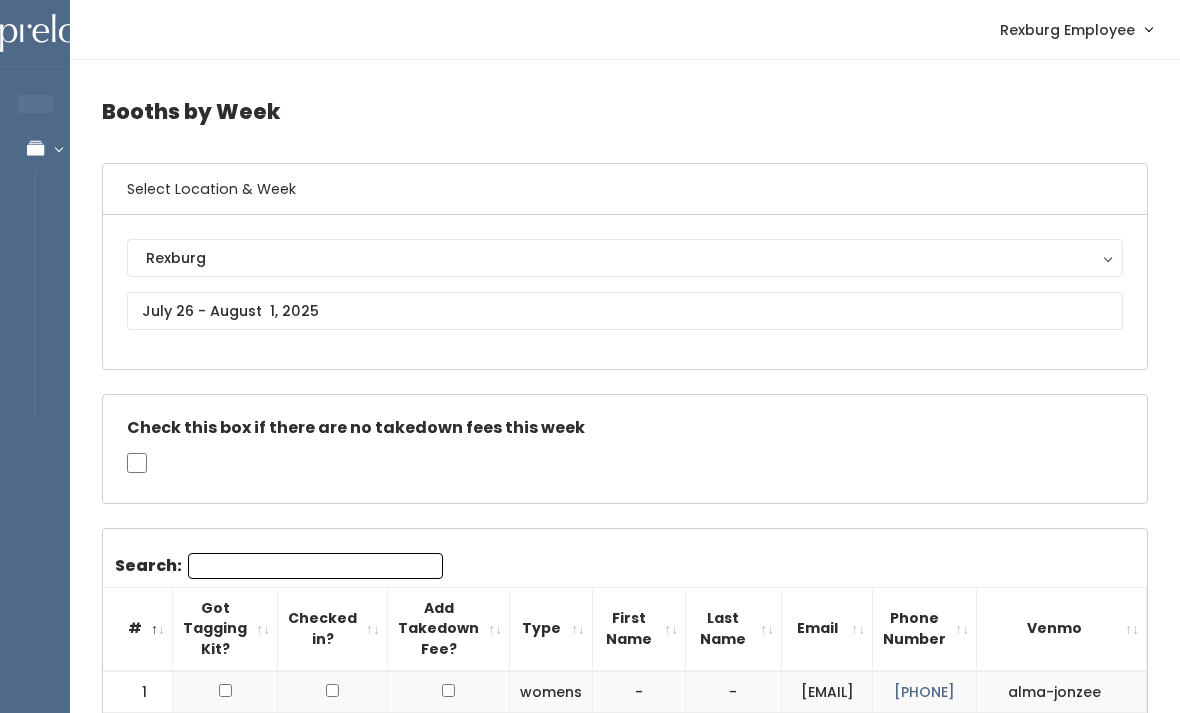 click on "Search:" at bounding box center (315, 566) 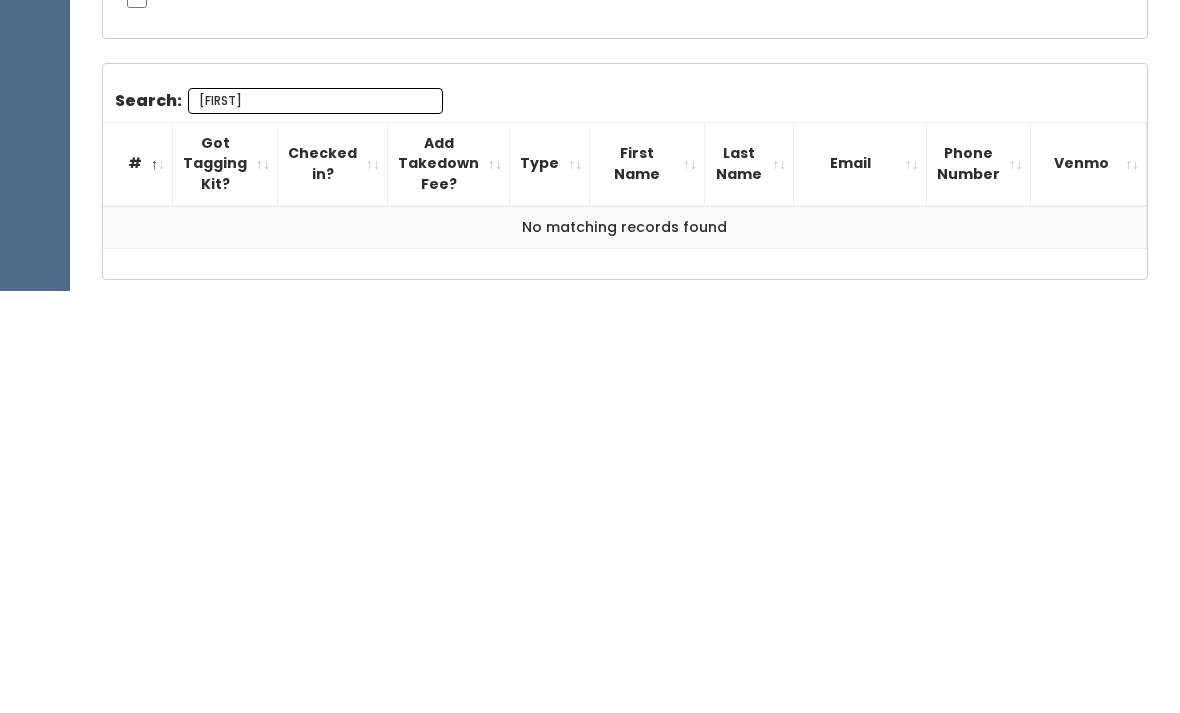 scroll, scrollTop: 146, scrollLeft: 0, axis: vertical 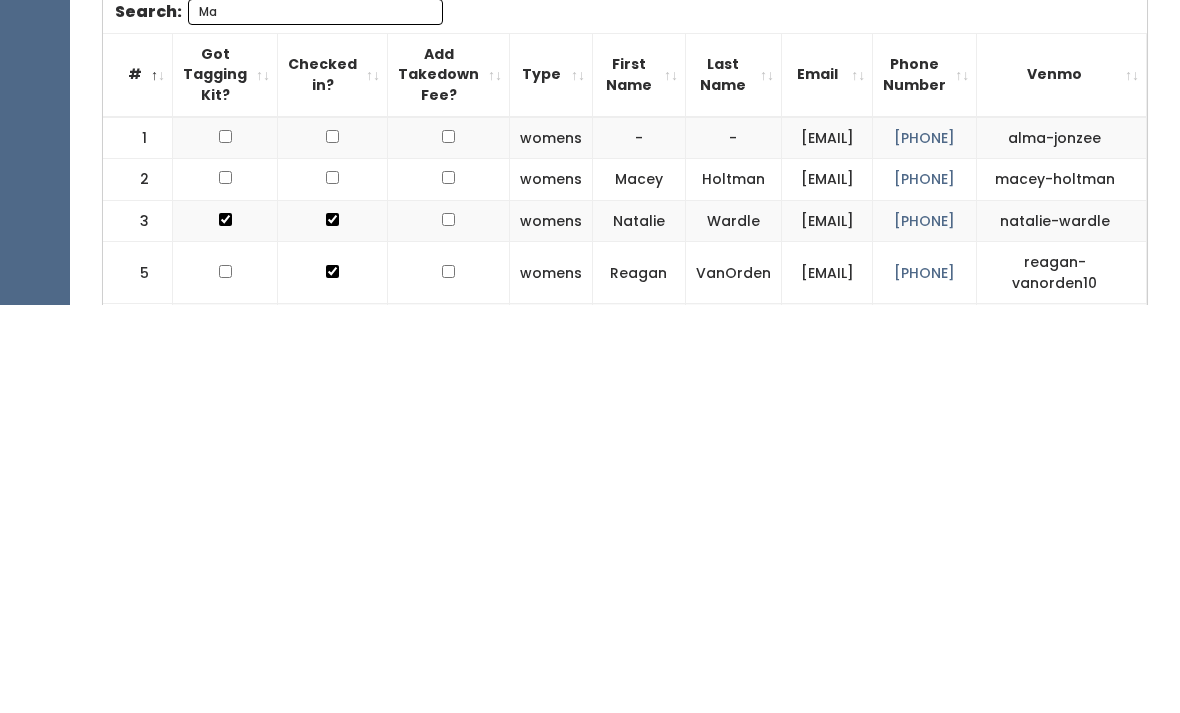 type on "M" 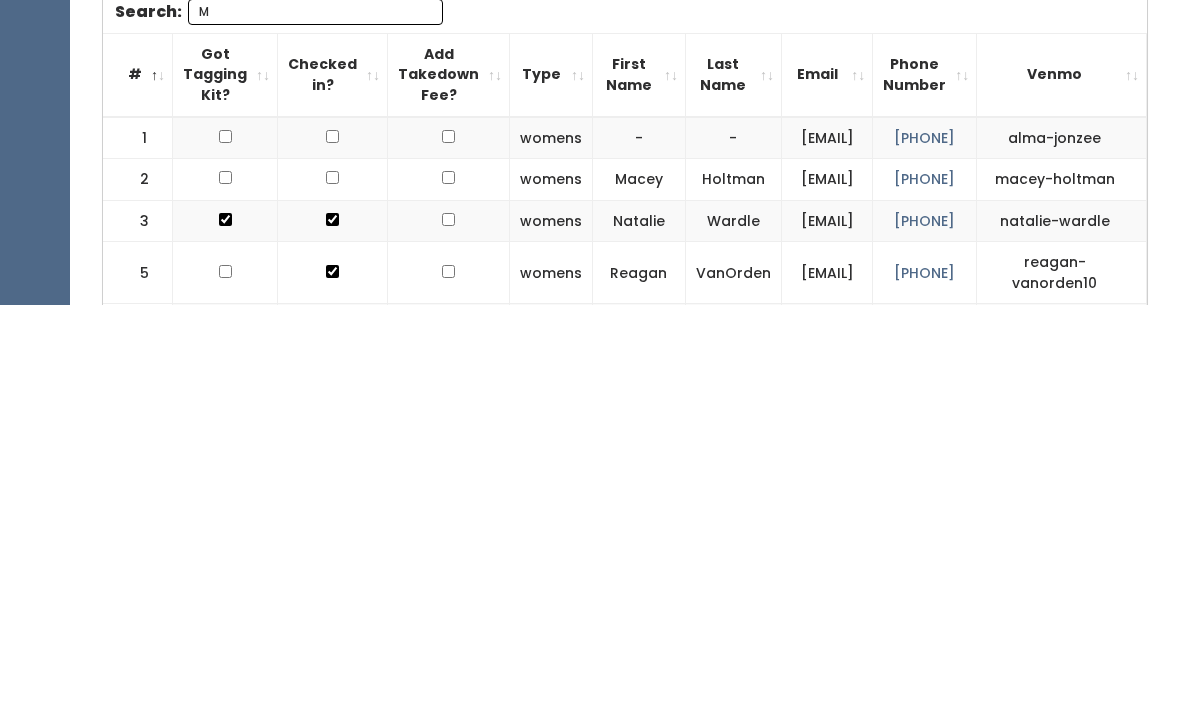 type 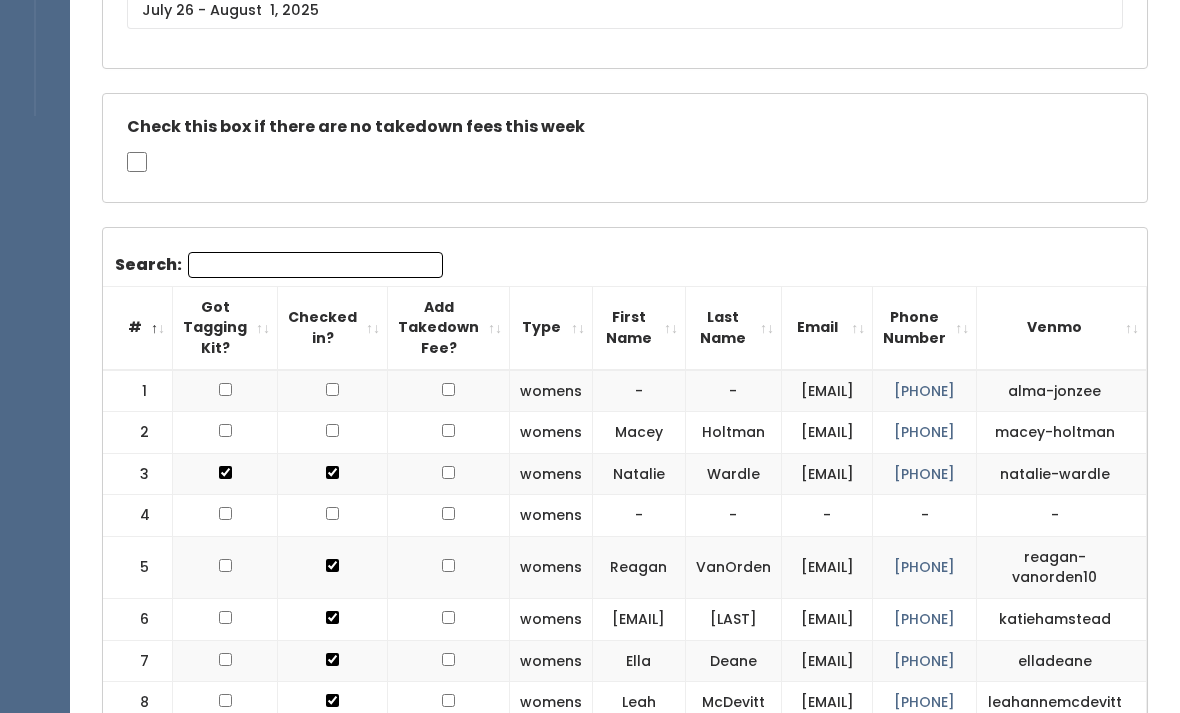 scroll, scrollTop: 0, scrollLeft: 0, axis: both 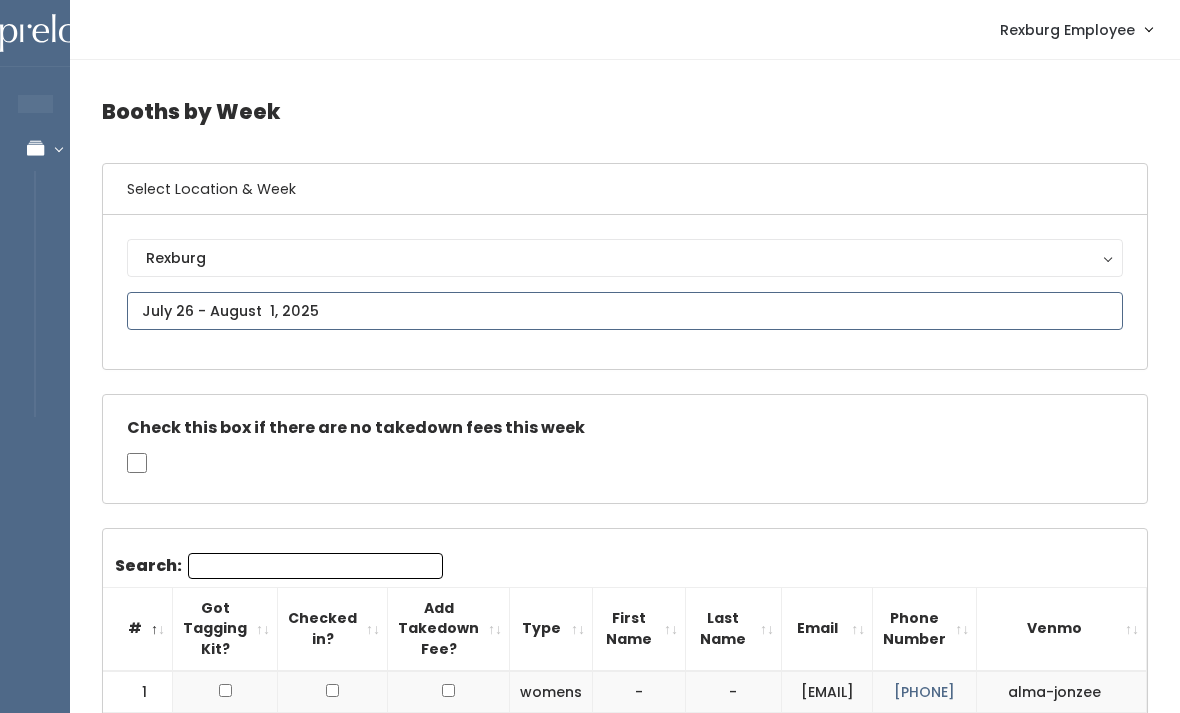 click on "EMPLOYEES
Manage Bookings
Booths by Week
All Bookings
Bookings with Booths
Booth Discounts
Seller Check-in
Rexburg Employee
Admin Home
My bookings
Account settings" at bounding box center (590, 1616) 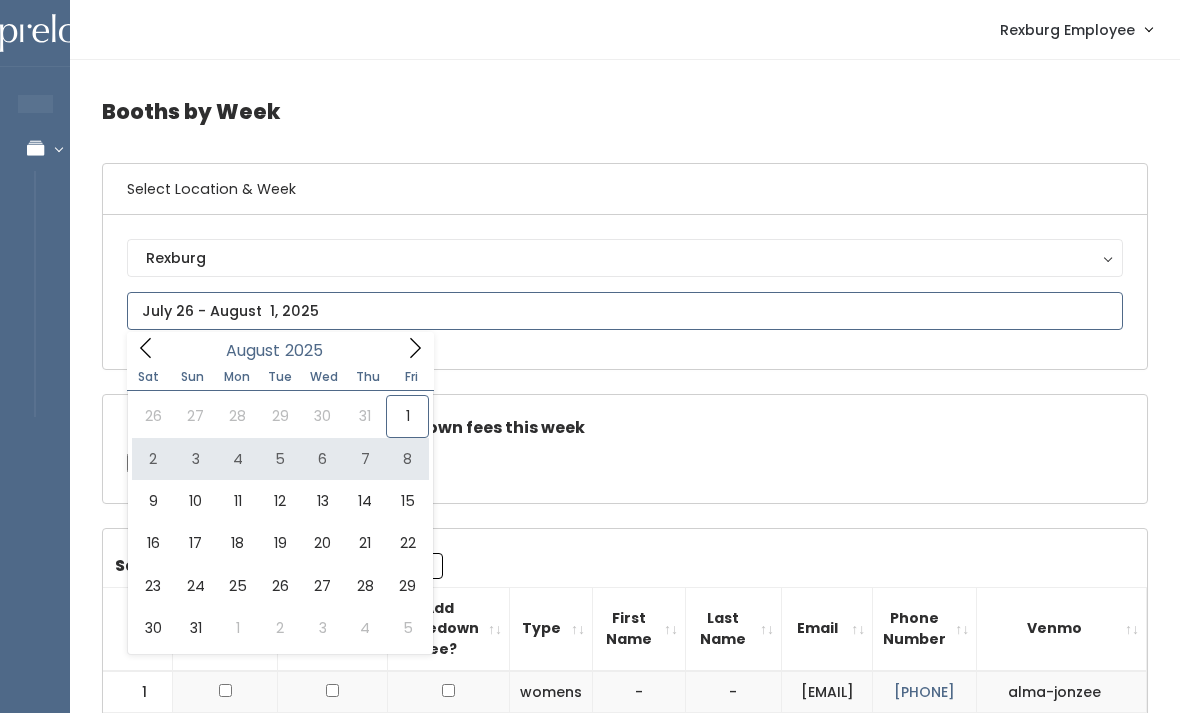 type on "[DATE] to [DATE]" 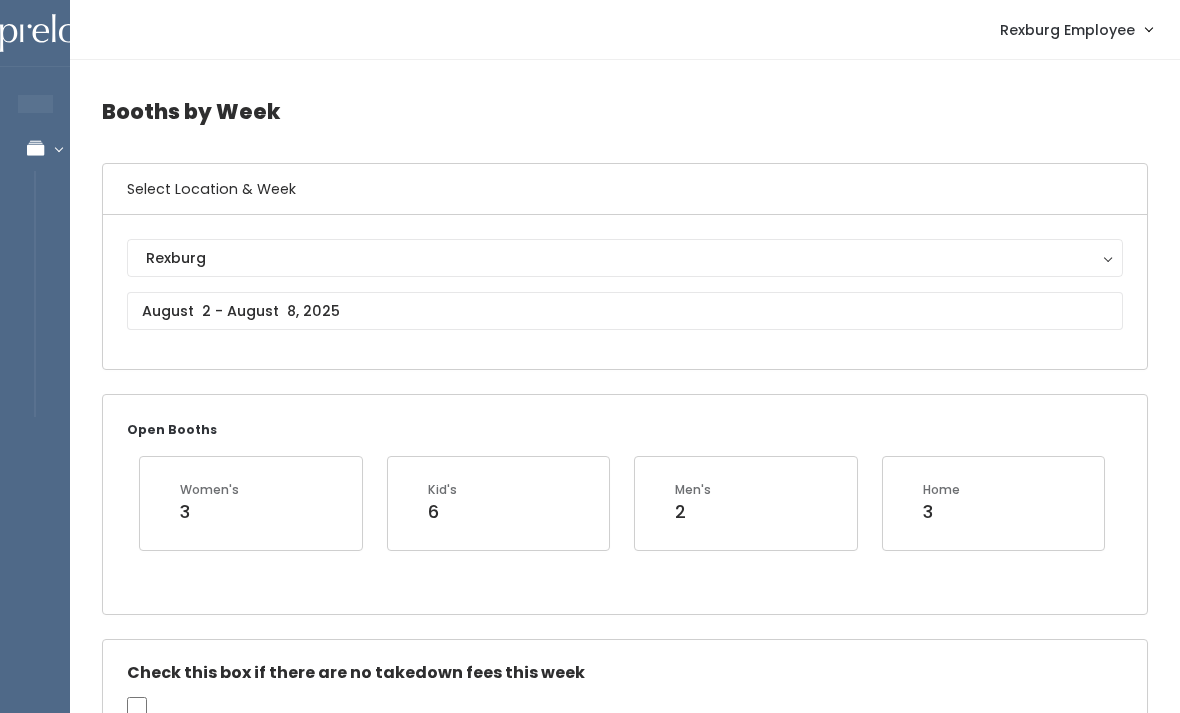 scroll, scrollTop: 0, scrollLeft: 0, axis: both 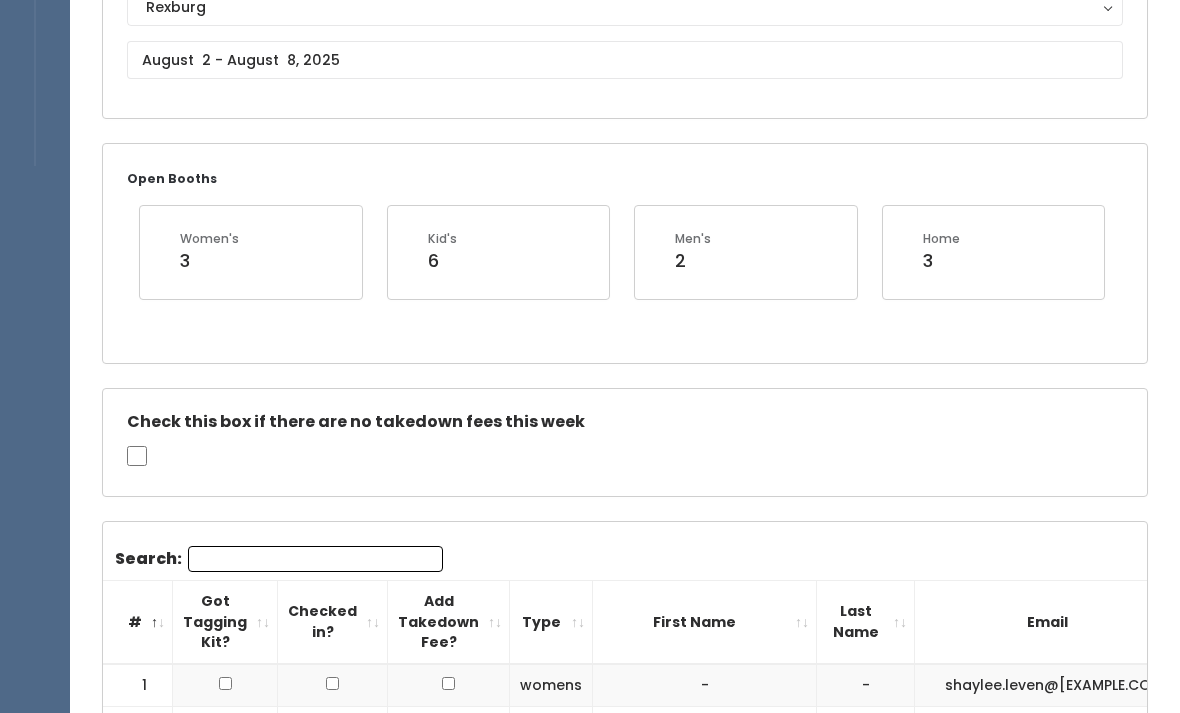 click on "Search:" at bounding box center [315, 559] 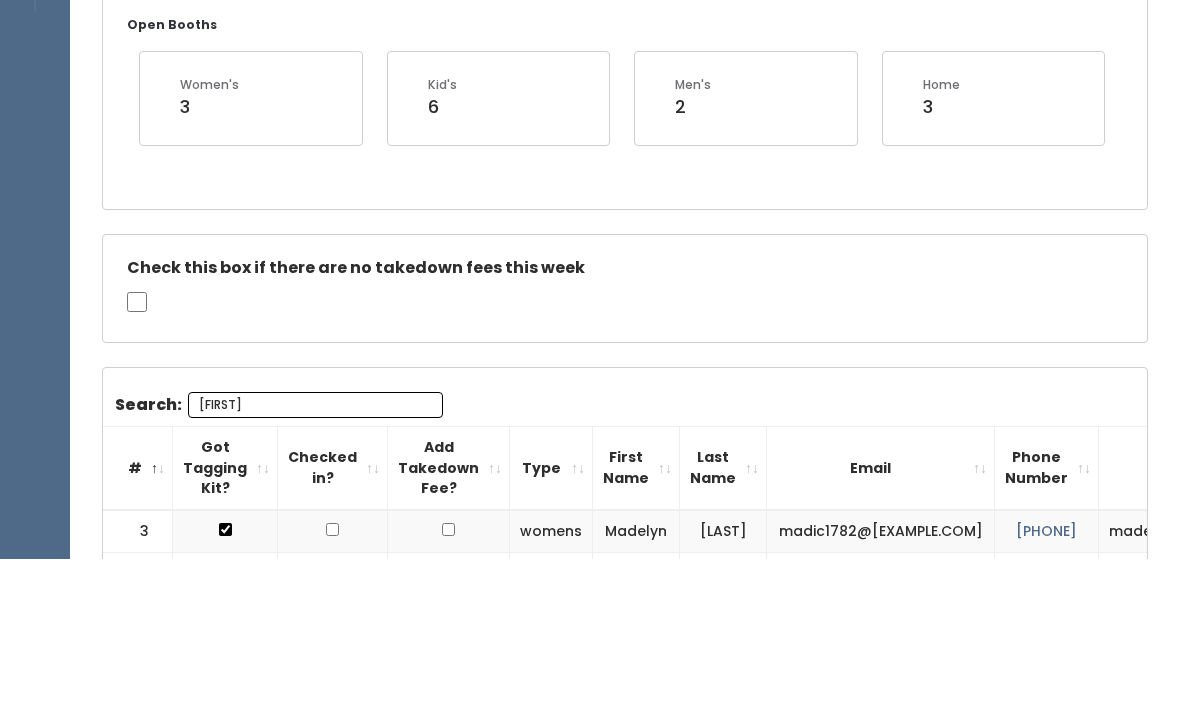 scroll, scrollTop: 271, scrollLeft: 0, axis: vertical 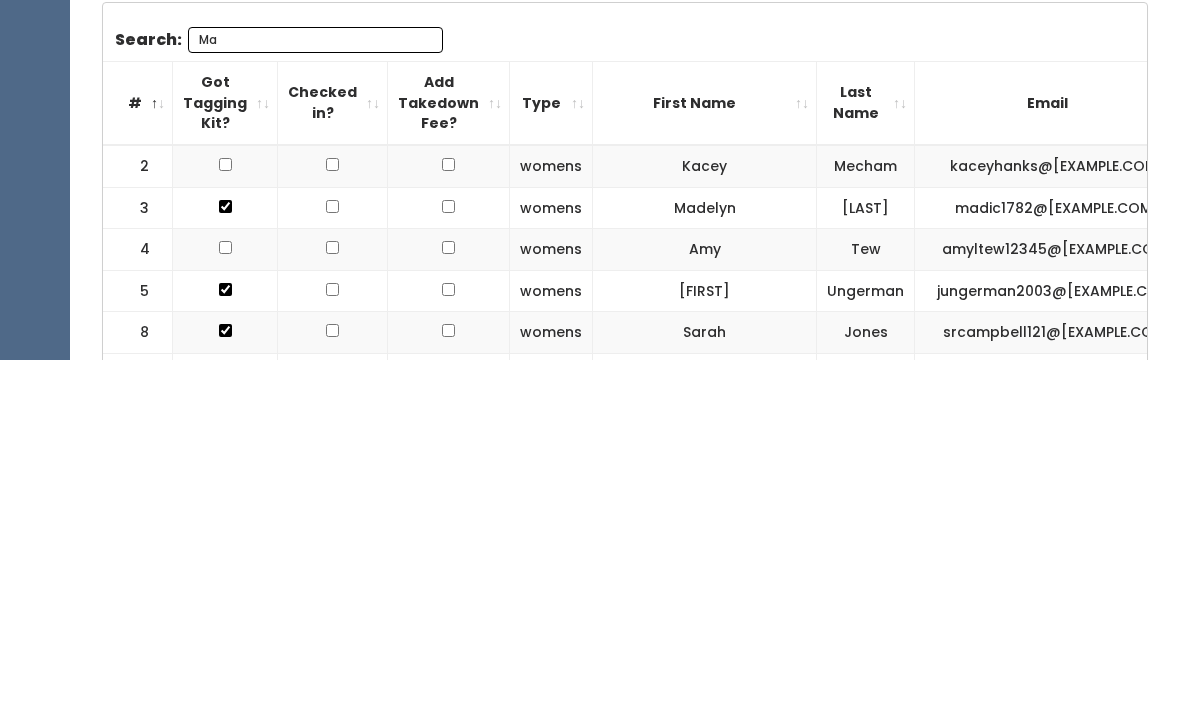 type on "M" 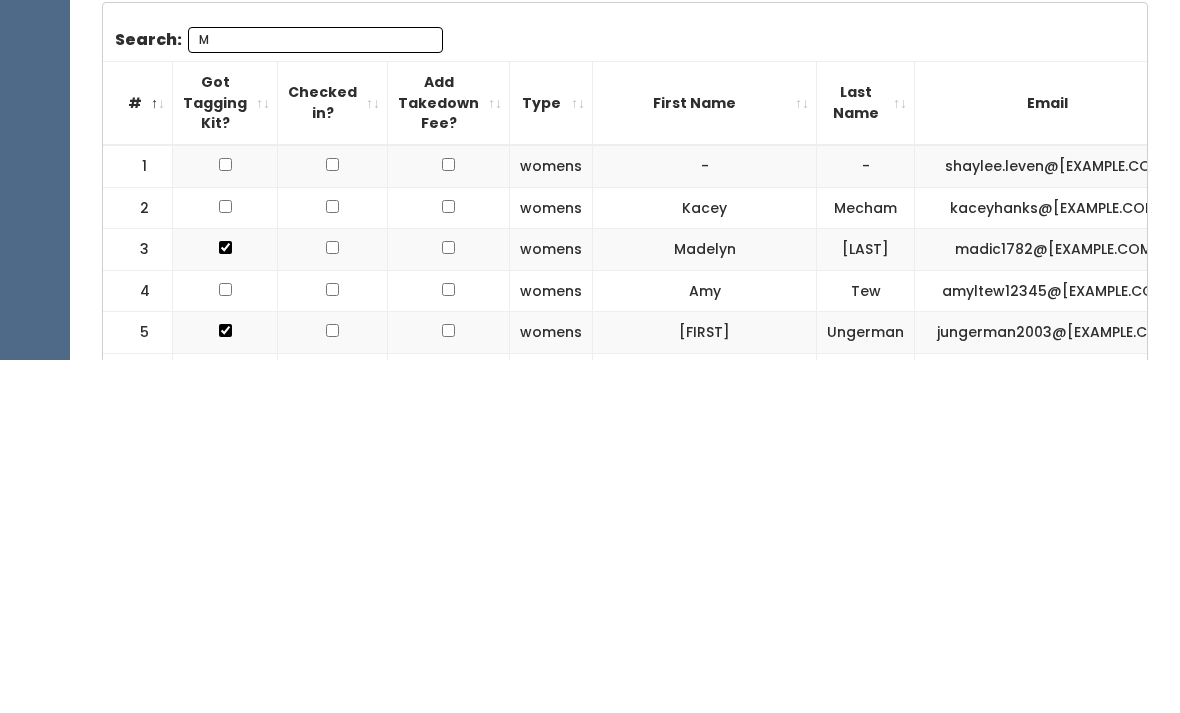 type 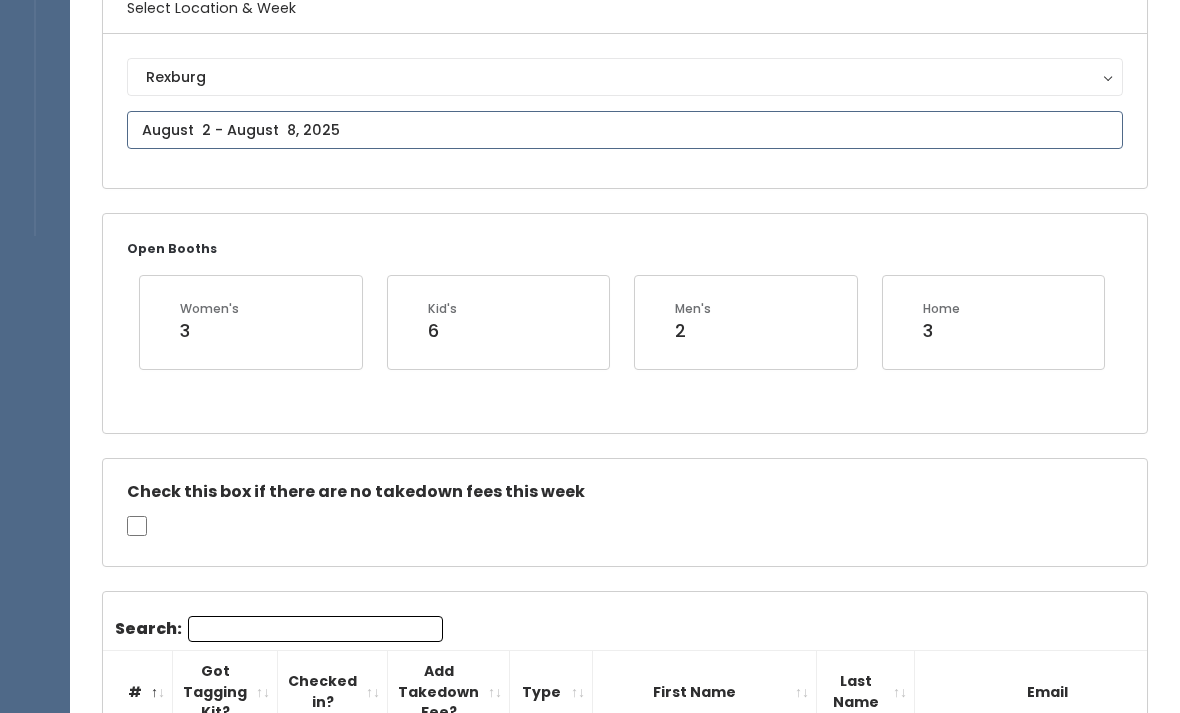 click at bounding box center (625, 130) 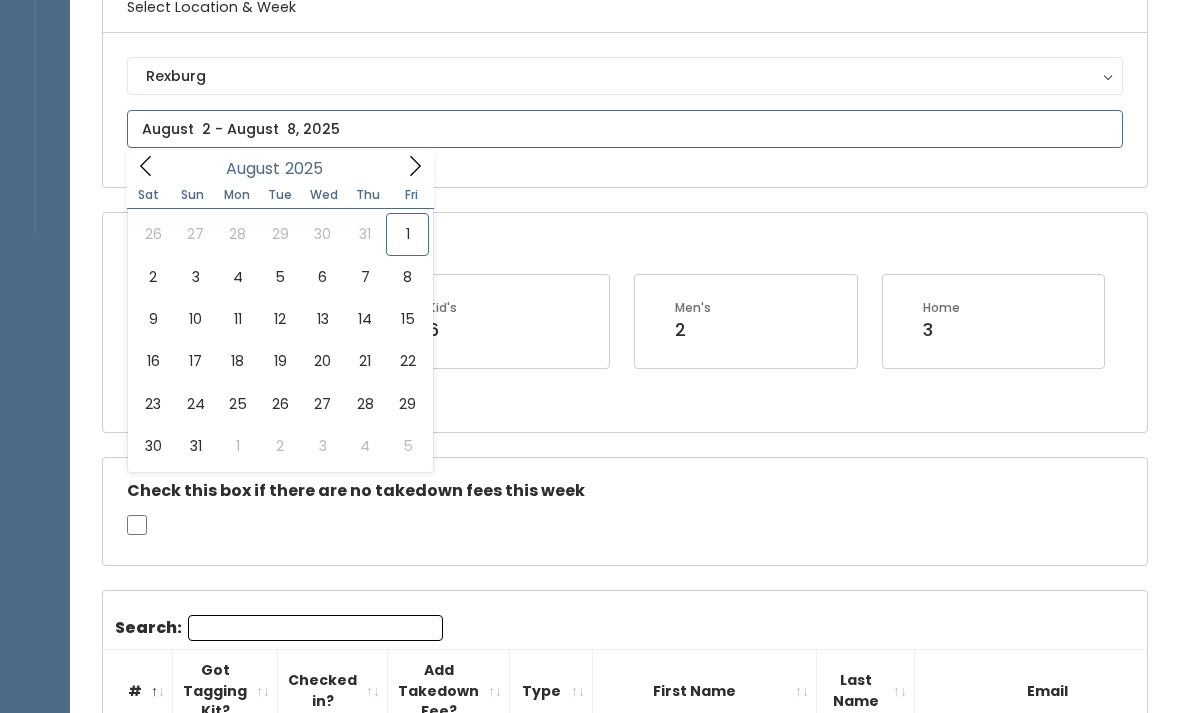 scroll, scrollTop: 182, scrollLeft: 0, axis: vertical 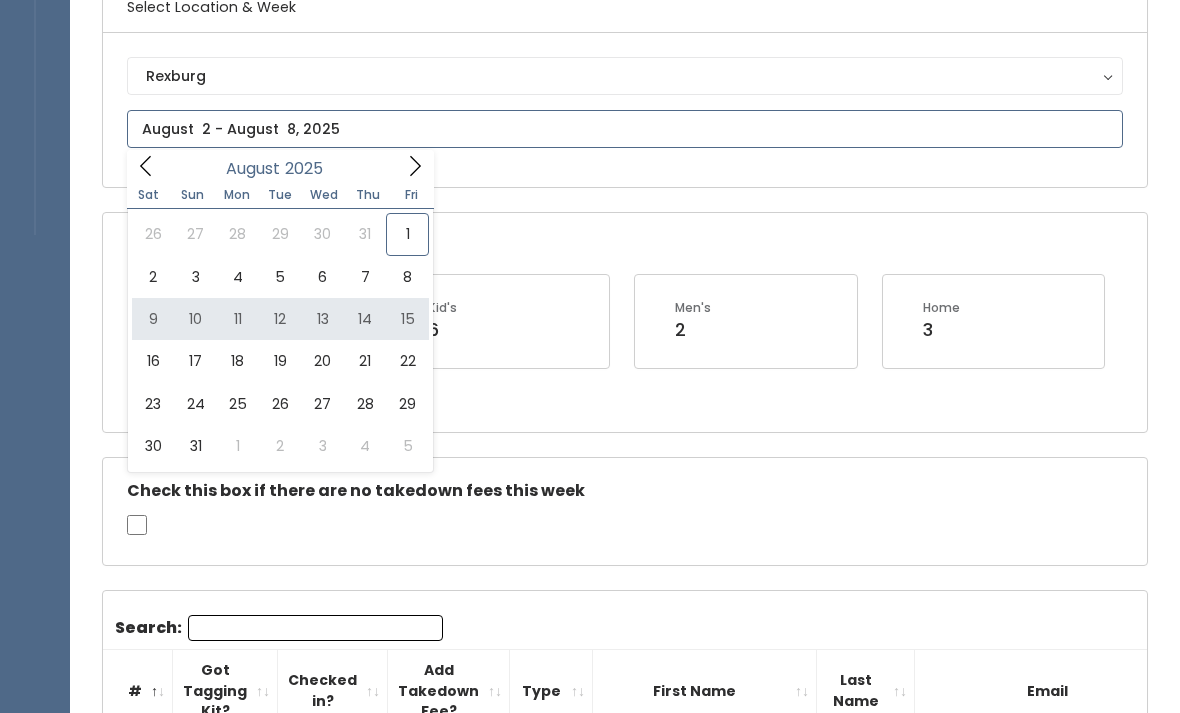 type on "August 9 to August 15" 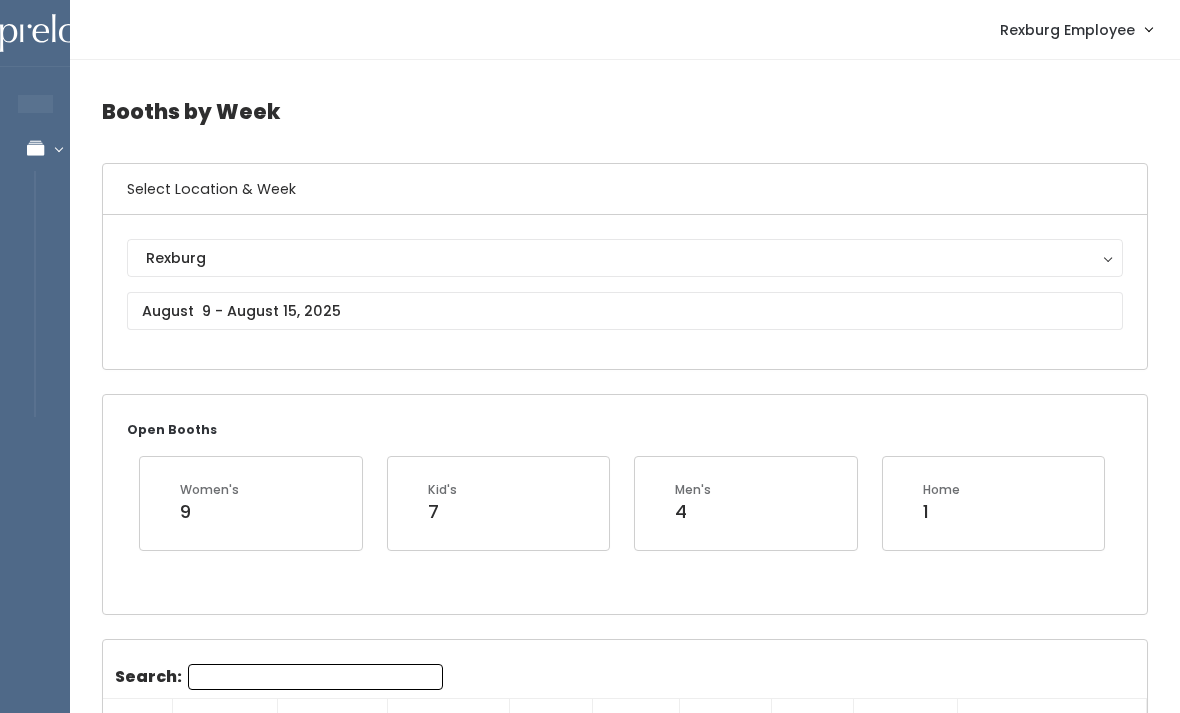 scroll, scrollTop: 0, scrollLeft: 0, axis: both 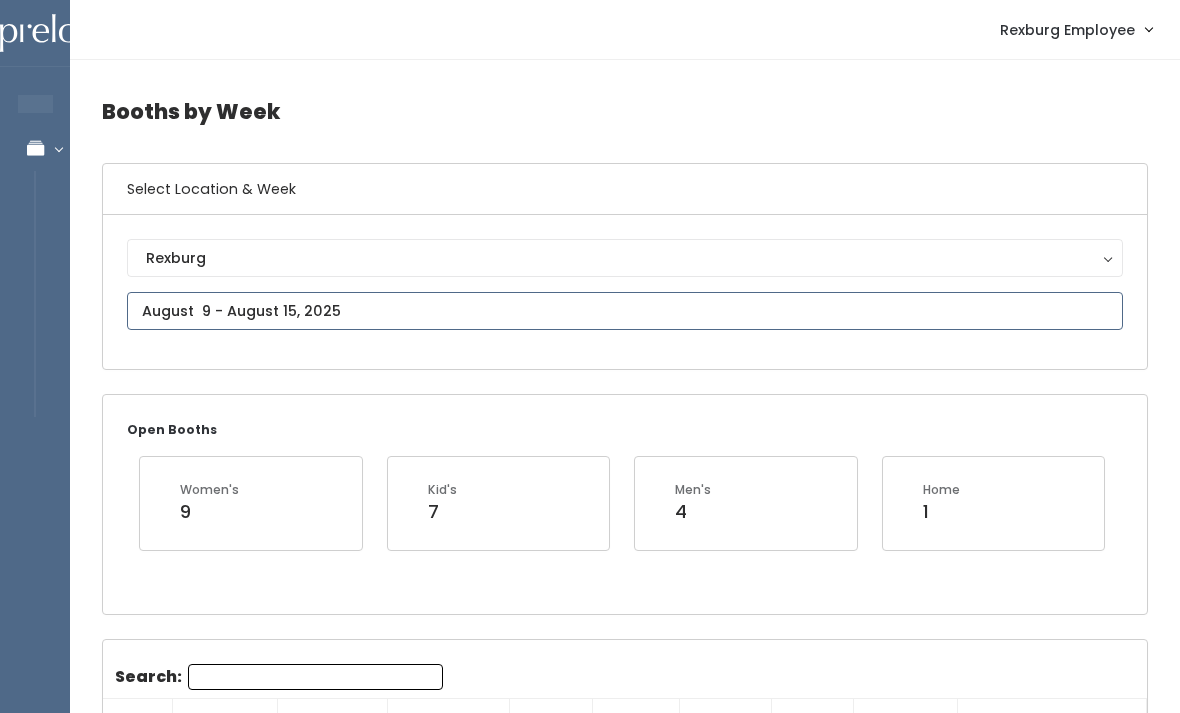 click on "EMPLOYEES
Manage Bookings
Booths by Week
All Bookings
Bookings with Booths
Booth Discounts
Seller Check-in
Rexburg Employee
Admin Home
My bookings
Account settings" at bounding box center [590, 1692] 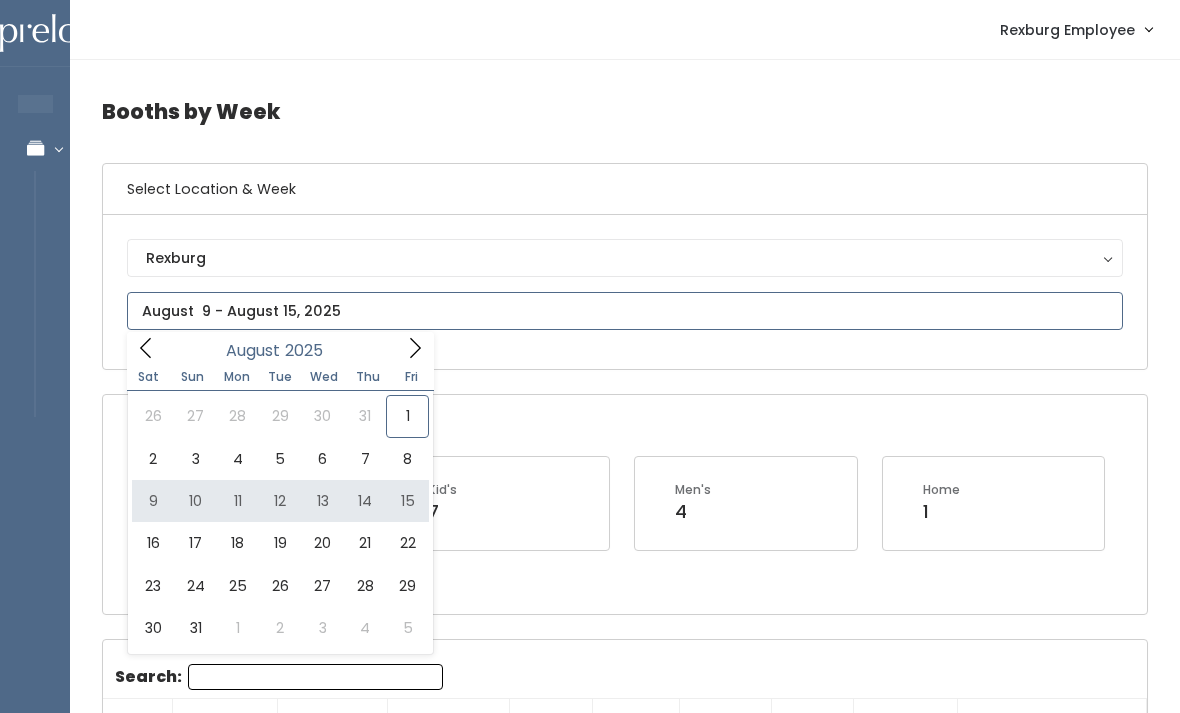type on "[MONTH] [NUMBER] to [MONTH] [NUMBER]" 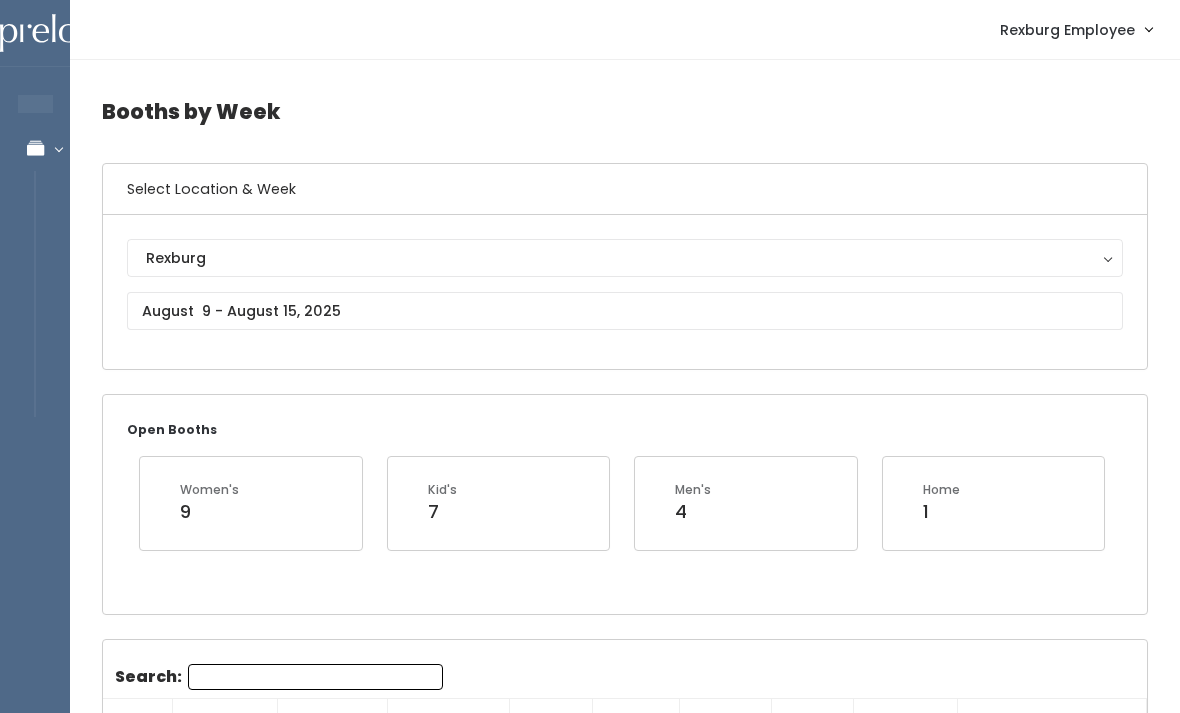 scroll, scrollTop: 0, scrollLeft: 0, axis: both 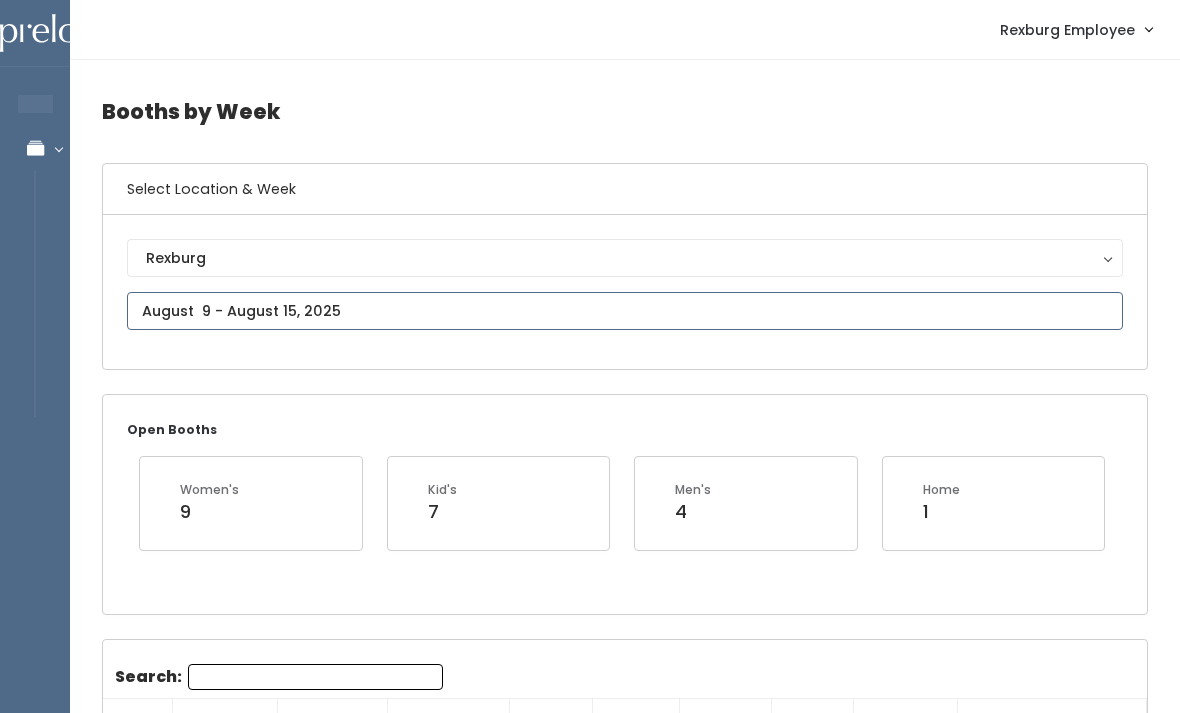 click on "EMPLOYEES
Manage Bookings
Booths by Week
All Bookings
Bookings with Booths
Booth Discounts
Seller Check-in
Rexburg Employee
Admin Home
My bookings
Account settings" at bounding box center [590, 1692] 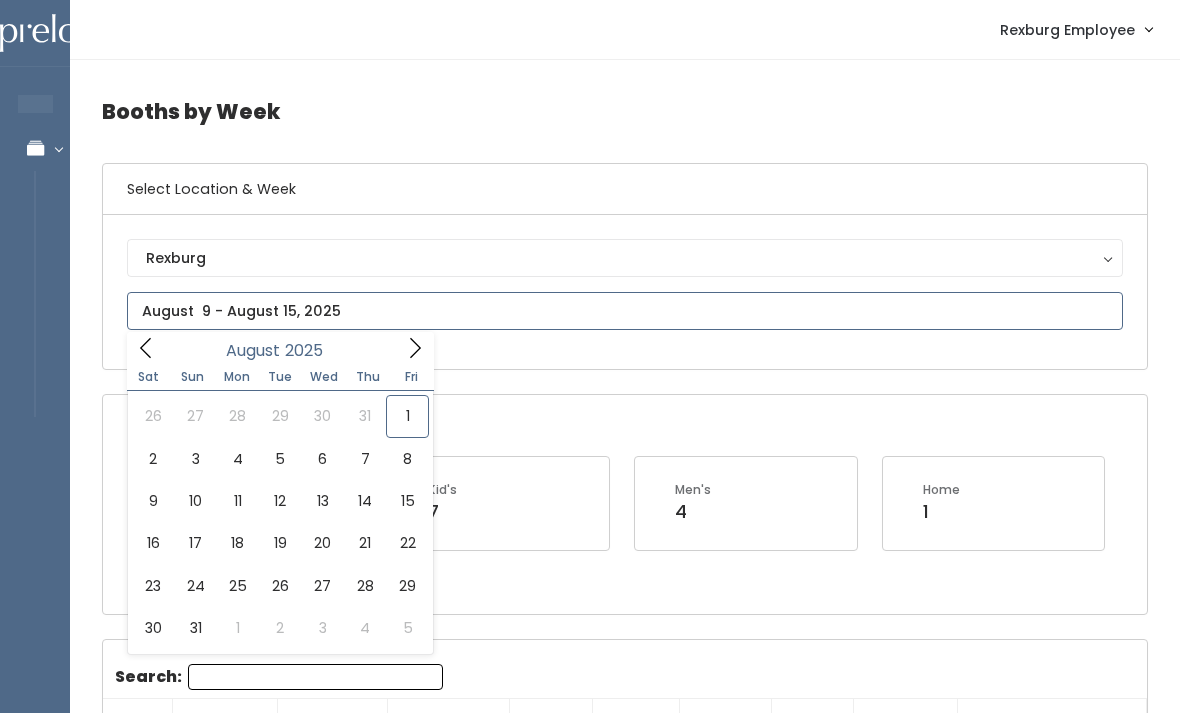 type on "[MONTH] [NUMBER] to [MONTH] [NUMBER]" 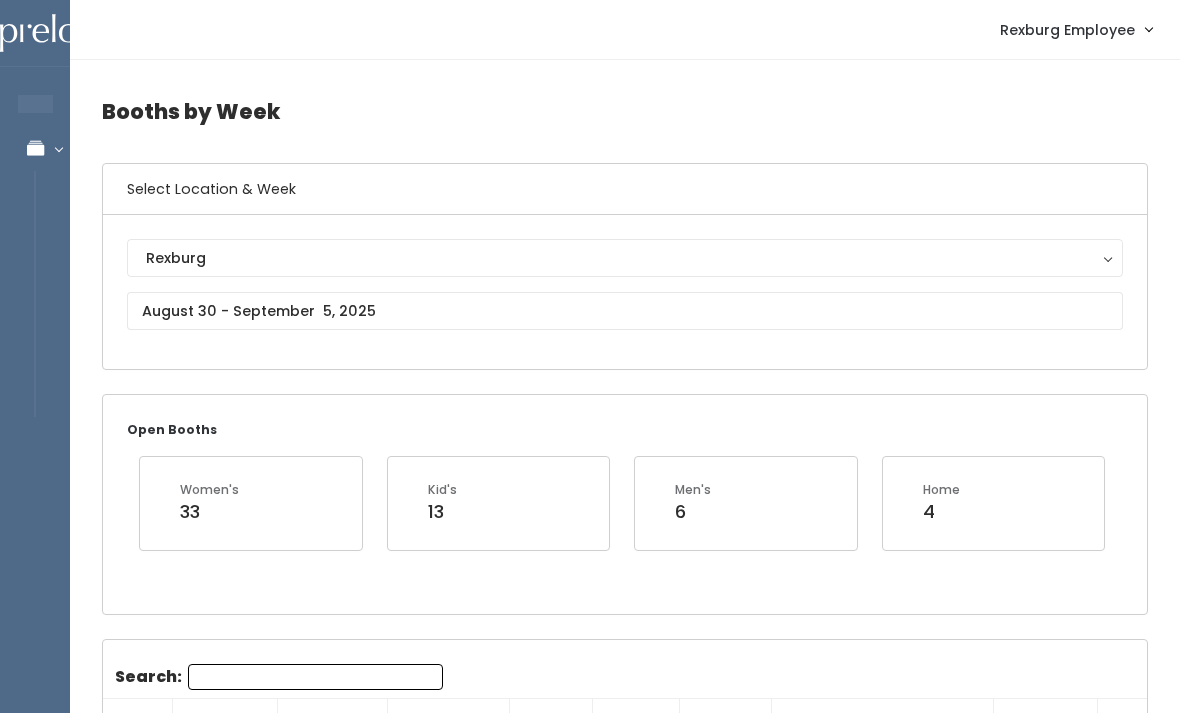 scroll, scrollTop: 0, scrollLeft: 0, axis: both 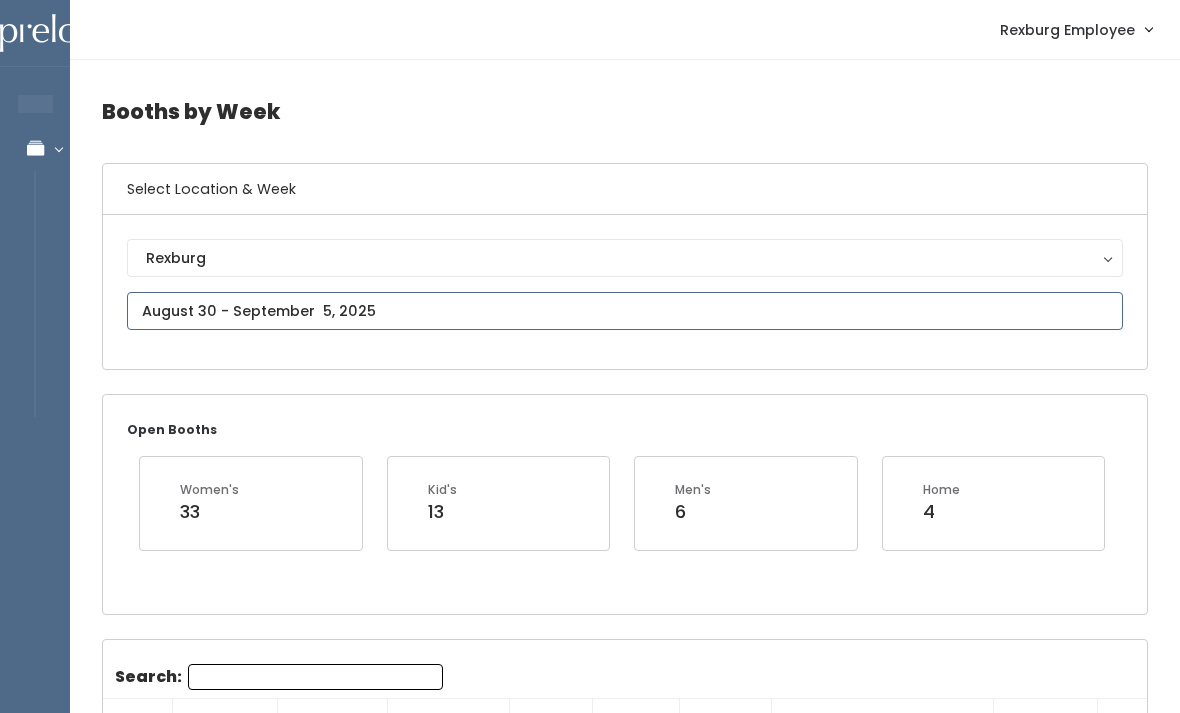 click at bounding box center [625, 311] 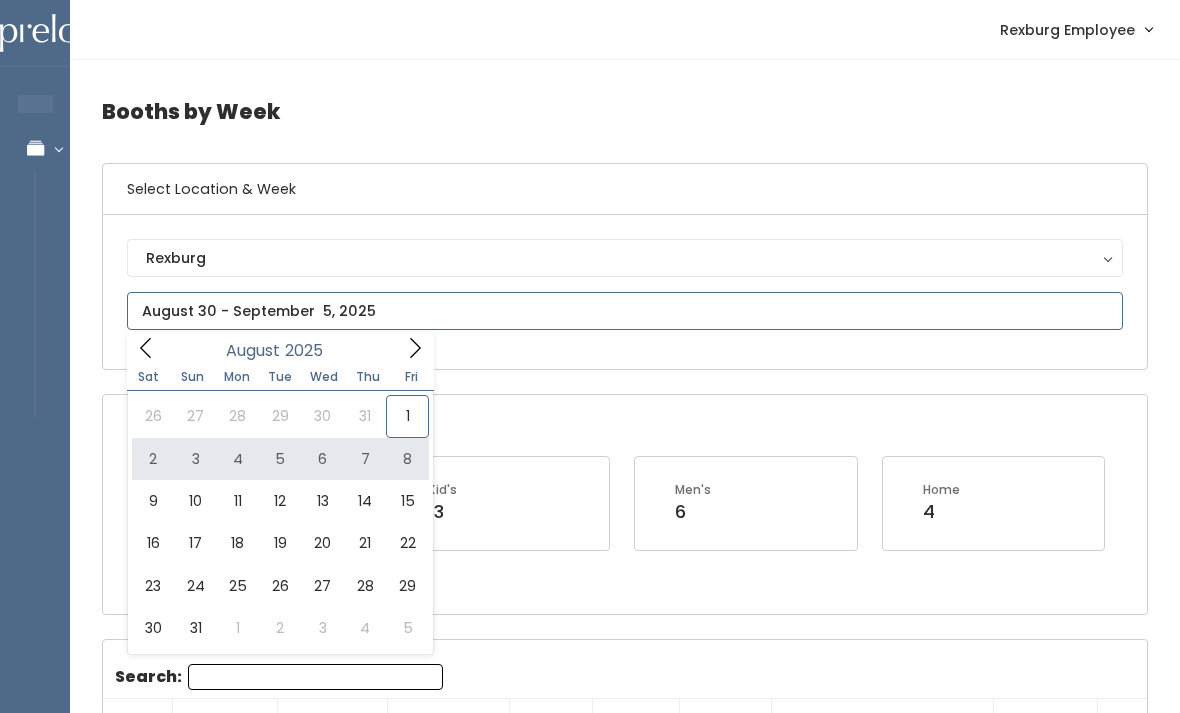 type on "August 2 to August 8" 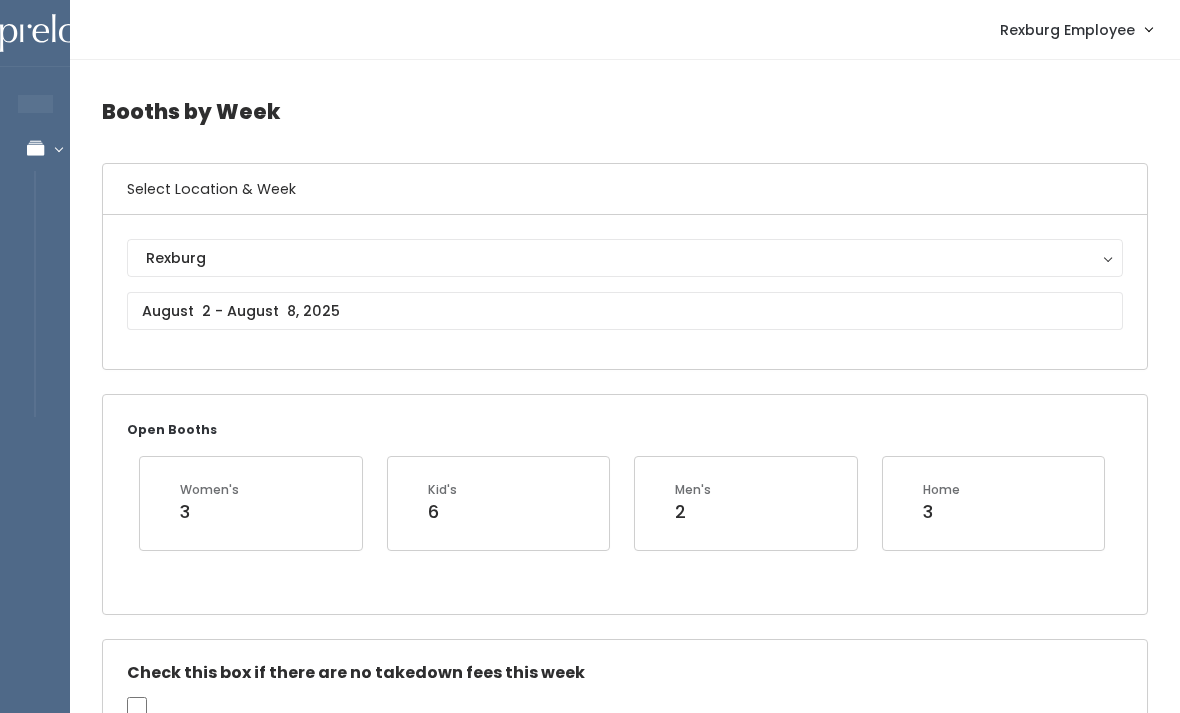 scroll, scrollTop: 0, scrollLeft: 0, axis: both 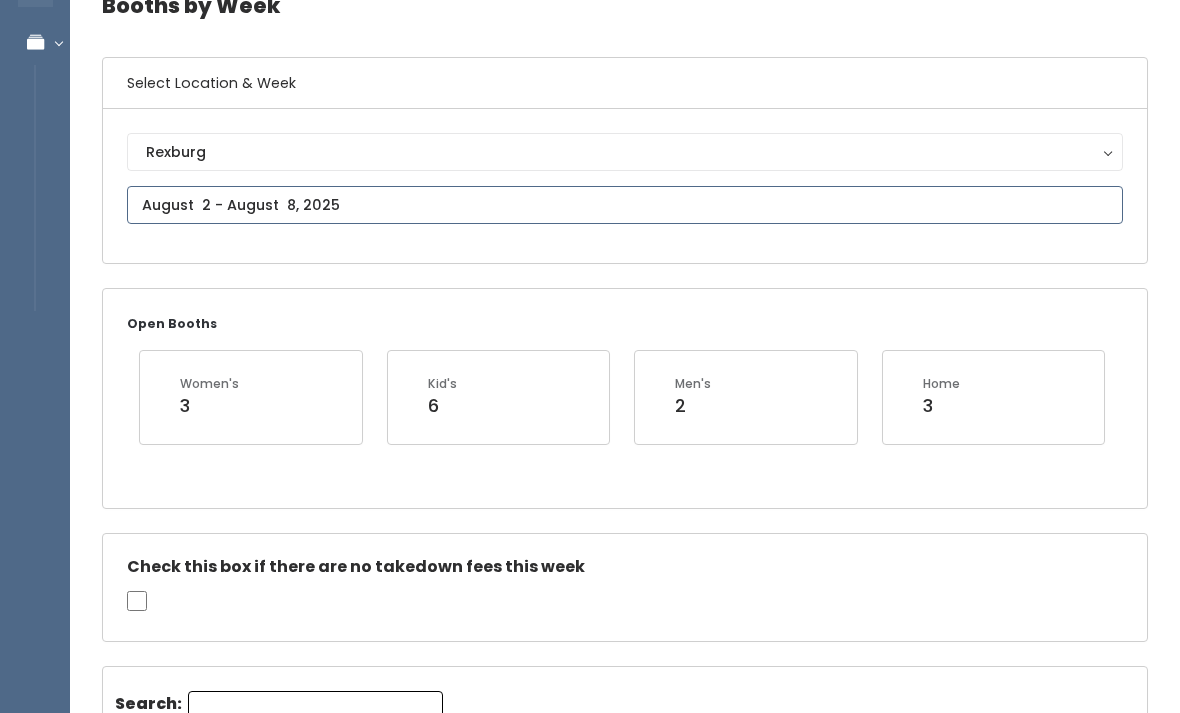click at bounding box center [625, 205] 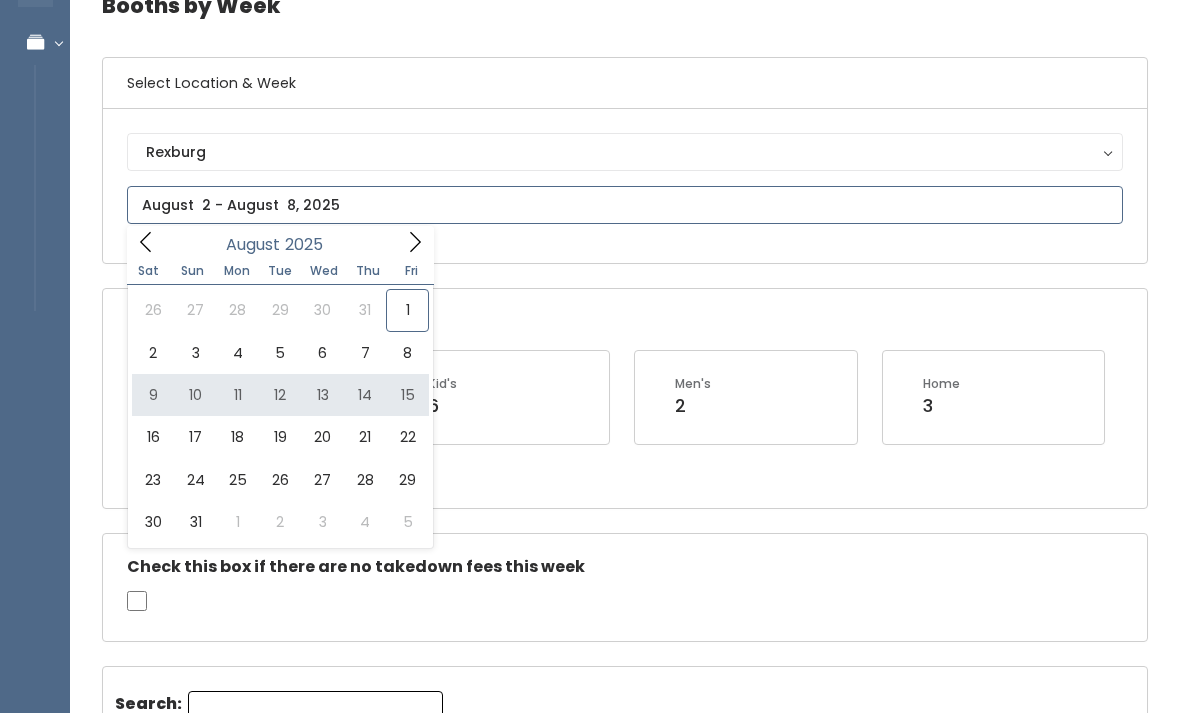 type on "August 9 to August 15" 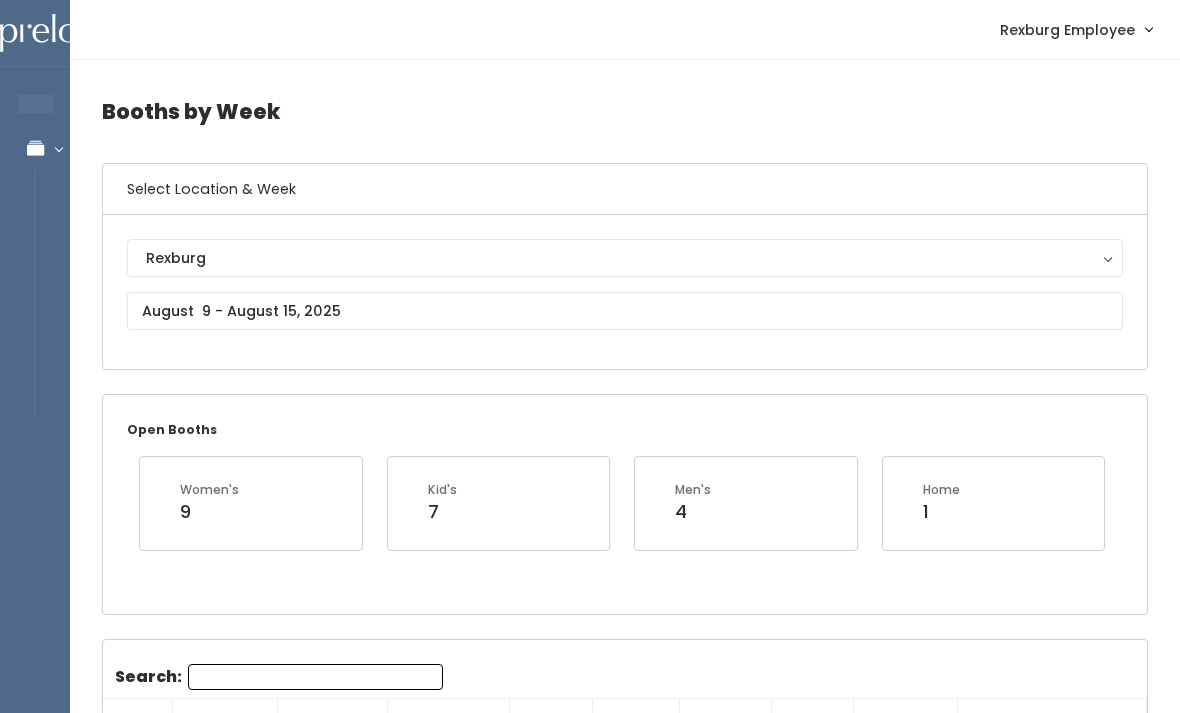 scroll, scrollTop: 0, scrollLeft: 0, axis: both 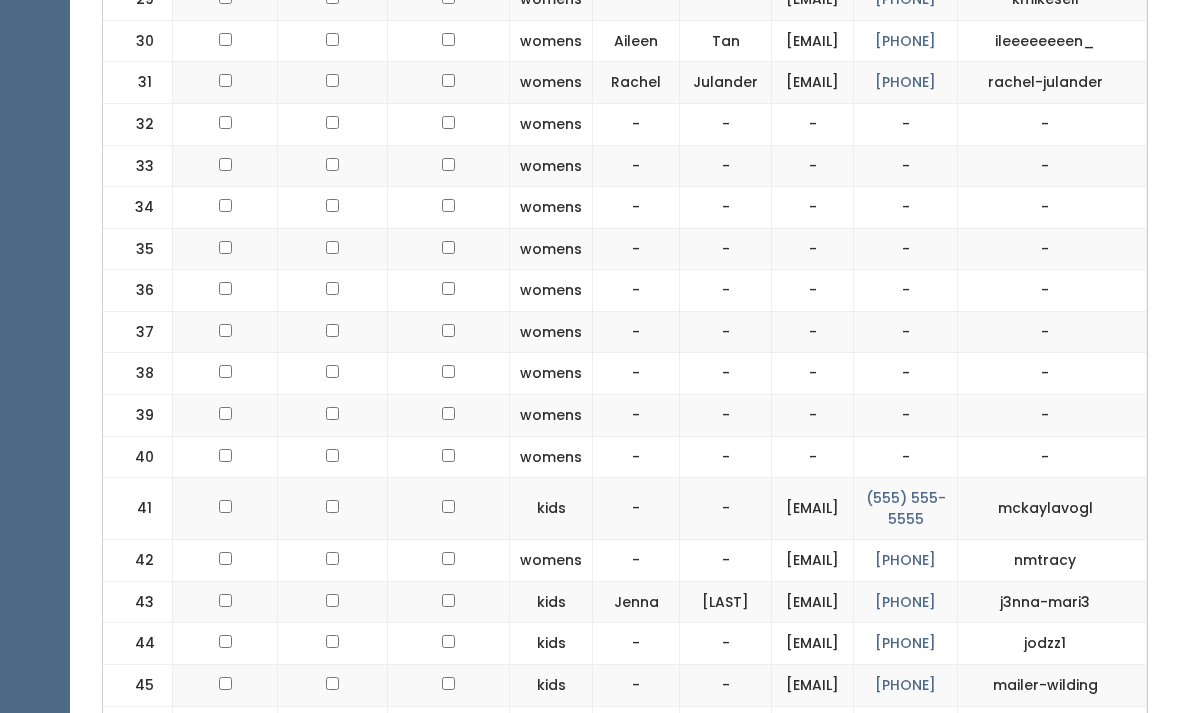 click on "-" at bounding box center (726, -124) 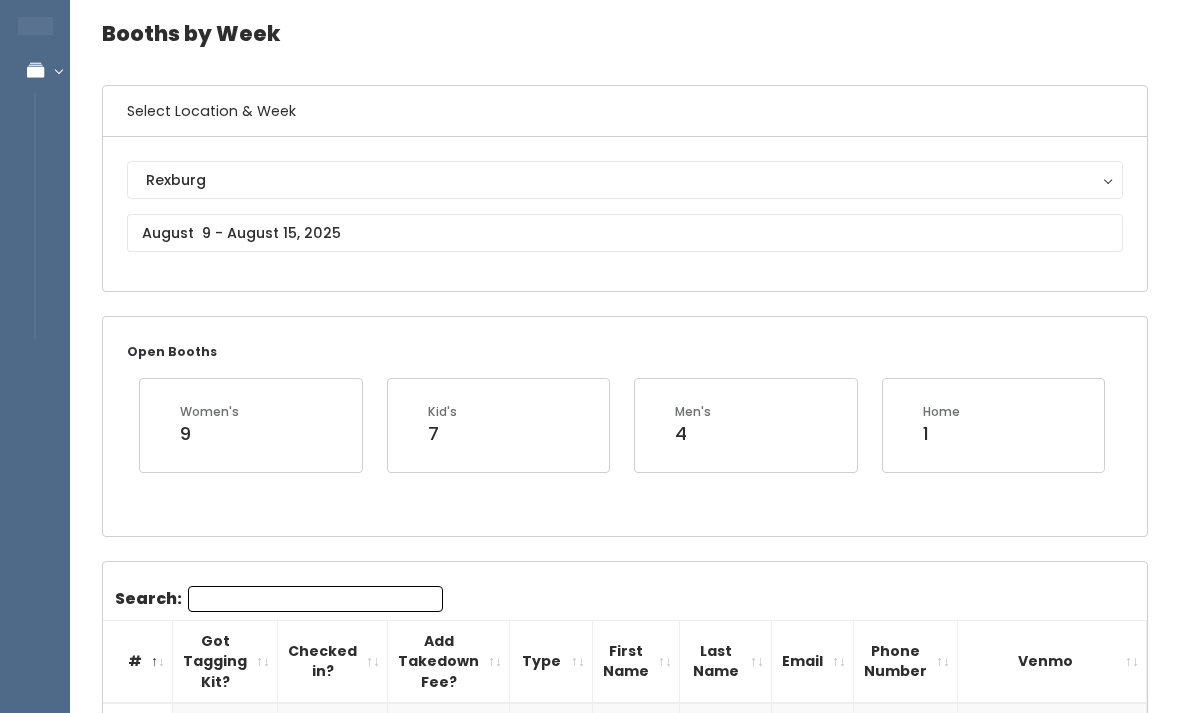 scroll, scrollTop: 0, scrollLeft: 0, axis: both 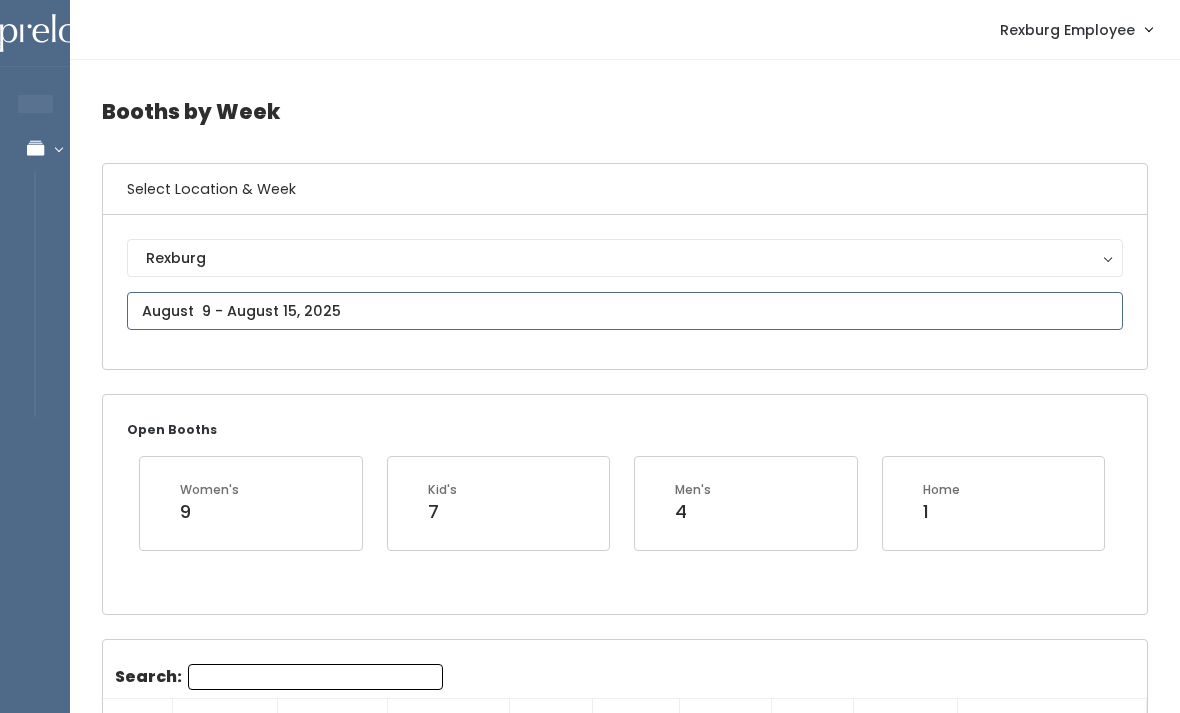 click on "EMPLOYEES
Manage Bookings
Booths by Week
All Bookings
Bookings with Booths
Booth Discounts
Seller Check-in
Rexburg Employee
Admin Home
My bookings
Account settings" at bounding box center (590, 1692) 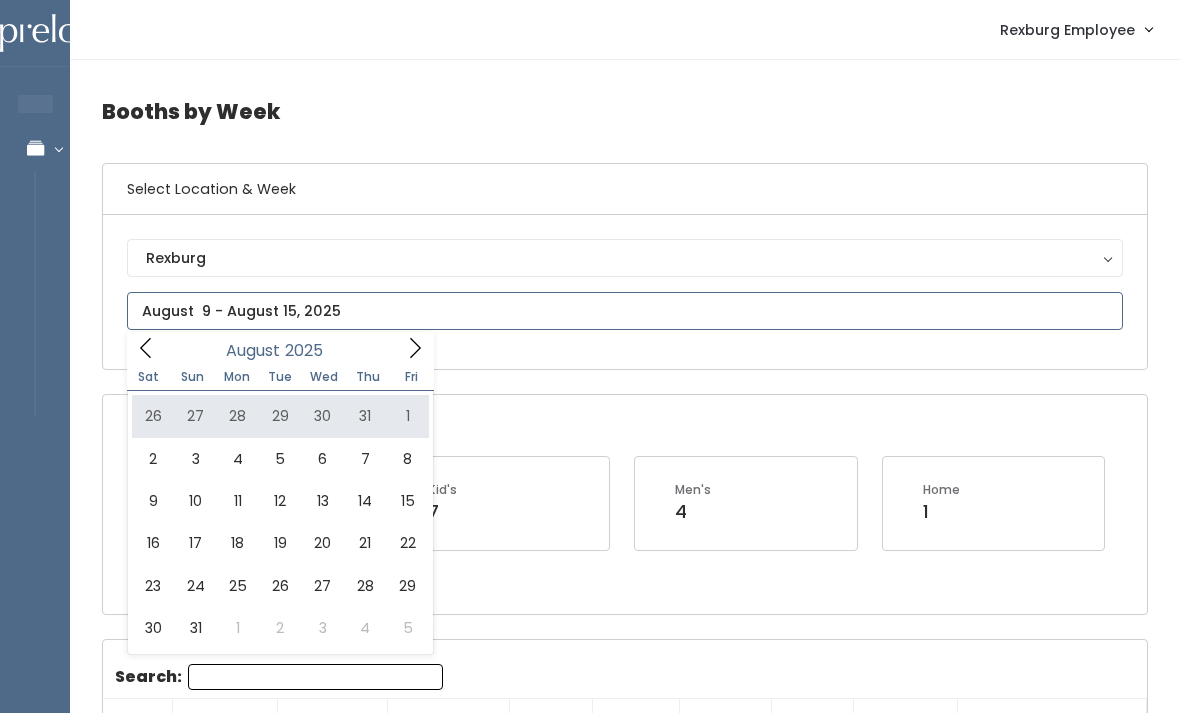 type on "[MONTH] [NUMBER] to [MONTH] [NUMBER]" 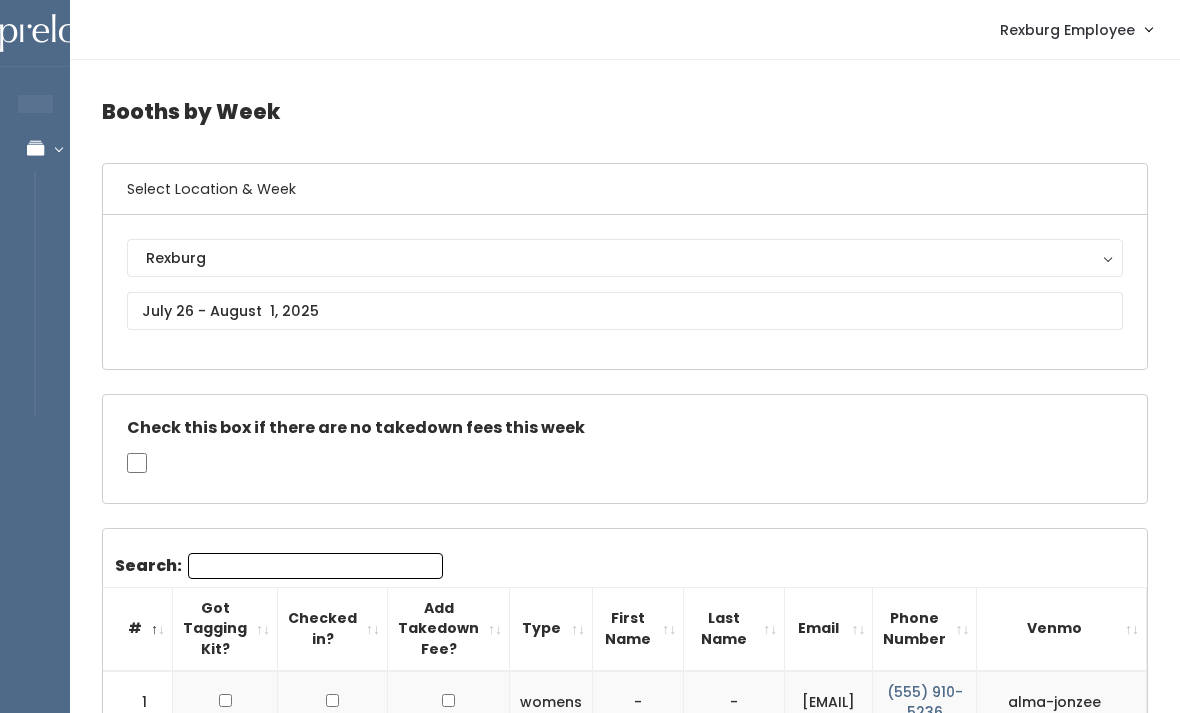 scroll, scrollTop: 488, scrollLeft: 0, axis: vertical 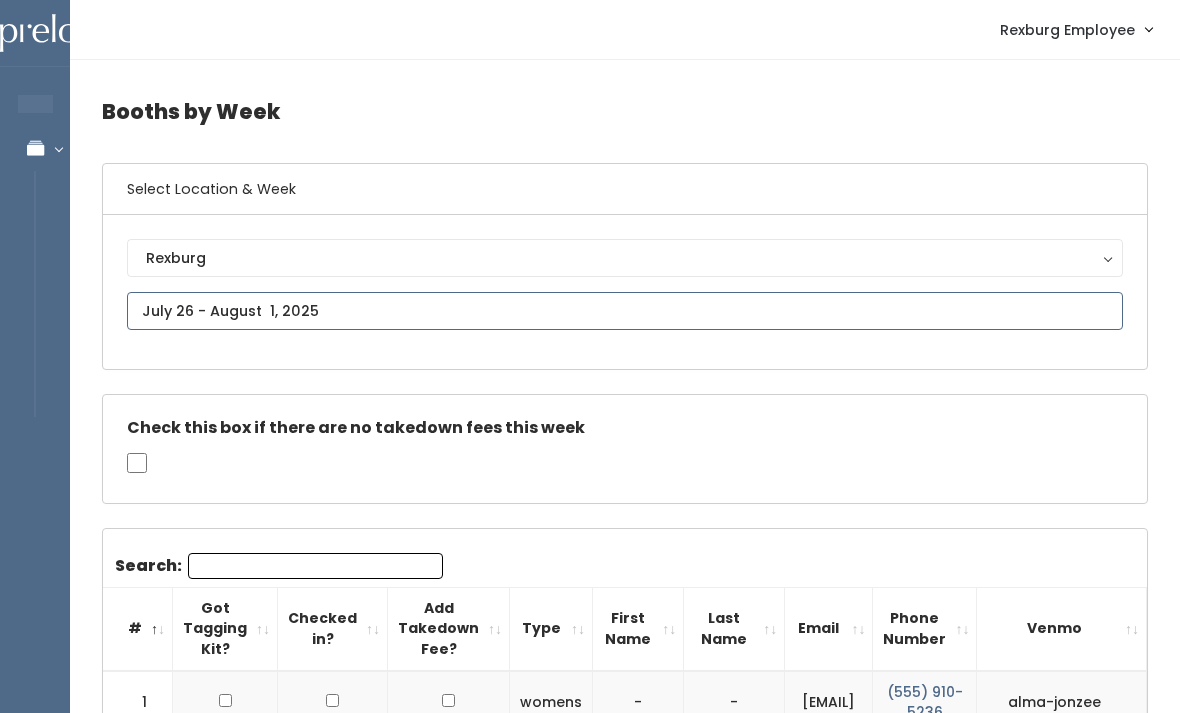 click at bounding box center (625, 311) 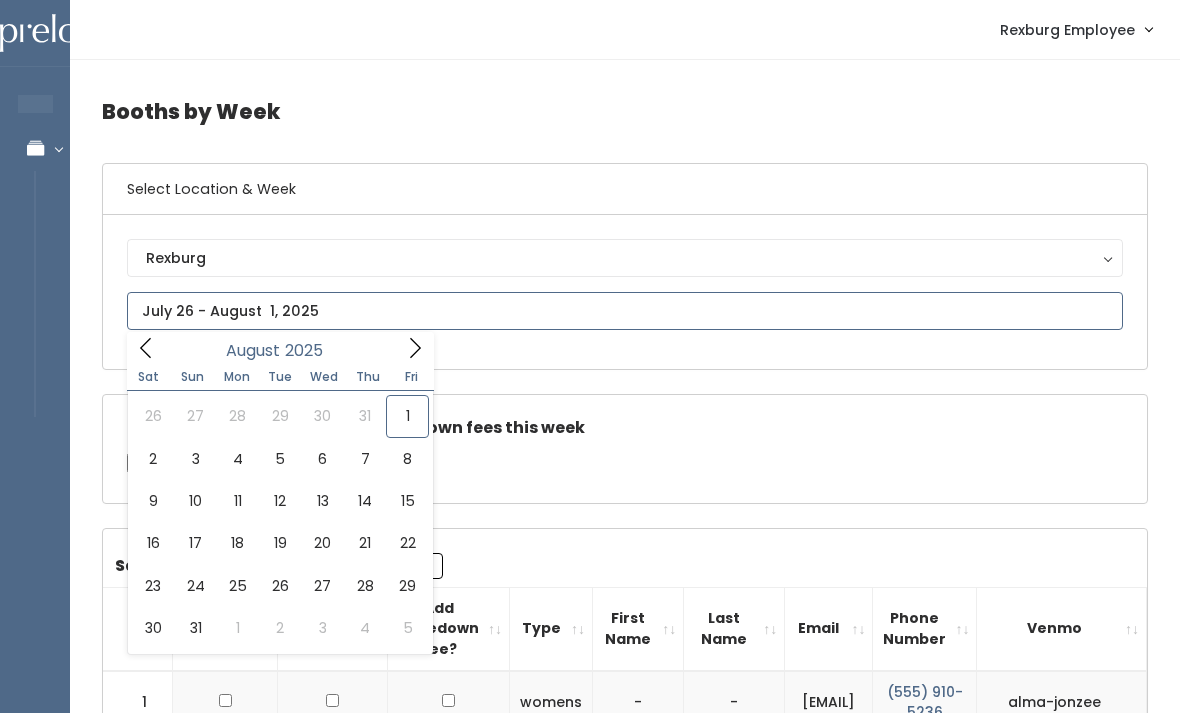 type on "[DATE] to [DATE]" 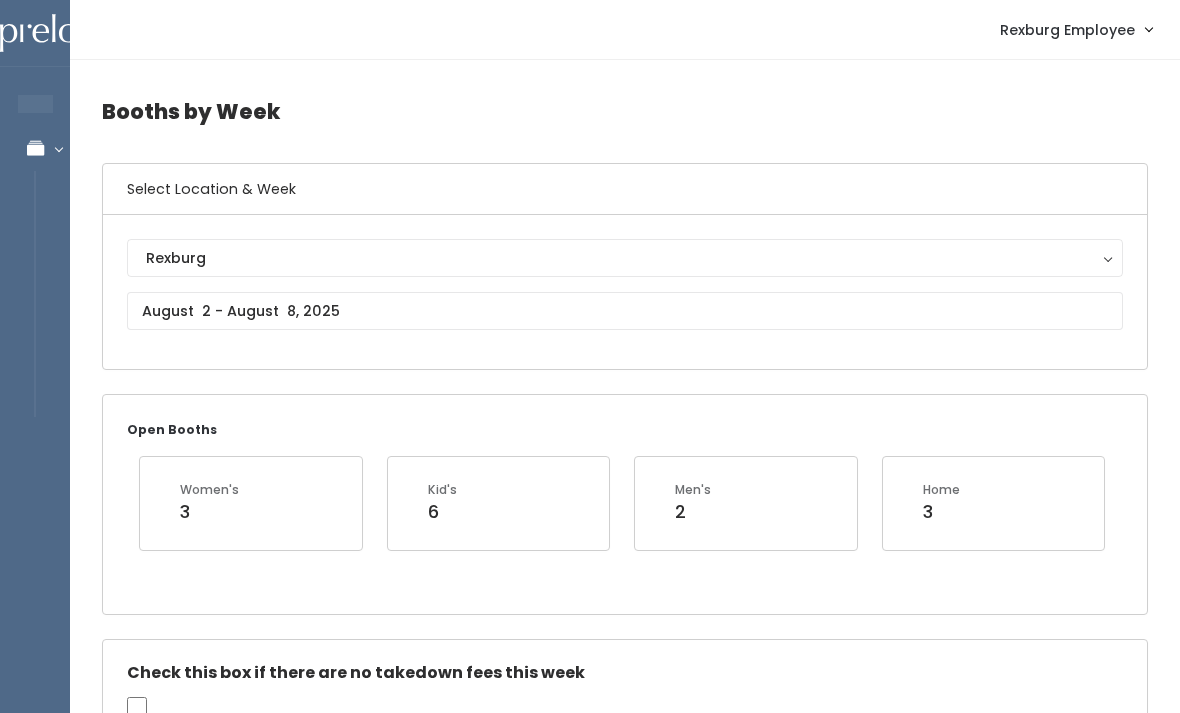 scroll, scrollTop: 105, scrollLeft: 0, axis: vertical 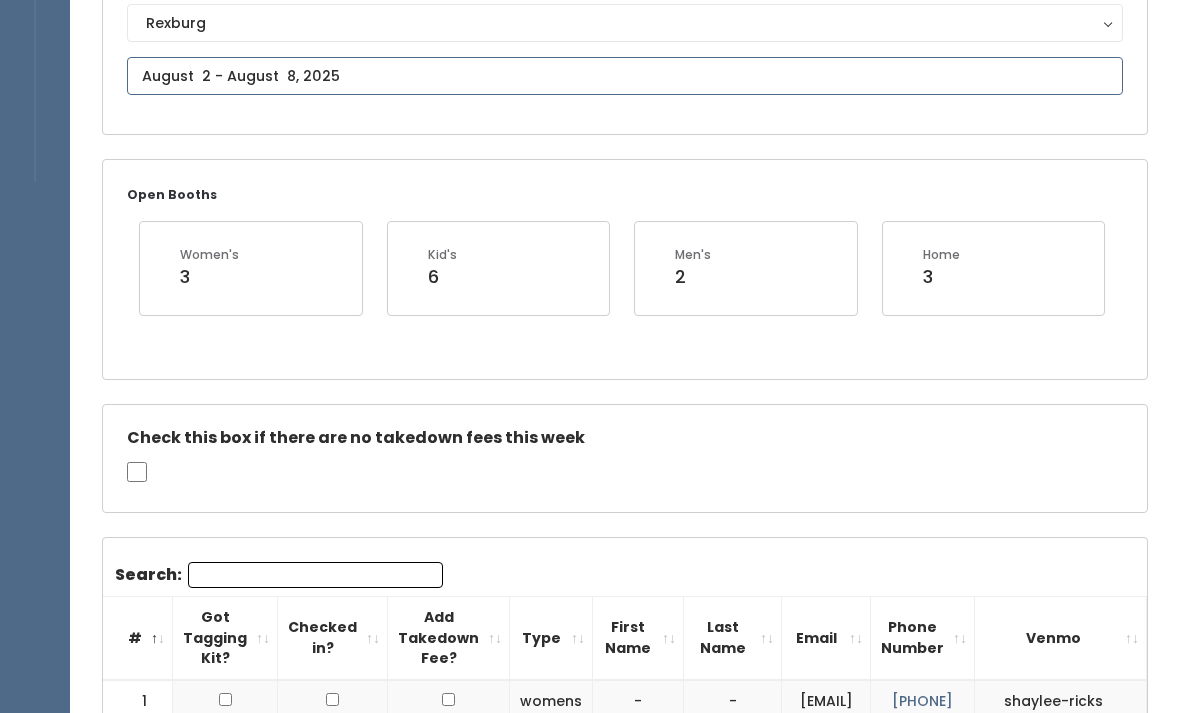 click at bounding box center (625, 76) 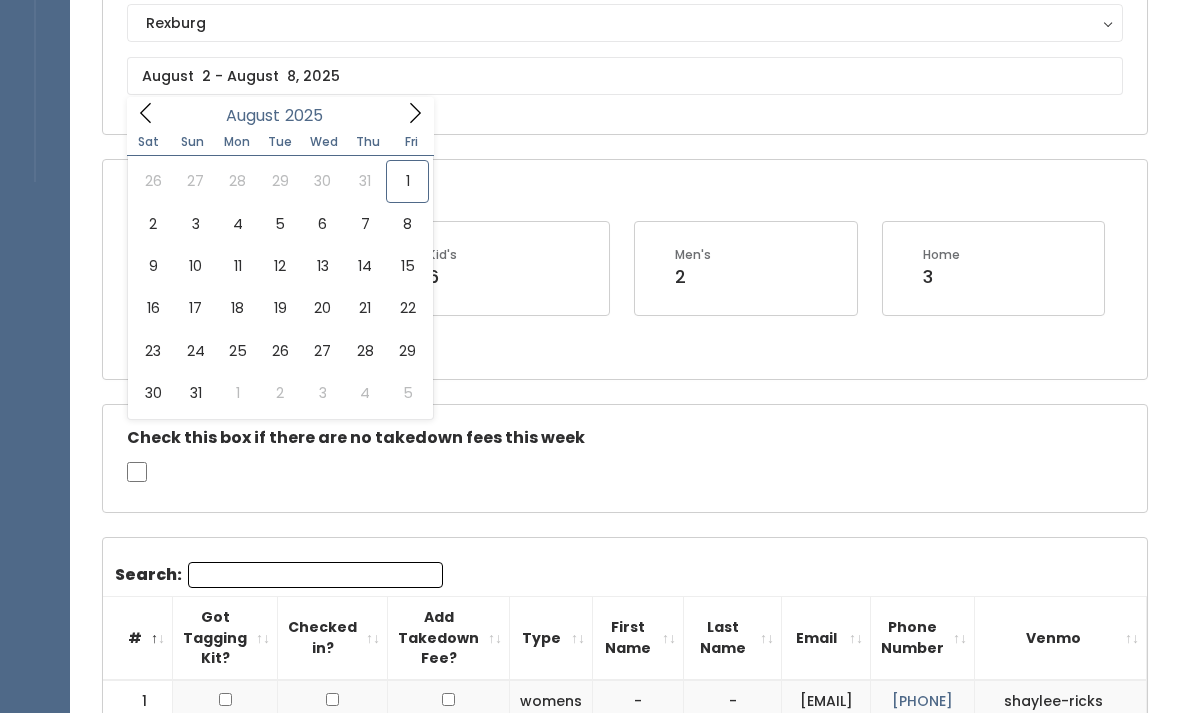 click on "Fri" at bounding box center [412, 142] 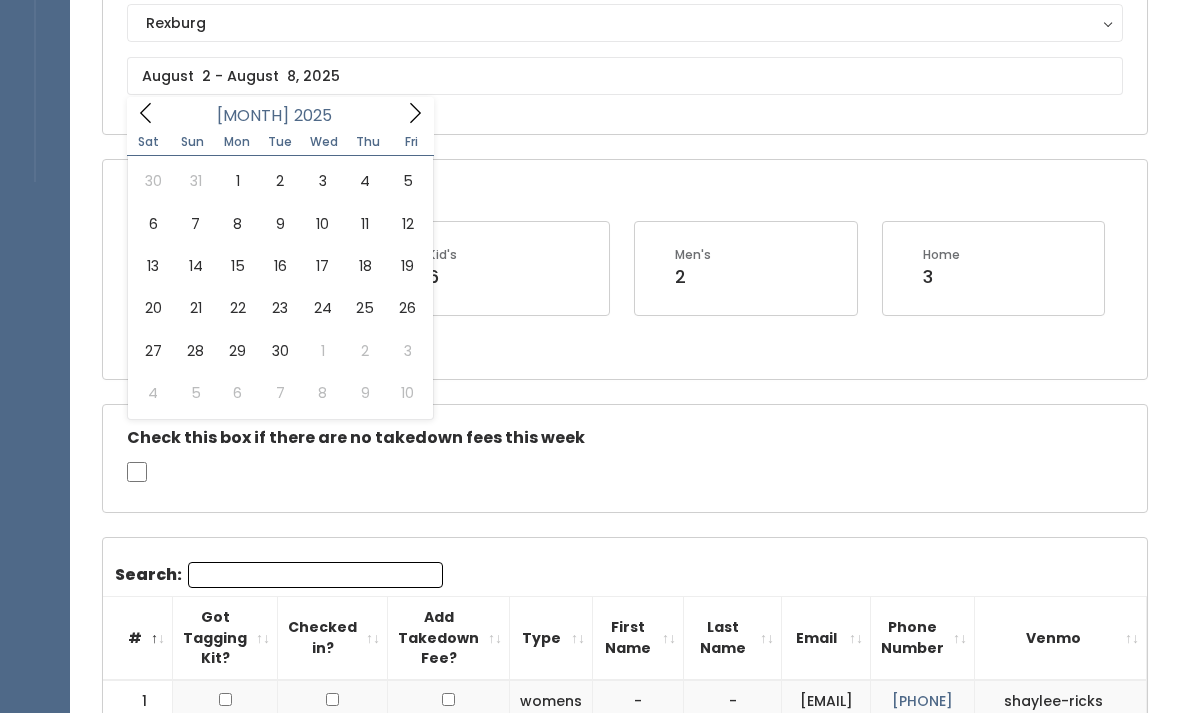 click on "September  2025" at bounding box center (280, 112) 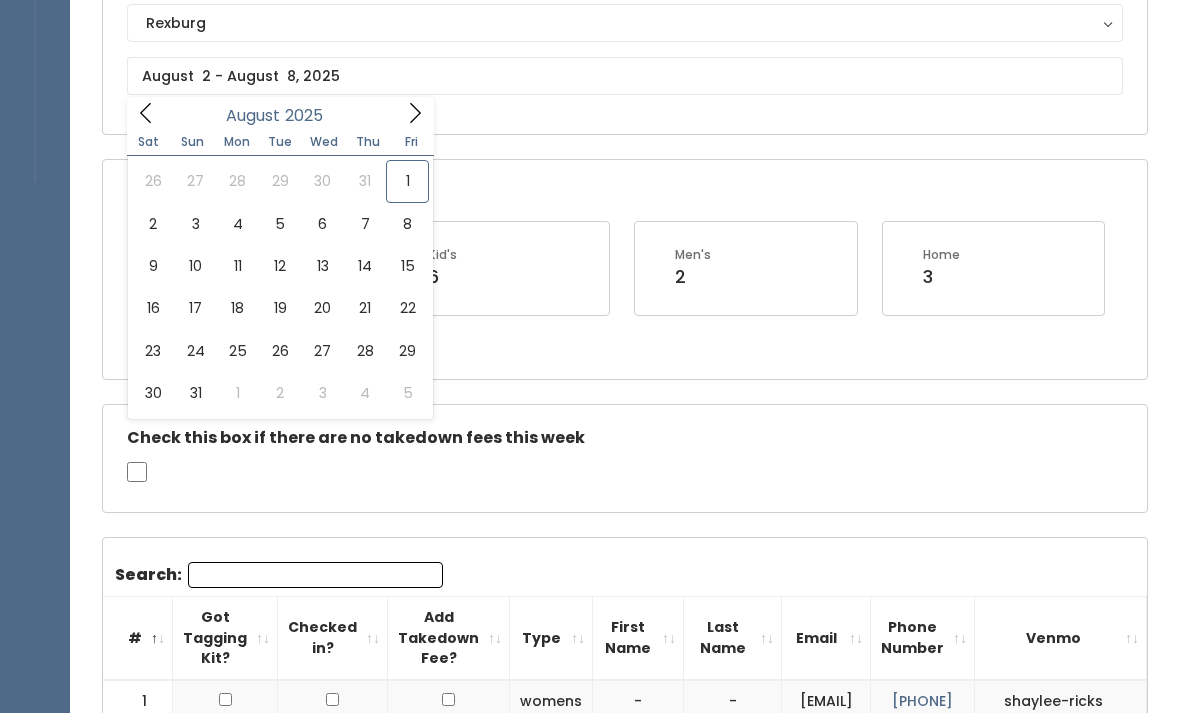 click at bounding box center [415, 112] 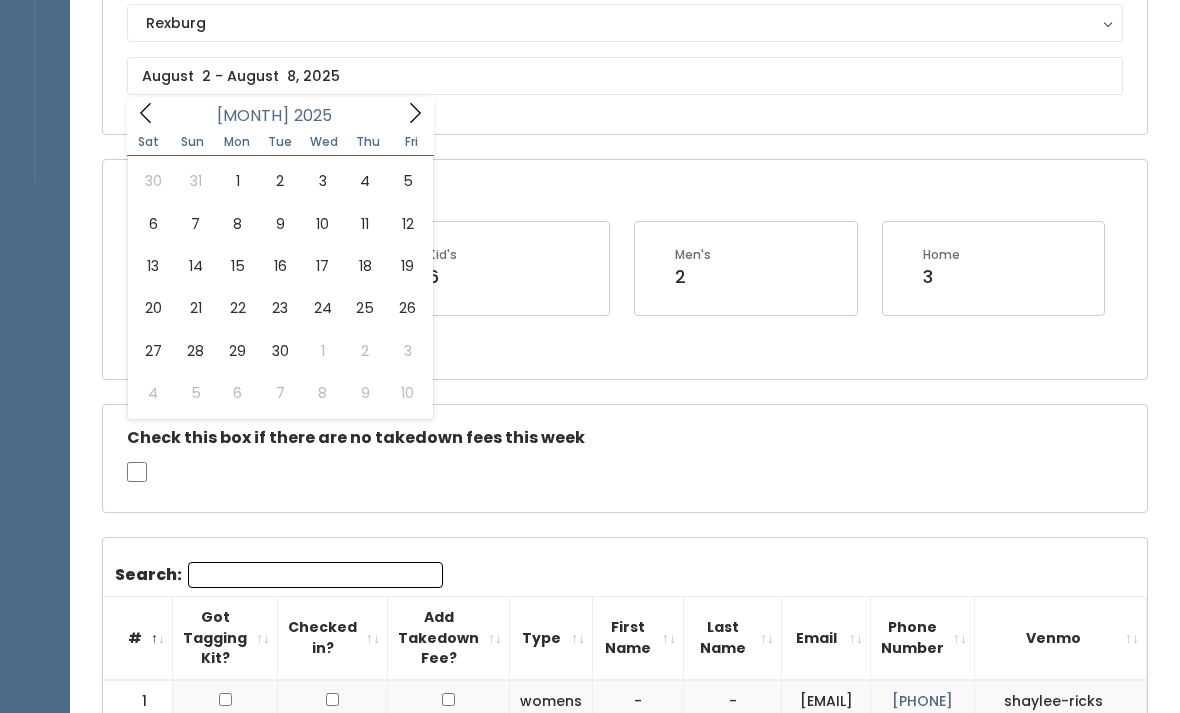 click on "Booths by Week
Select Location & Week
Rexburg
Rexburg
Open Booths
Women's
3
Kid's
6
Men's
2" at bounding box center [625, 1568] 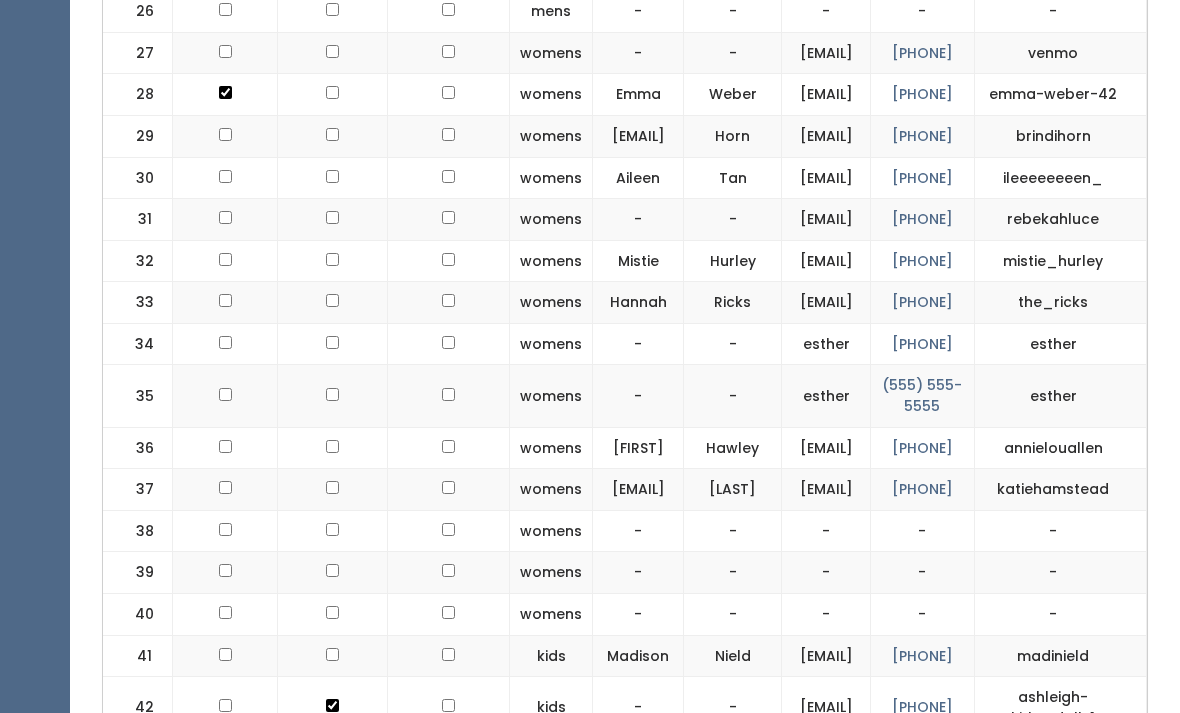 scroll, scrollTop: 2076, scrollLeft: 0, axis: vertical 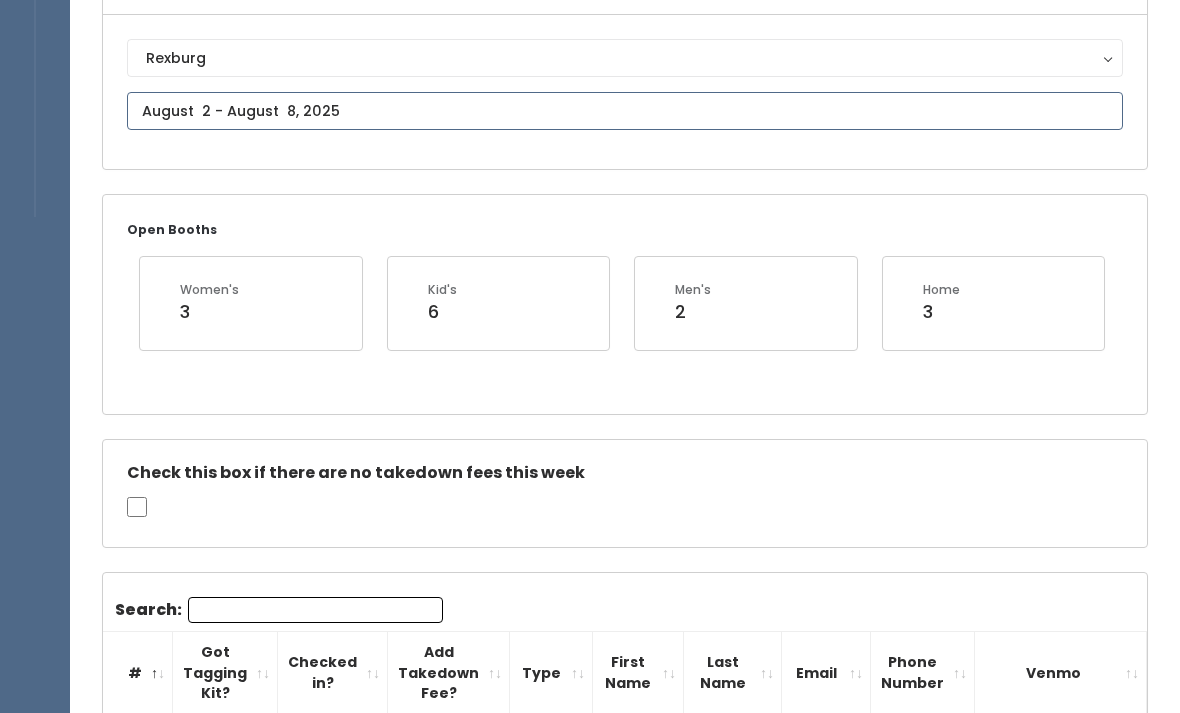 click at bounding box center [625, 111] 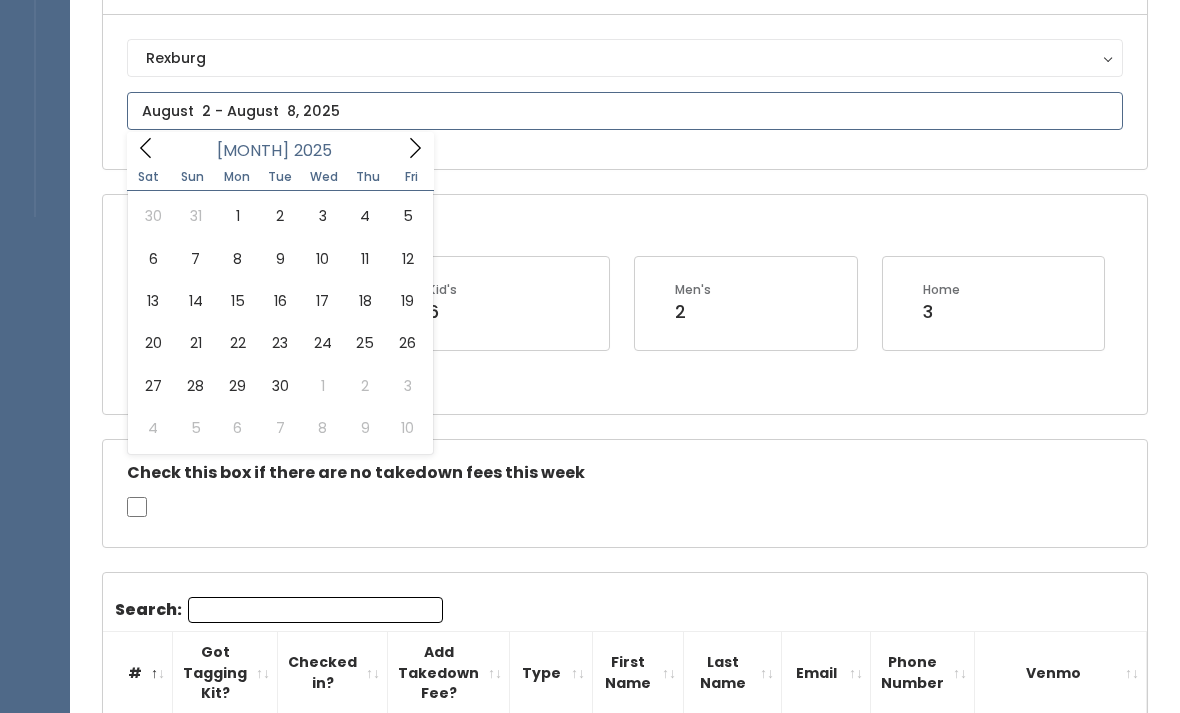 type on "August 30 to September 5" 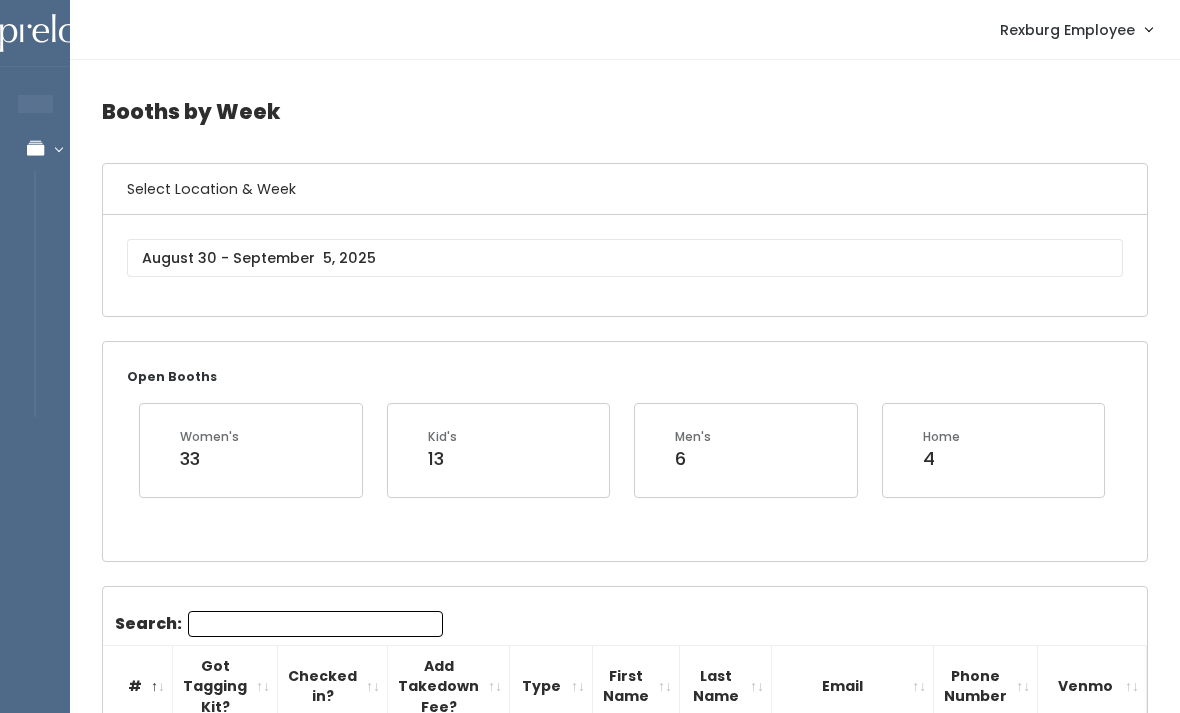 scroll, scrollTop: 0, scrollLeft: 0, axis: both 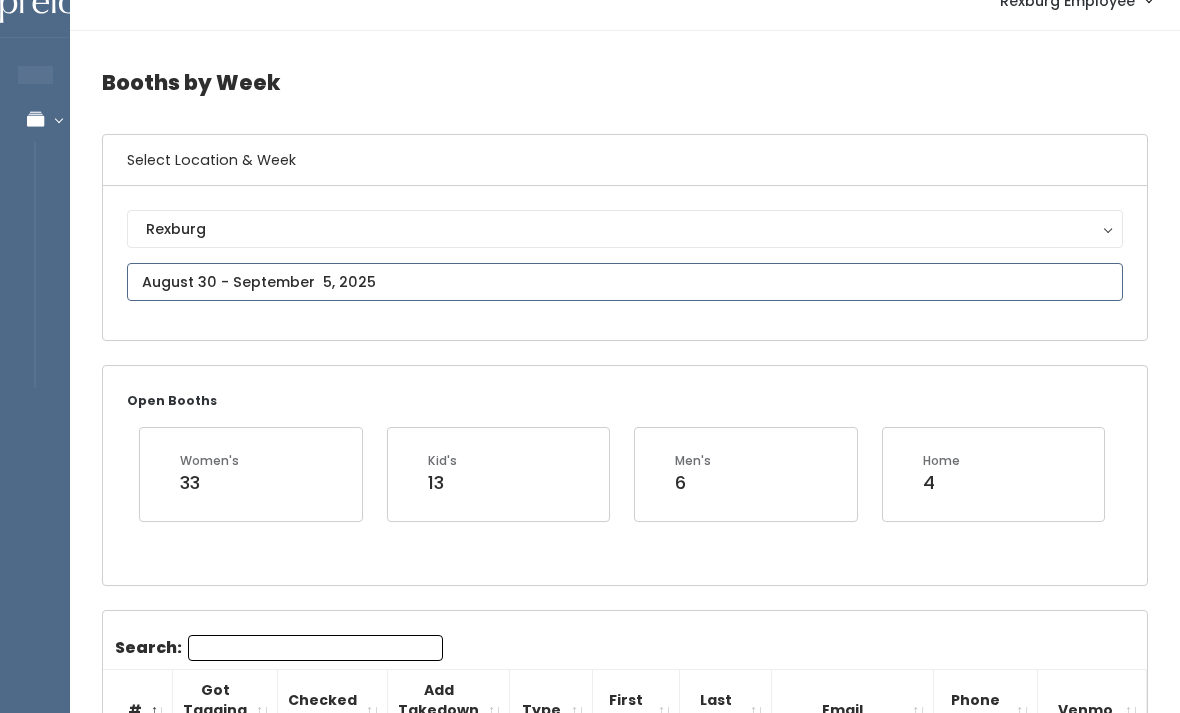 click on "EMPLOYEES
Manage Bookings
Booths by Week
All Bookings
Bookings with Booths
Booth Discounts
Seller Check-in
Rexburg Employee
Admin Home
My bookings
Account settings" at bounding box center (590, 1642) 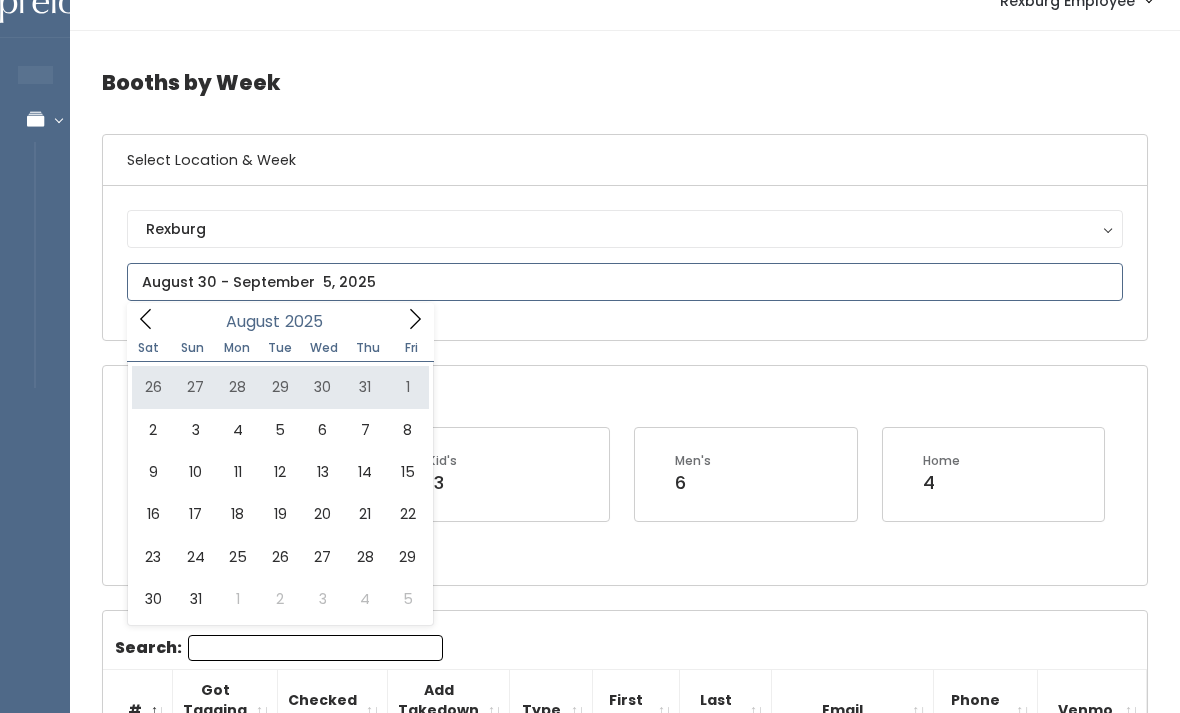 type on "July 26 to August 1" 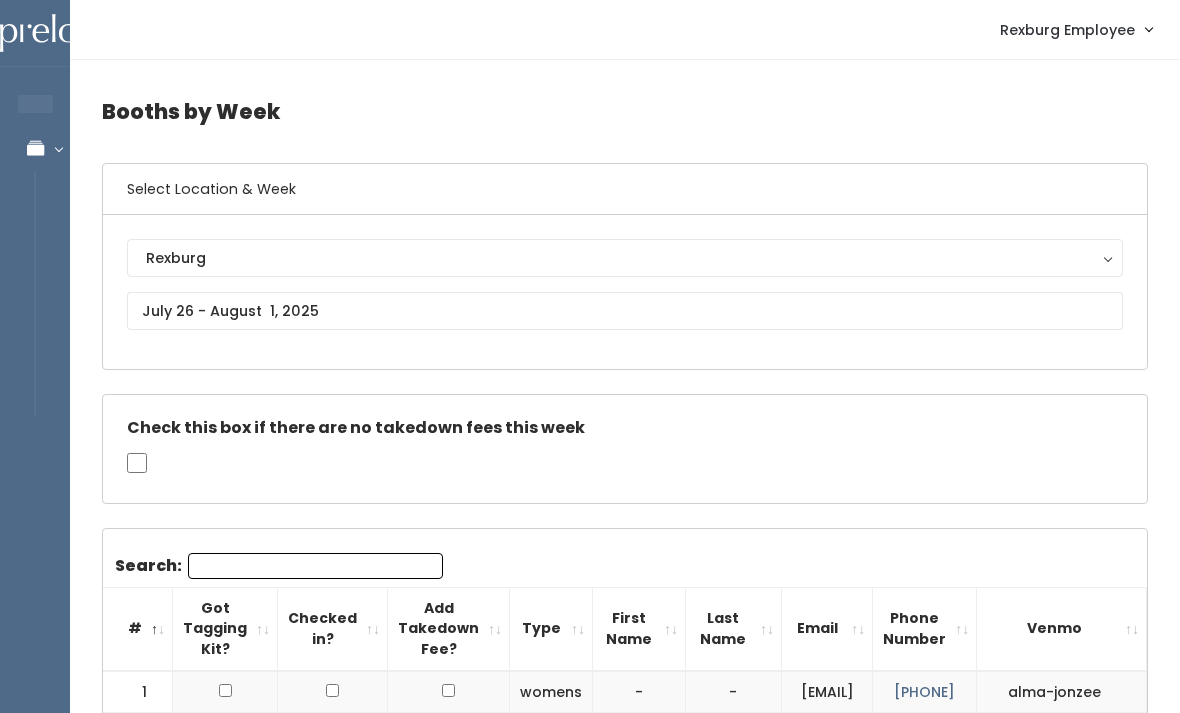 scroll, scrollTop: 288, scrollLeft: 0, axis: vertical 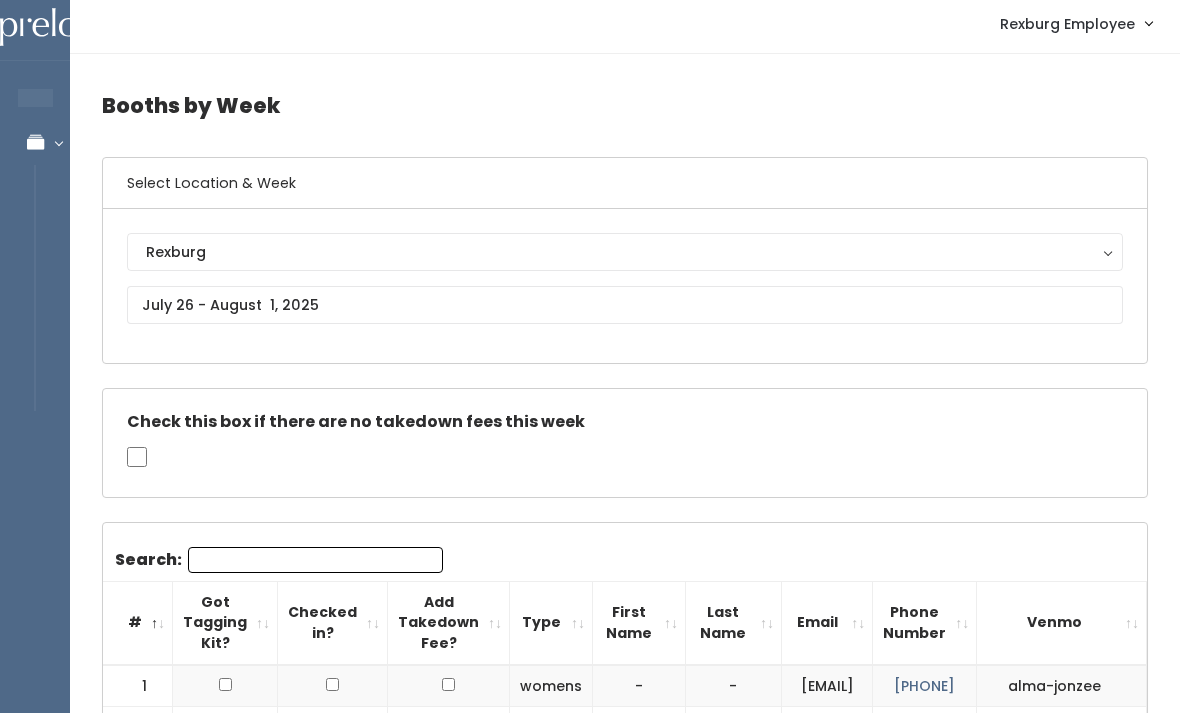 click on "Rexburg" at bounding box center [625, 252] 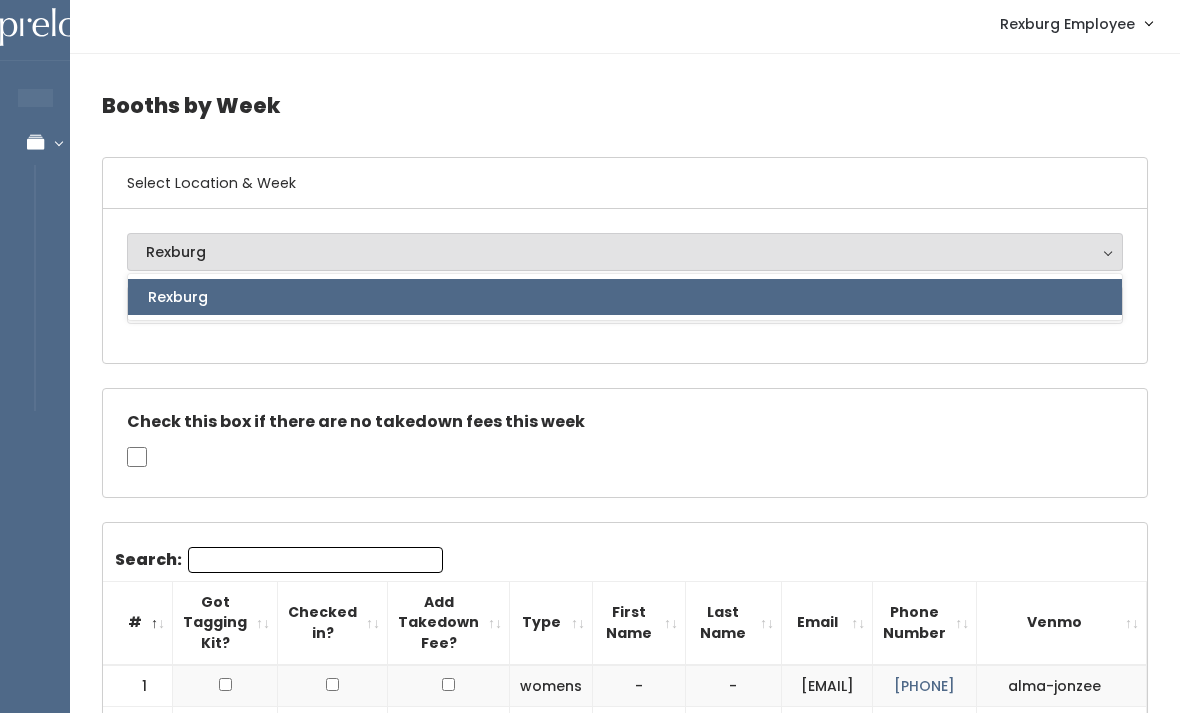 click on "Rexburg
Rexburg
Rexburg" at bounding box center [625, 286] 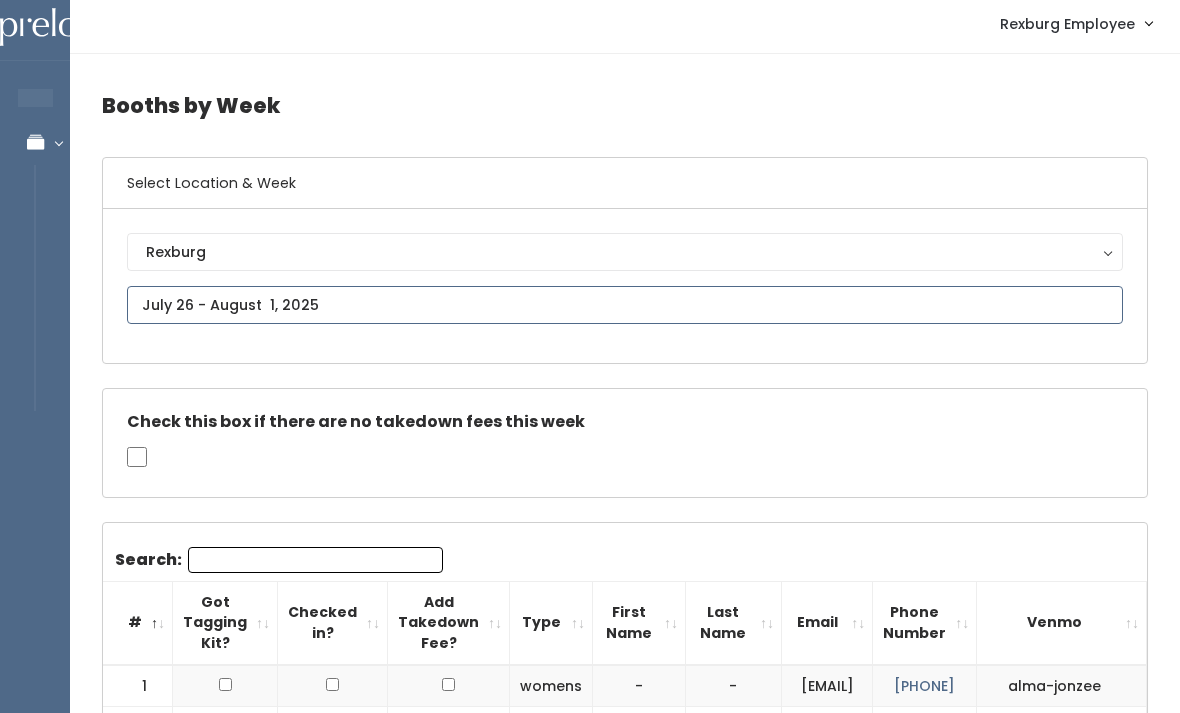 click on "EMPLOYEES
Manage Bookings
Booths by Week
All Bookings
Bookings with Booths
Booth Discounts
Seller Check-in
Rexburg Employee
Admin Home
My bookings
Account settings" at bounding box center [590, 1610] 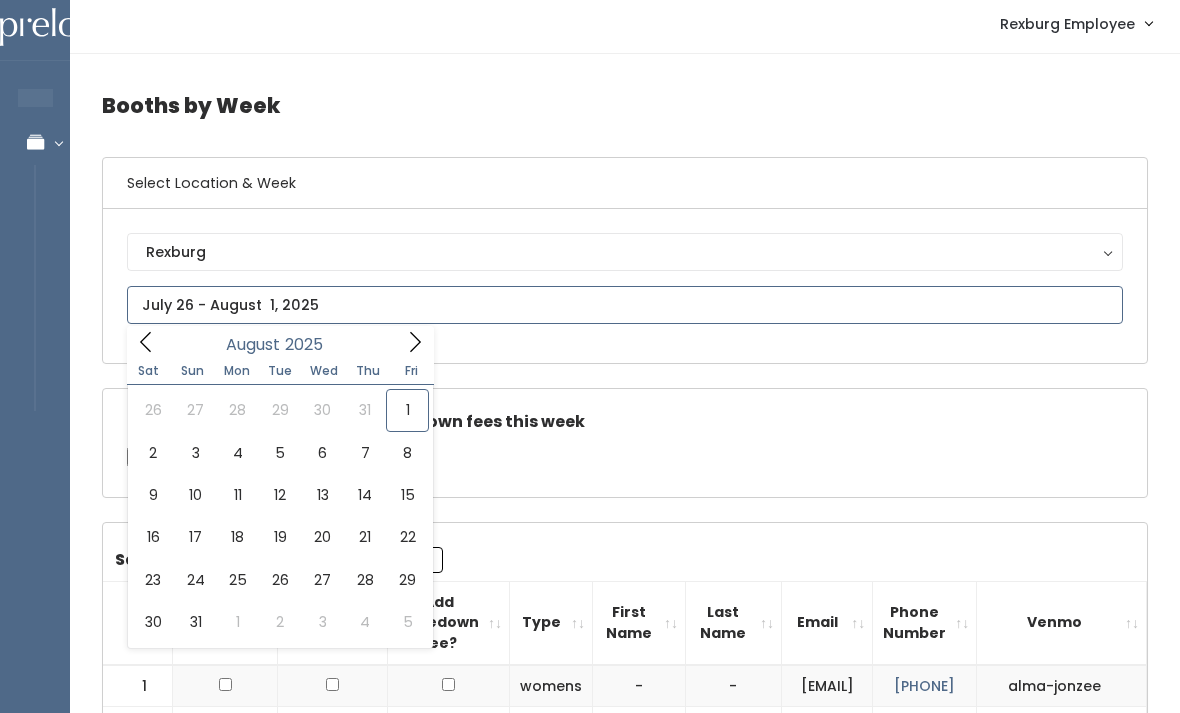type on "August 2 to August 8" 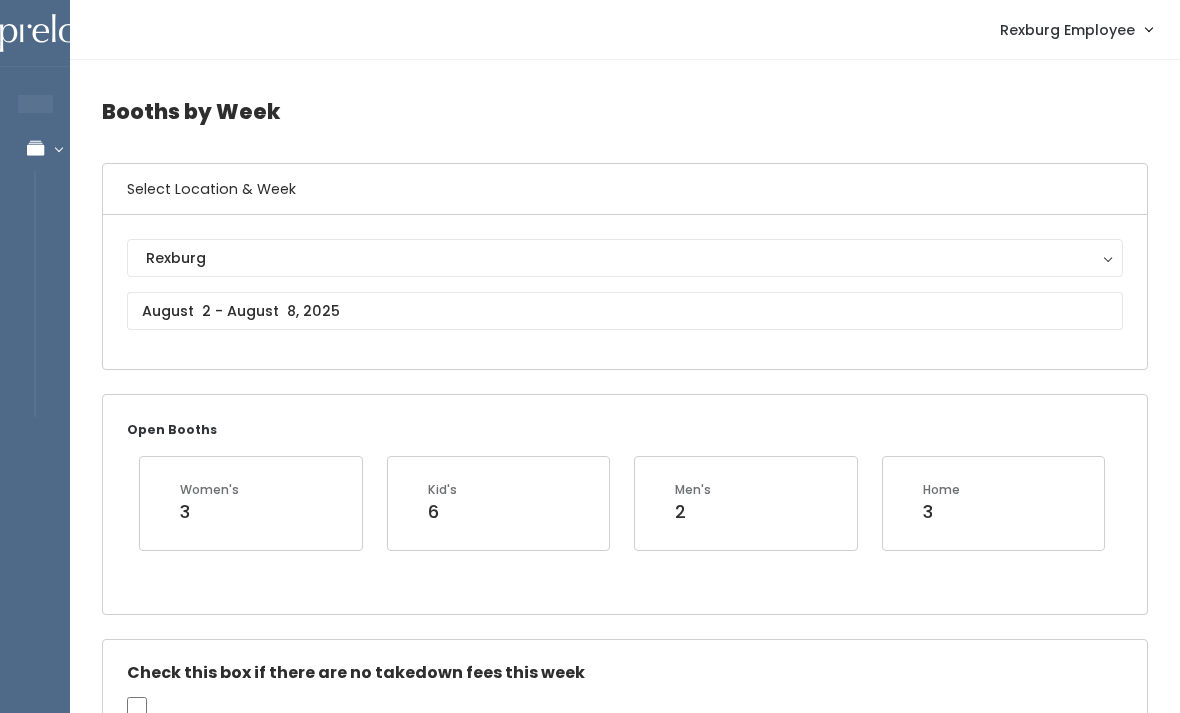 scroll, scrollTop: 0, scrollLeft: 0, axis: both 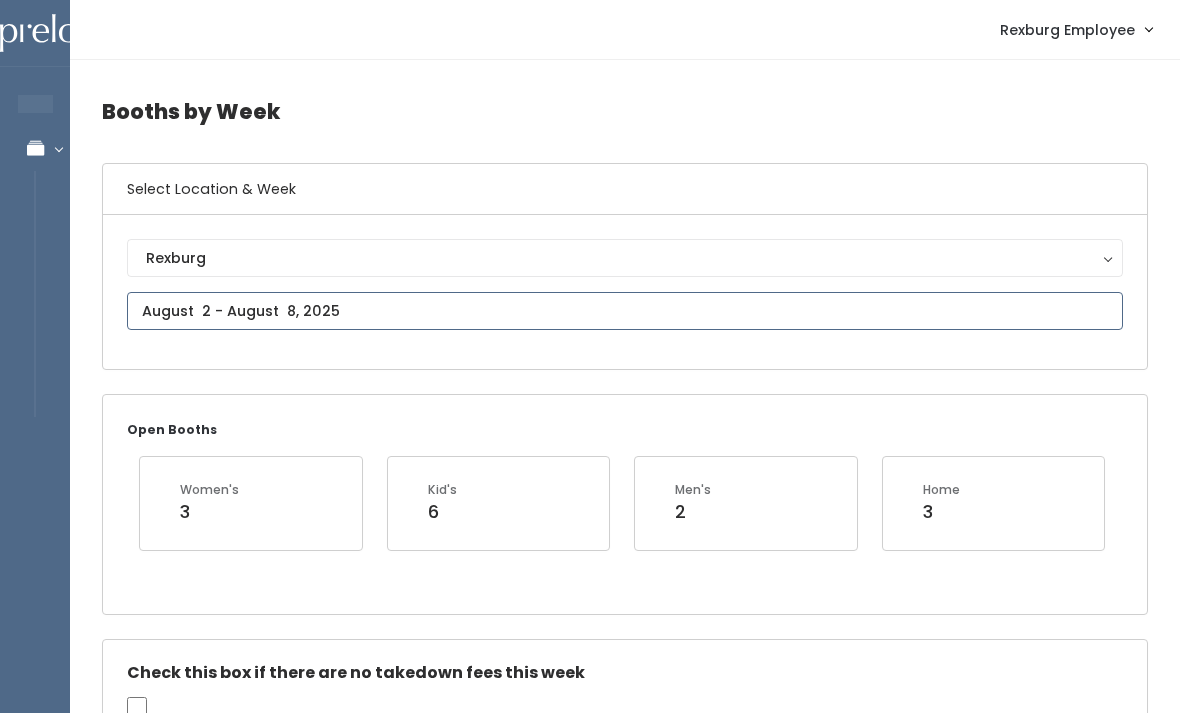 click on "EMPLOYEES
Manage Bookings
Booths by Week
All Bookings
Bookings with Booths
Booth Discounts
Seller Check-in
Rexburg Employee
Admin Home
My bookings
Account settings" at bounding box center [590, 2160] 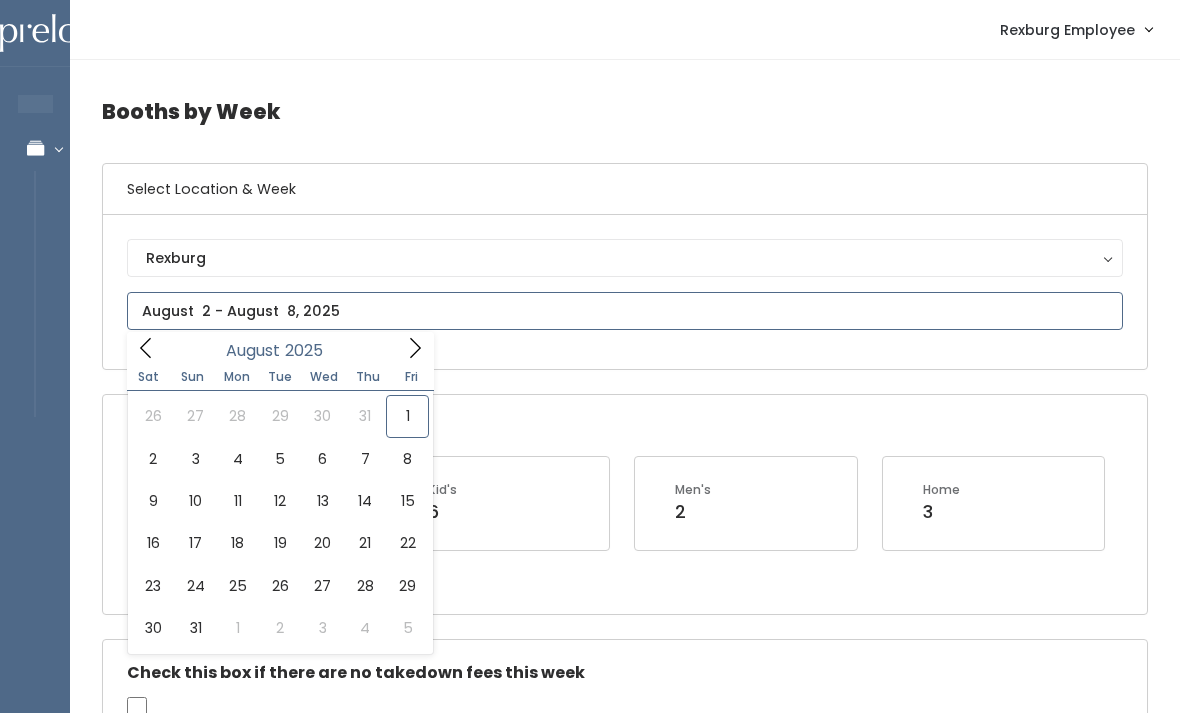 type on "[MONTH] [NUMBER] to [MONTH] [NUMBER]" 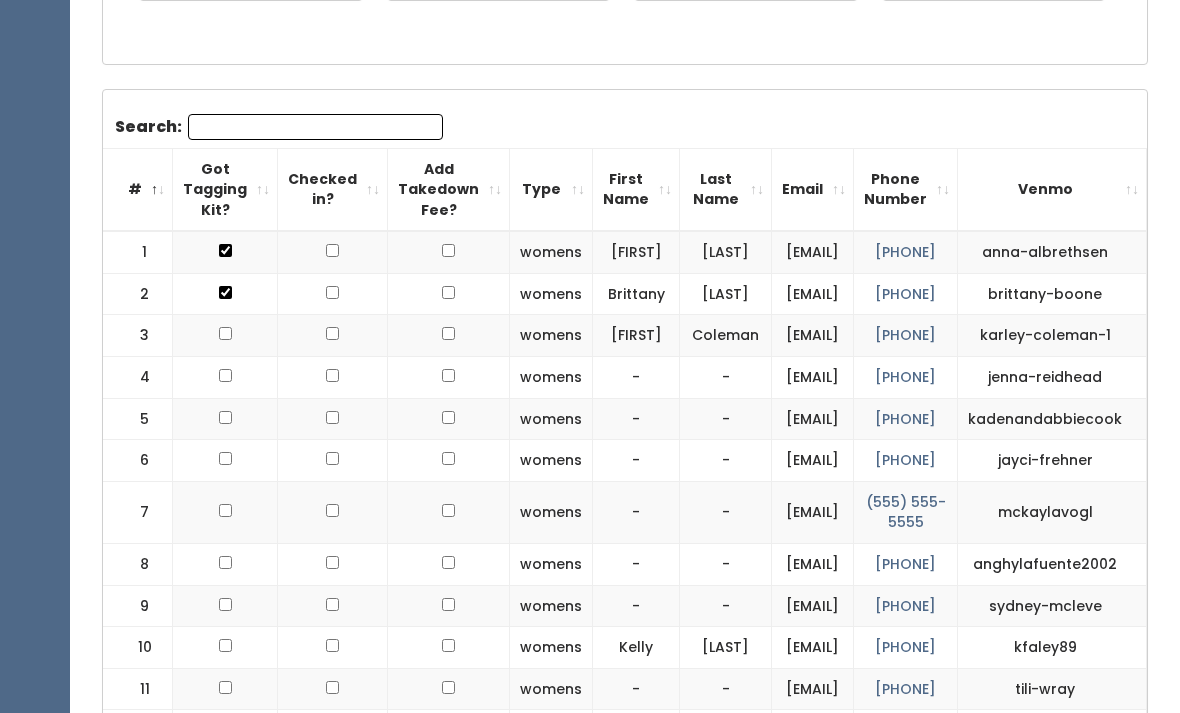 scroll, scrollTop: 0, scrollLeft: 0, axis: both 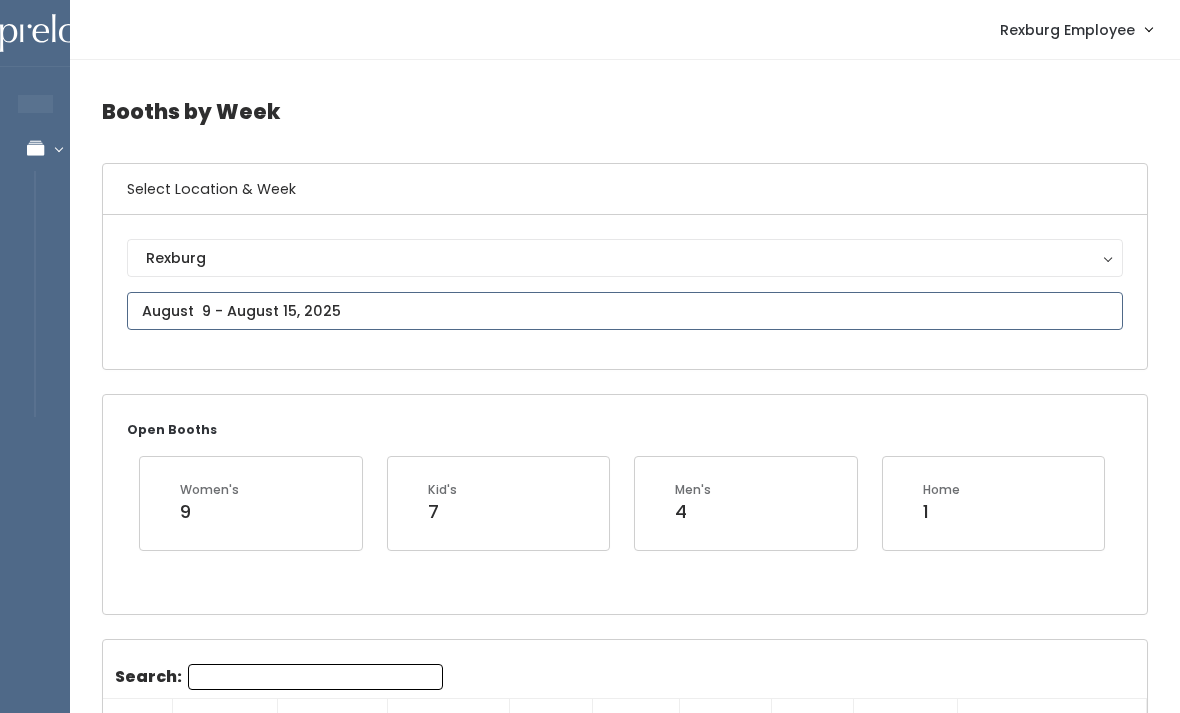 click at bounding box center (625, 311) 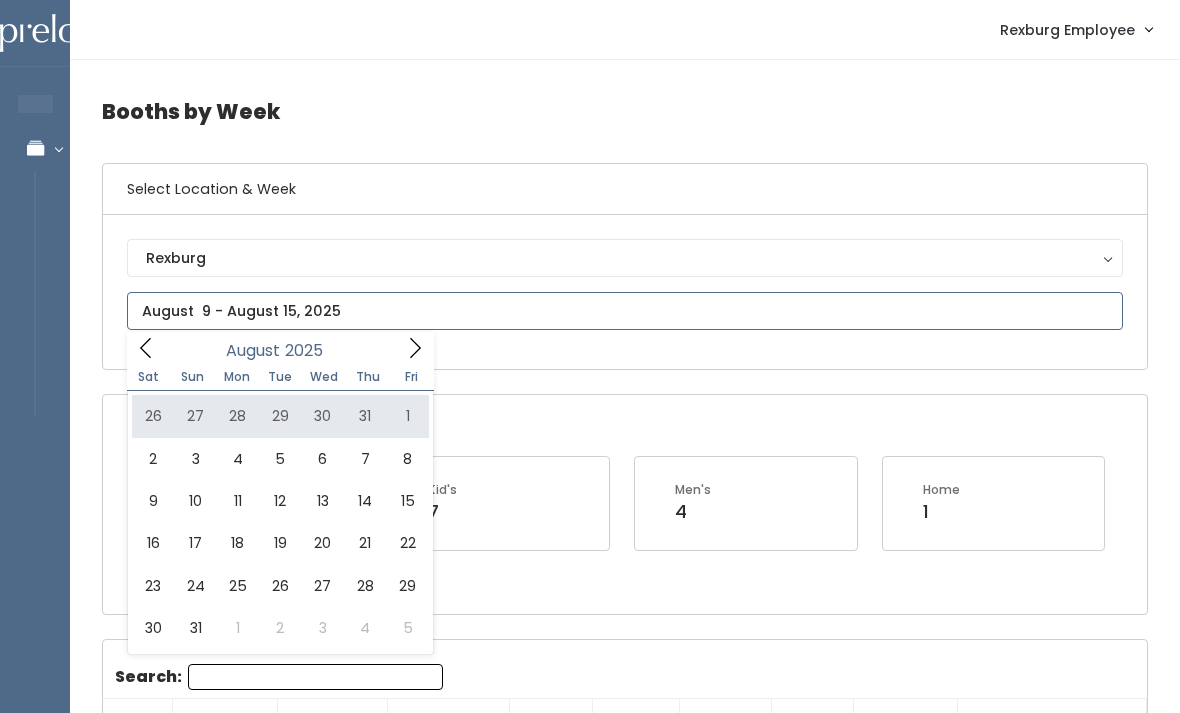 type on "July 26 to August 1" 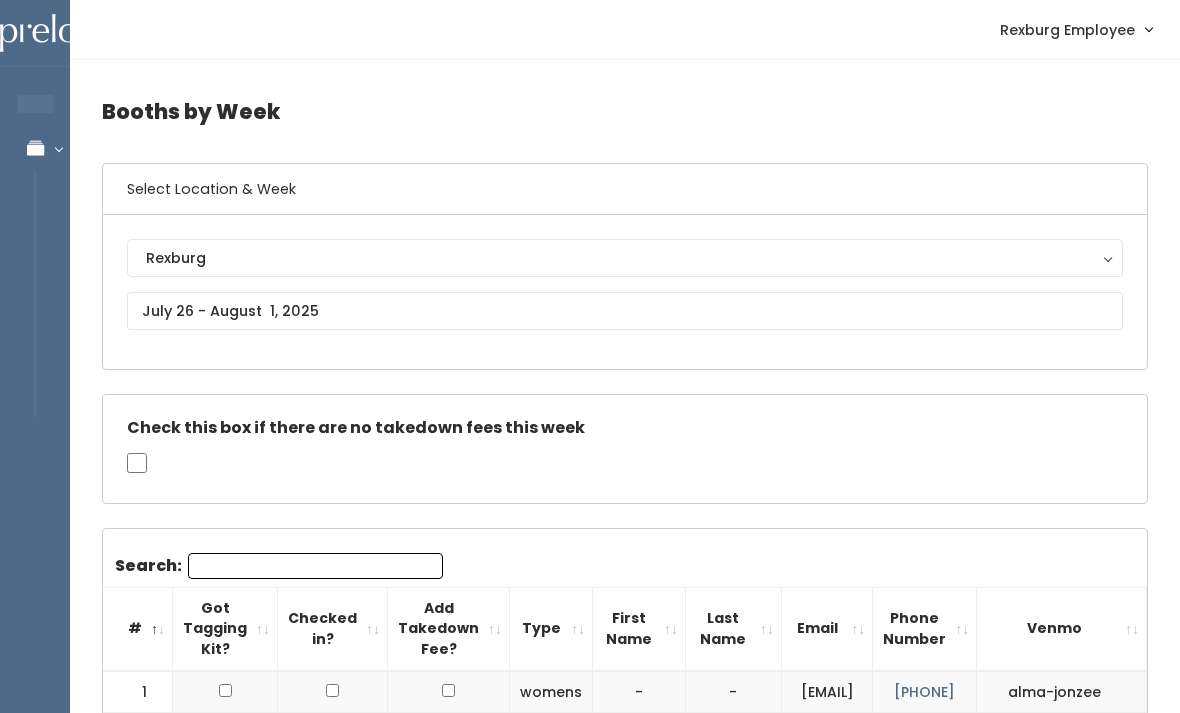 scroll, scrollTop: 0, scrollLeft: 0, axis: both 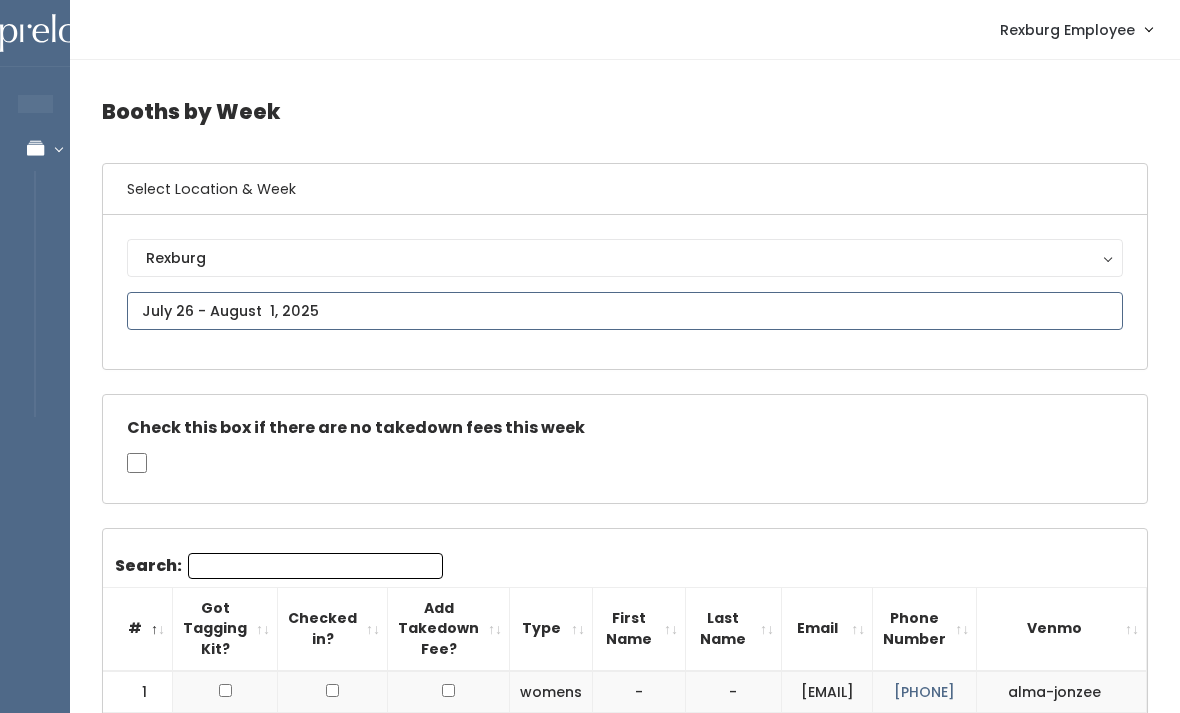 click on "EMPLOYEES
Manage Bookings
Booths by Week
All Bookings
Bookings with Booths
Booth Discounts
Seller Check-in
Rexburg Employee
Admin Home
My bookings
Logout" at bounding box center [590, 1616] 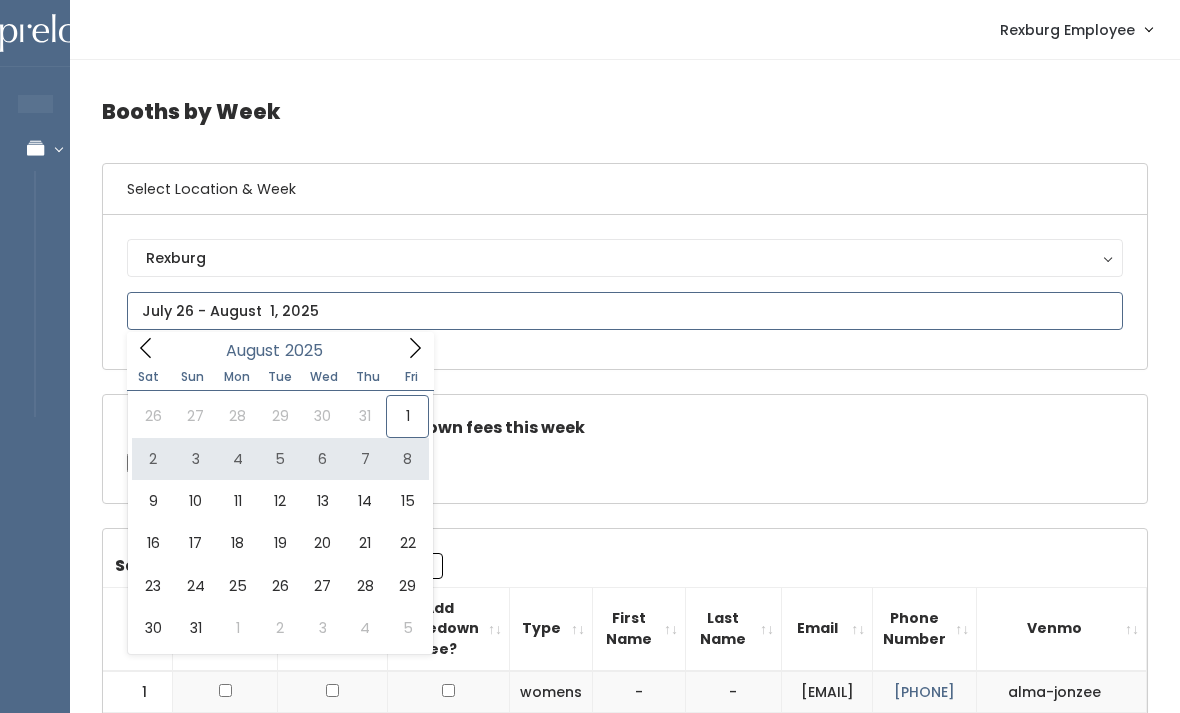 type on "[DATE] to [DATE]" 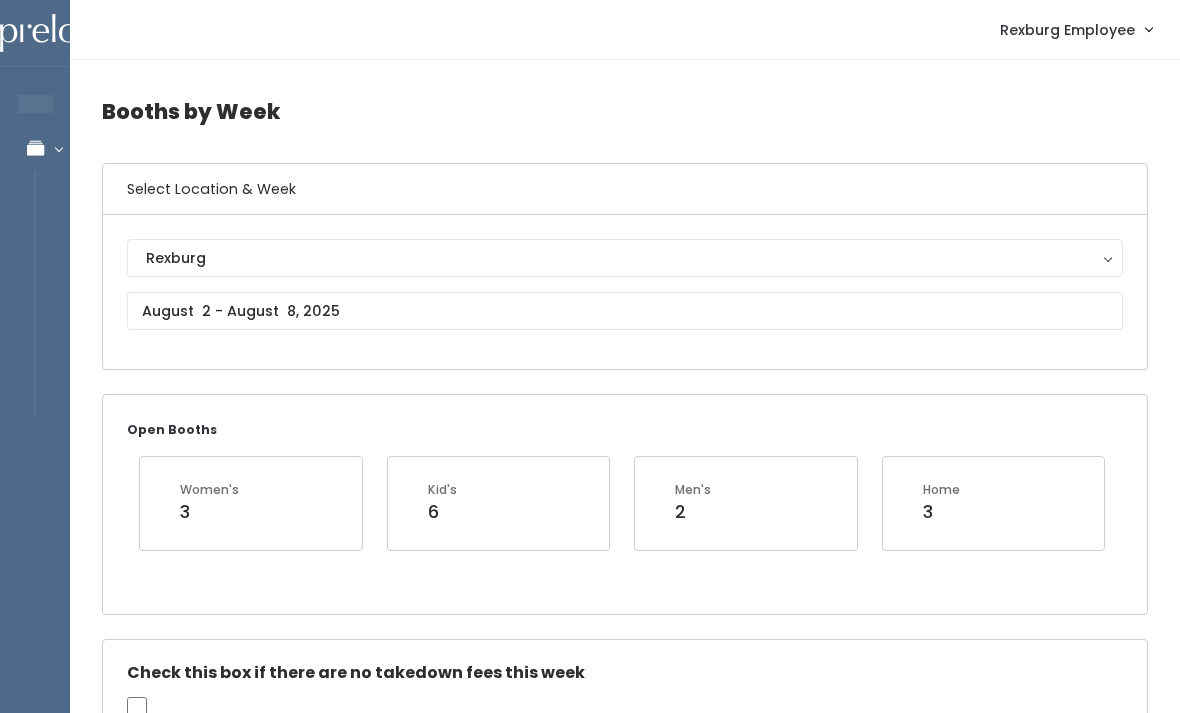 scroll, scrollTop: 485, scrollLeft: 0, axis: vertical 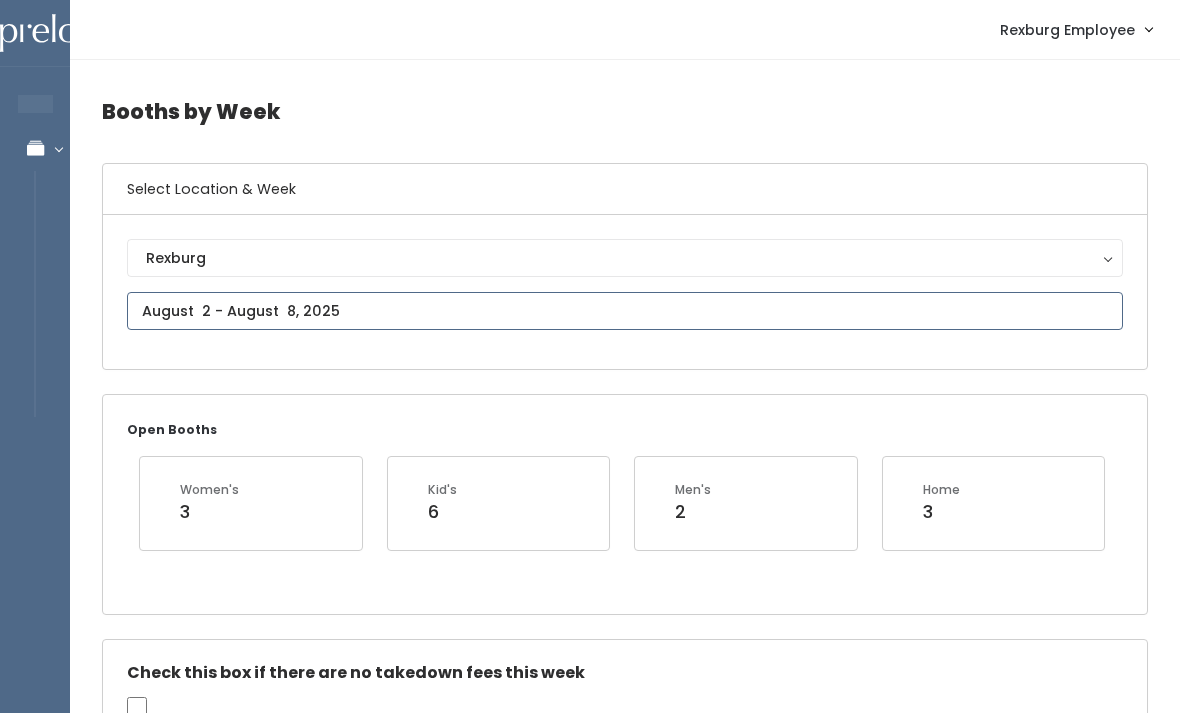 click at bounding box center [625, 311] 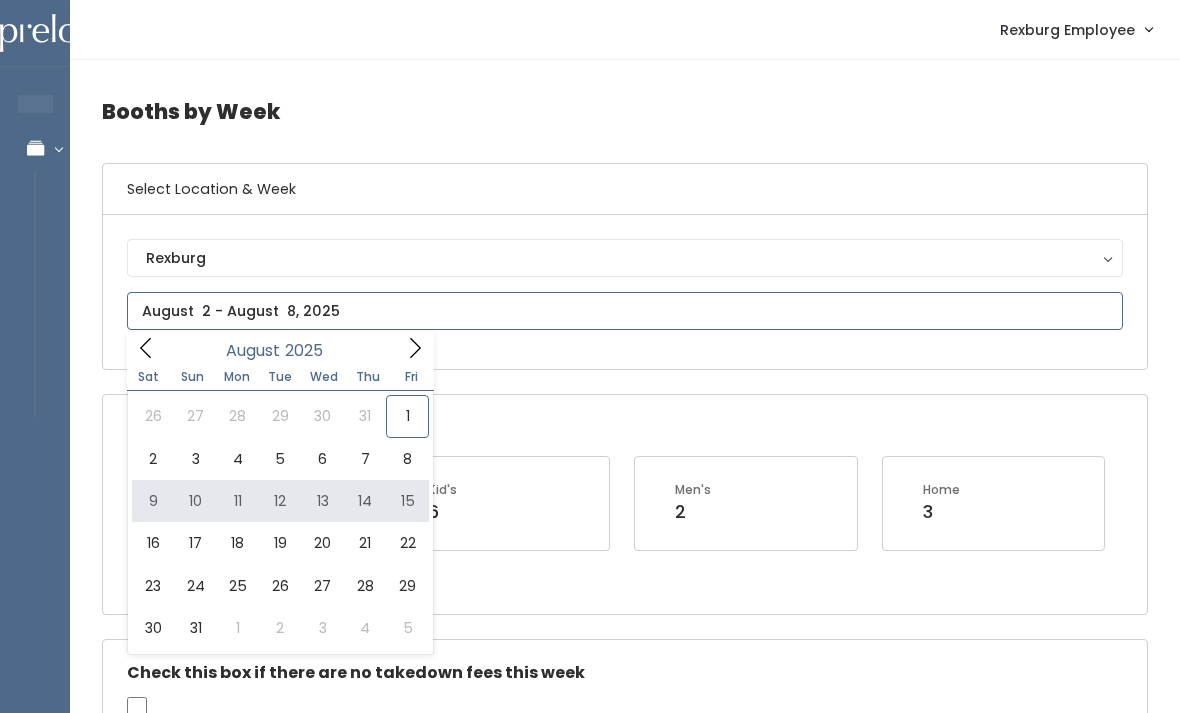 type on "[DATE] to [DATE]" 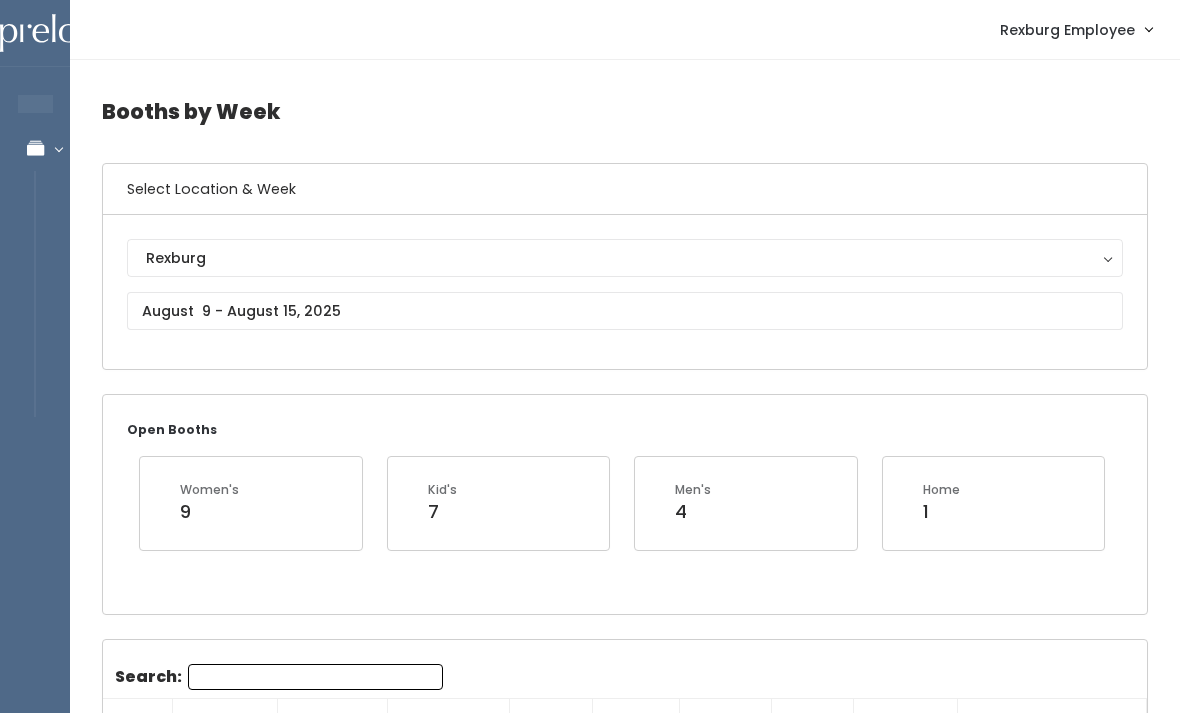 scroll, scrollTop: 28, scrollLeft: 0, axis: vertical 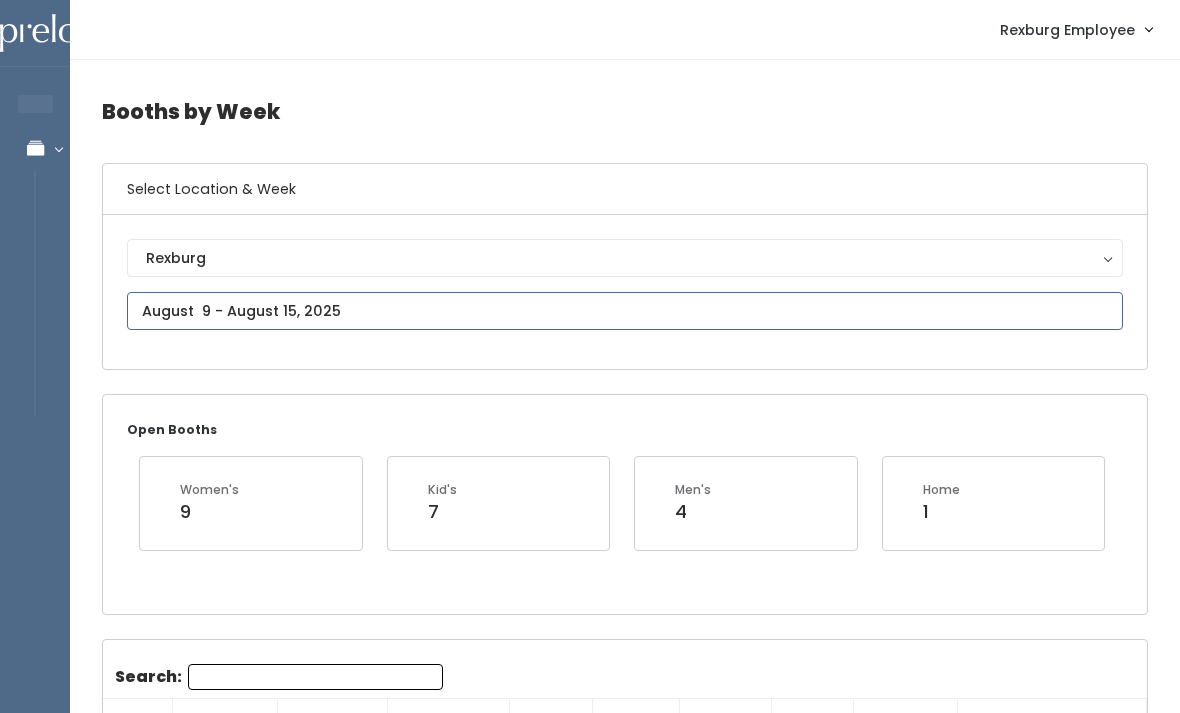 click at bounding box center (625, 311) 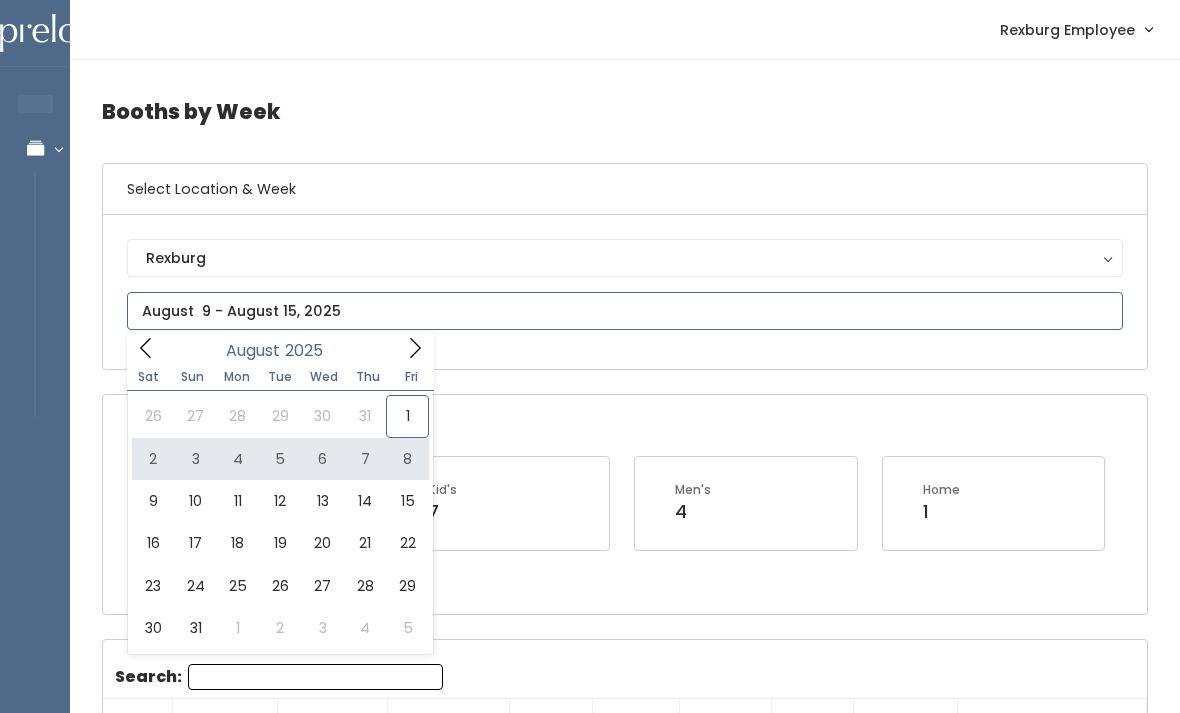 type on "August 2 to August 8" 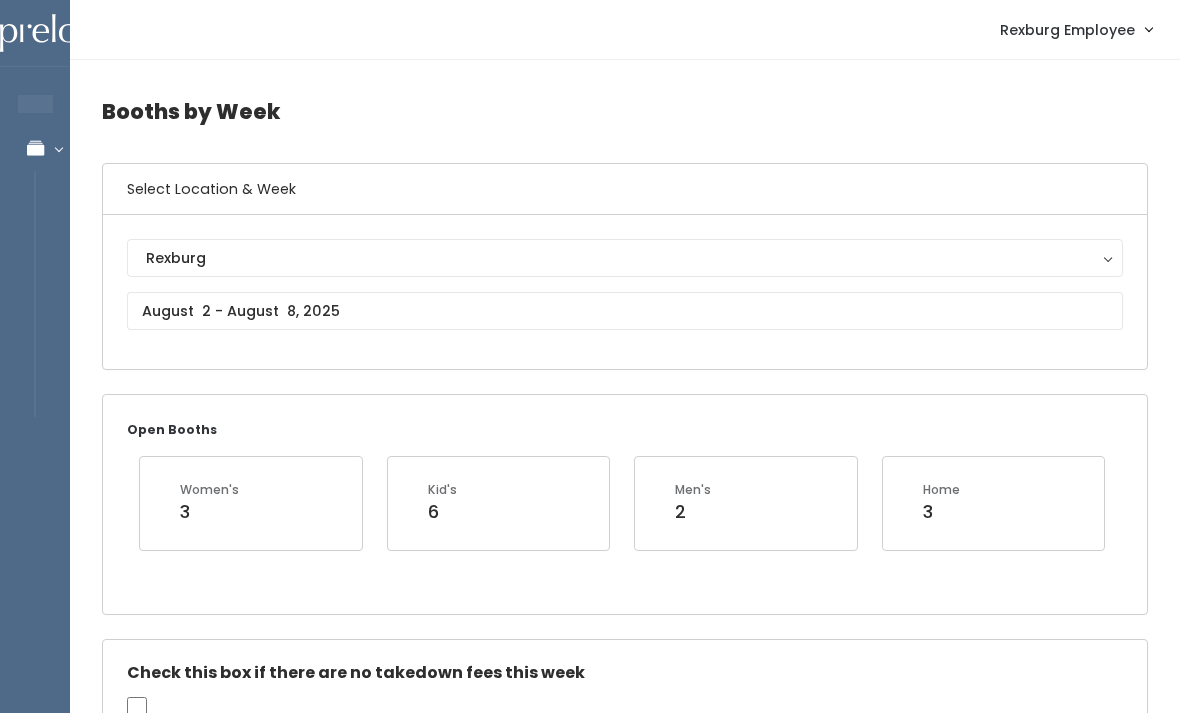 scroll, scrollTop: 0, scrollLeft: 0, axis: both 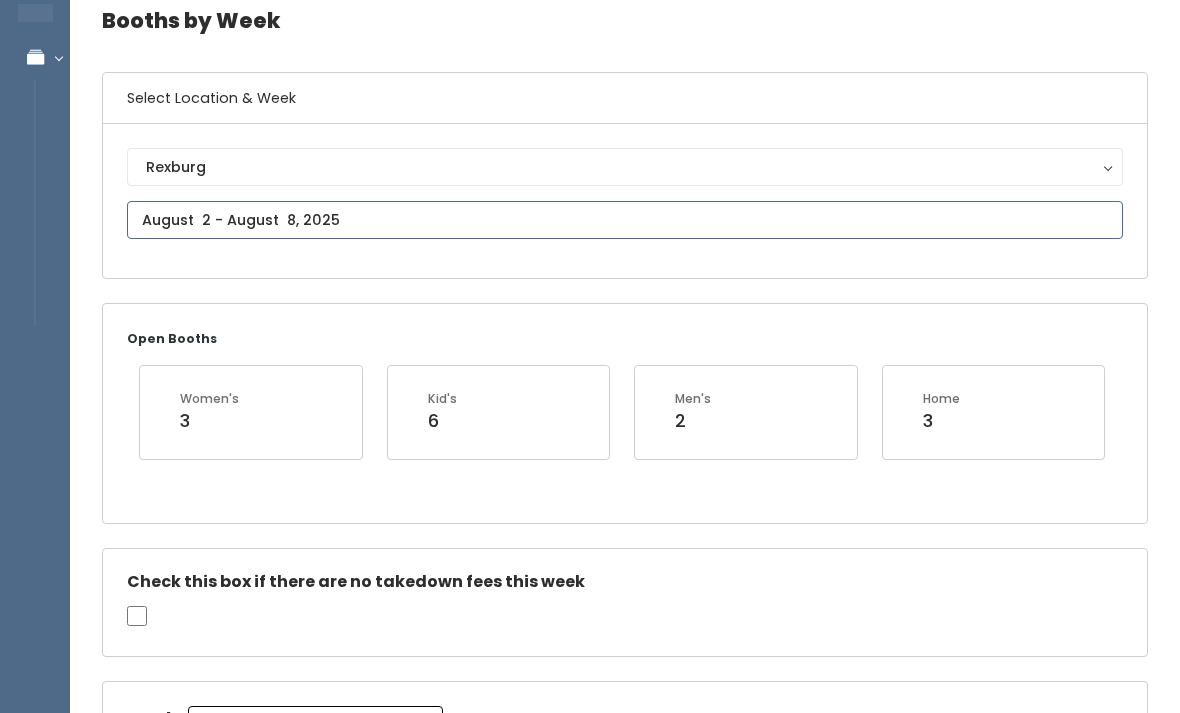 click at bounding box center (625, 220) 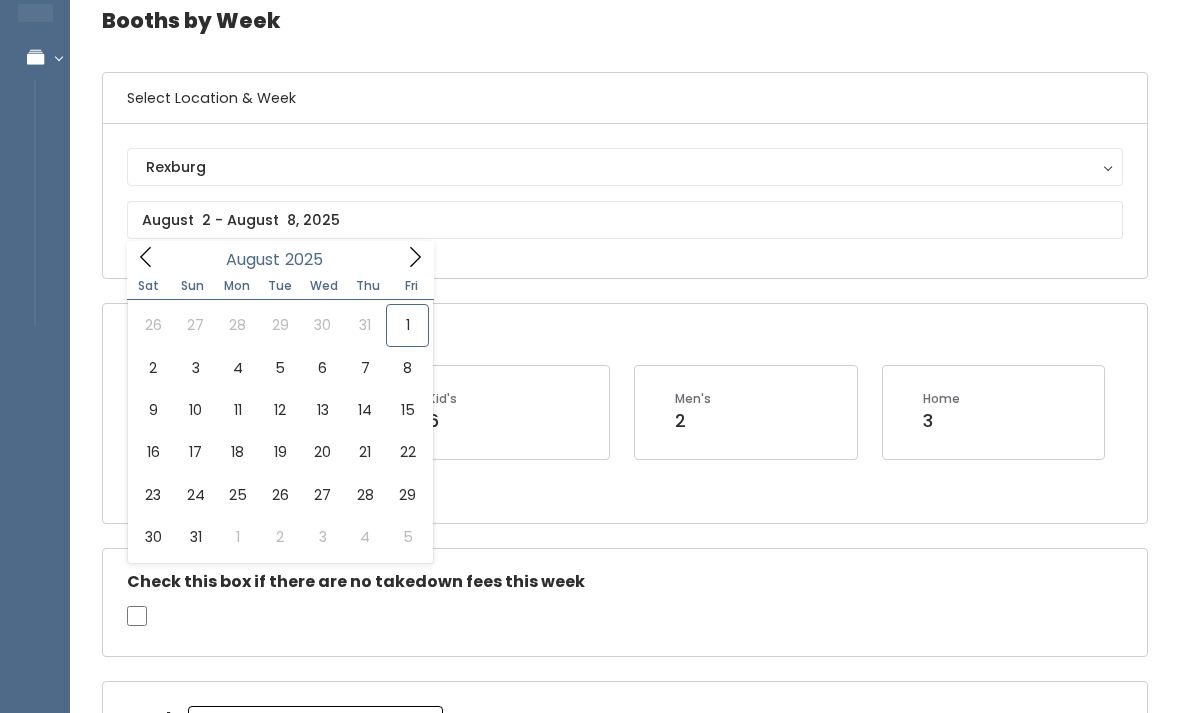 click on "Open Booths
Women's
3
Kid's
6
Men's
2
Home
3" at bounding box center (625, 413) 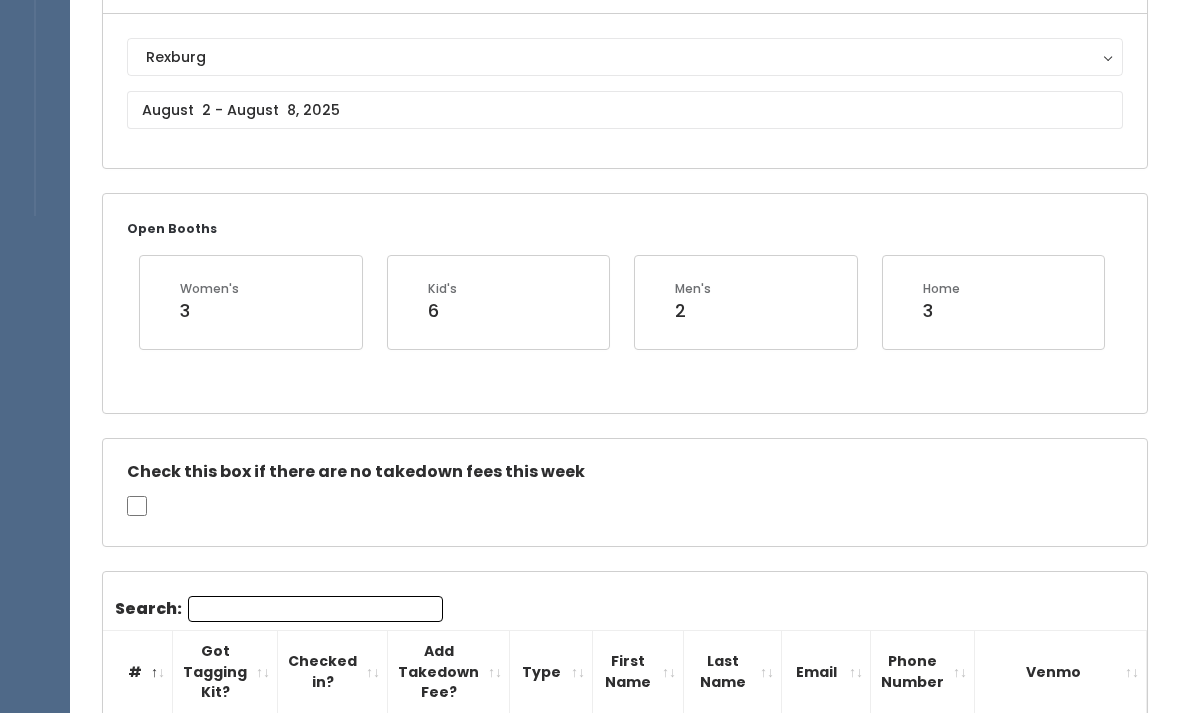 scroll, scrollTop: 0, scrollLeft: 0, axis: both 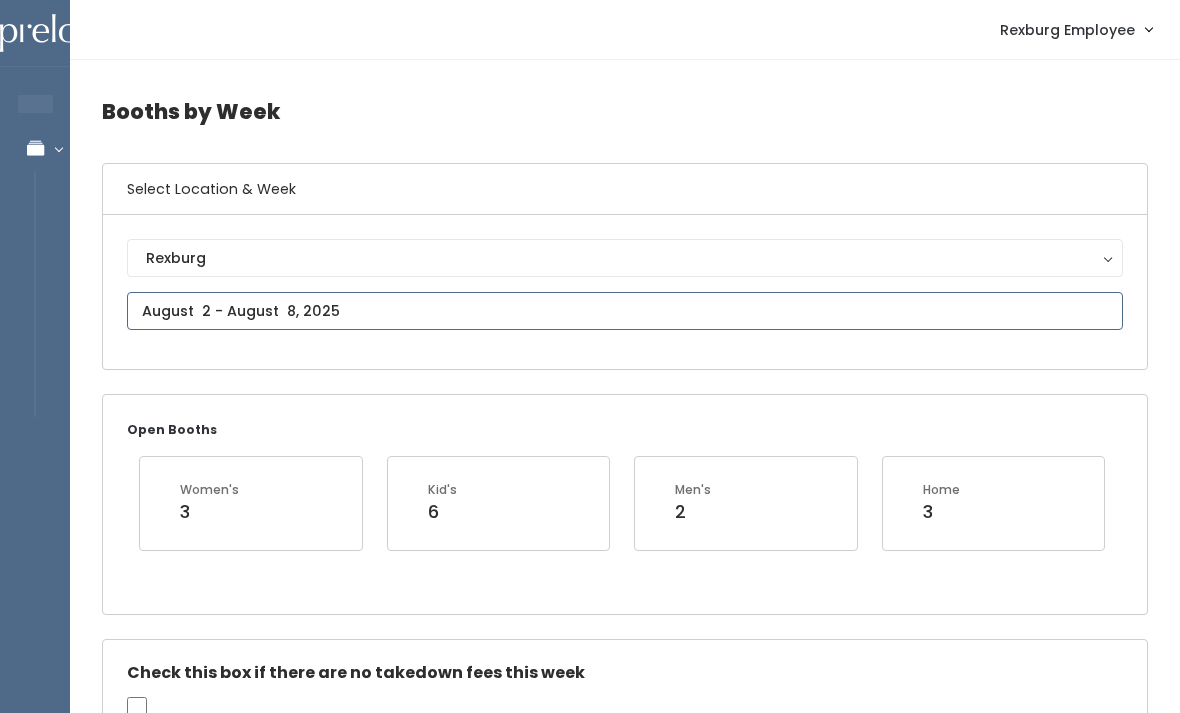 click on "EMPLOYEES
Manage Bookings
Booths by Week
All Bookings
Bookings with Booths
Booth Discounts
Seller Check-in
Rexburg Employee
Admin Home
My bookings
Account settings" at bounding box center (590, 1800) 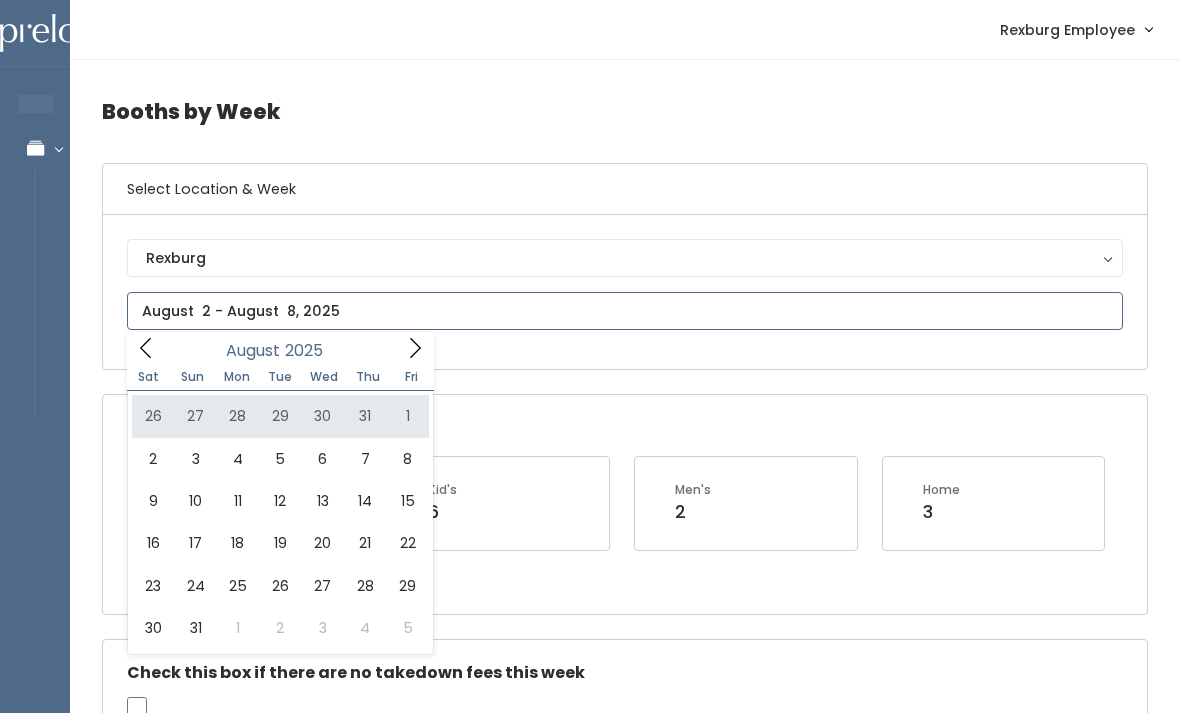 type on "July 26 to August 1" 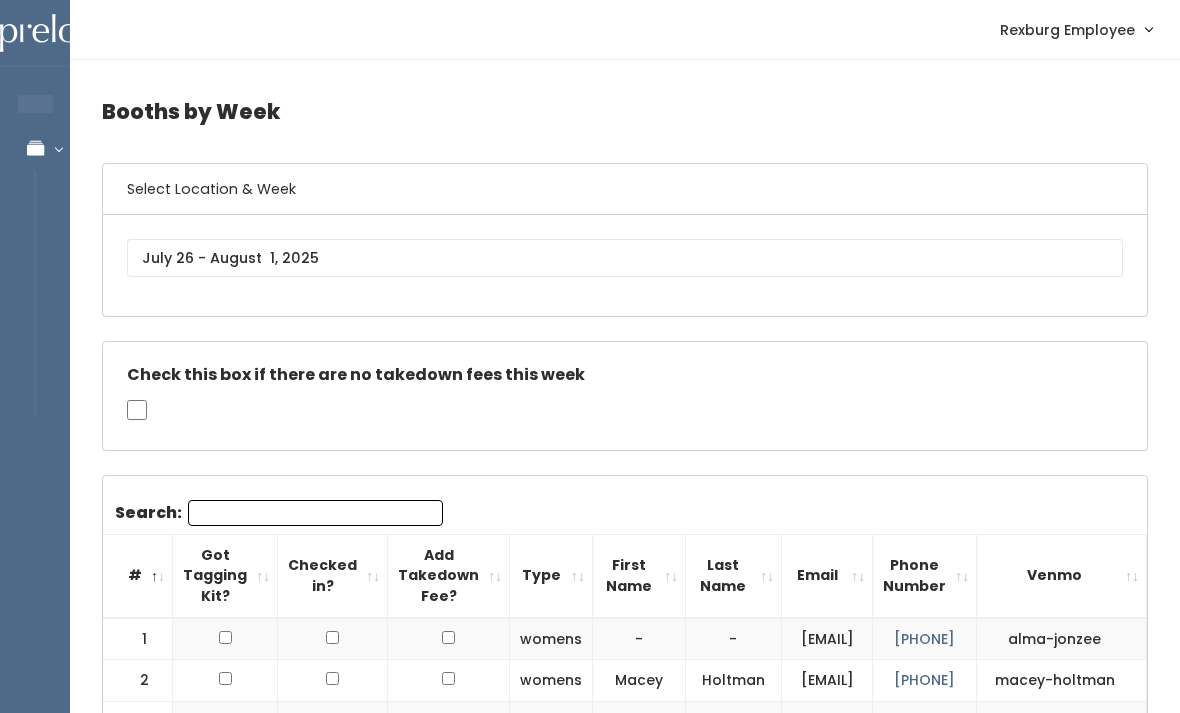 scroll, scrollTop: 0, scrollLeft: 0, axis: both 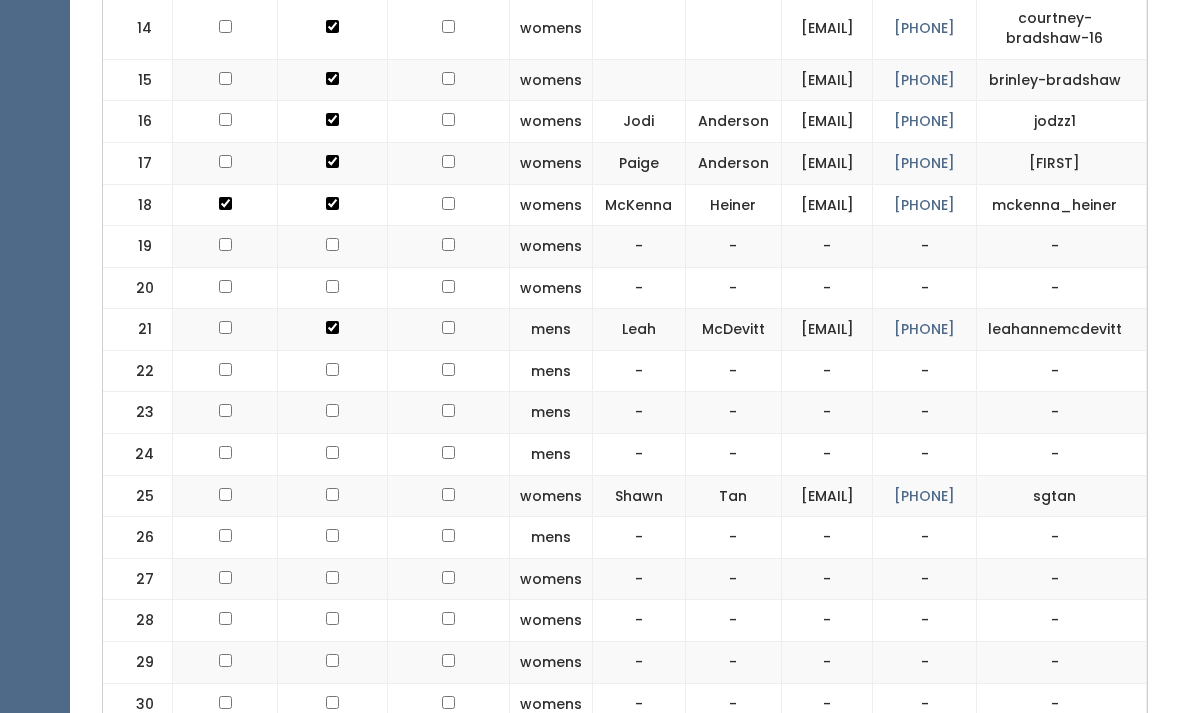 click at bounding box center [333, 456] 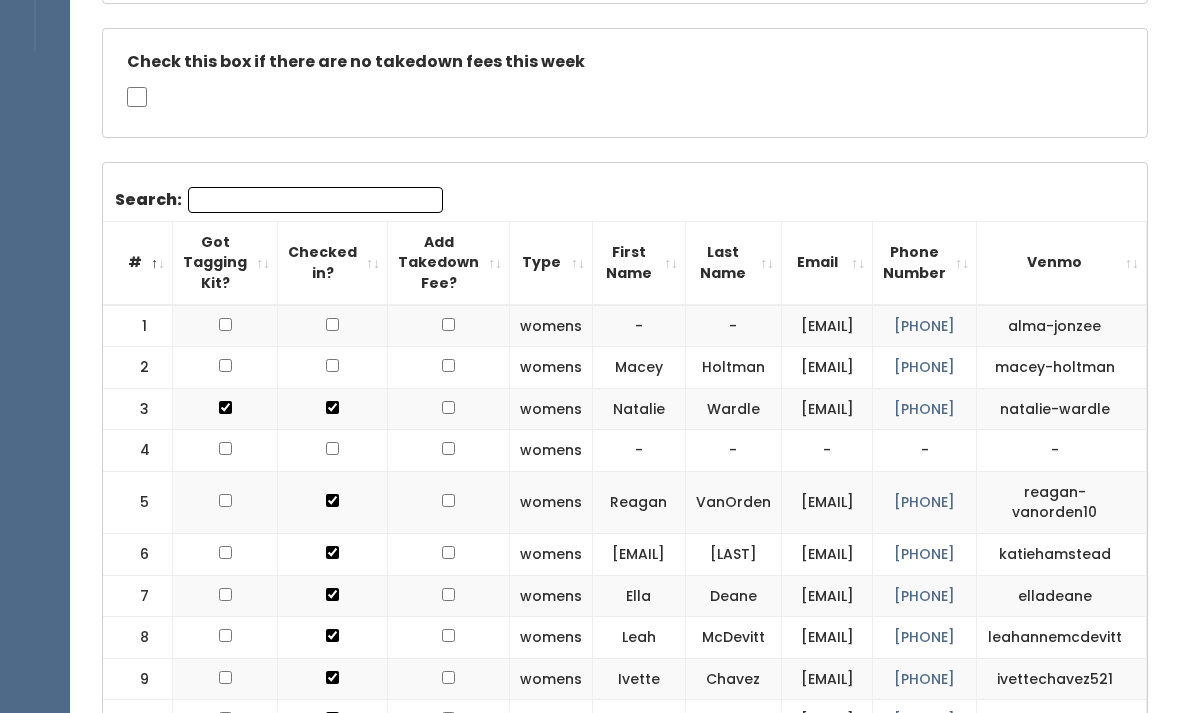 scroll, scrollTop: 227, scrollLeft: 0, axis: vertical 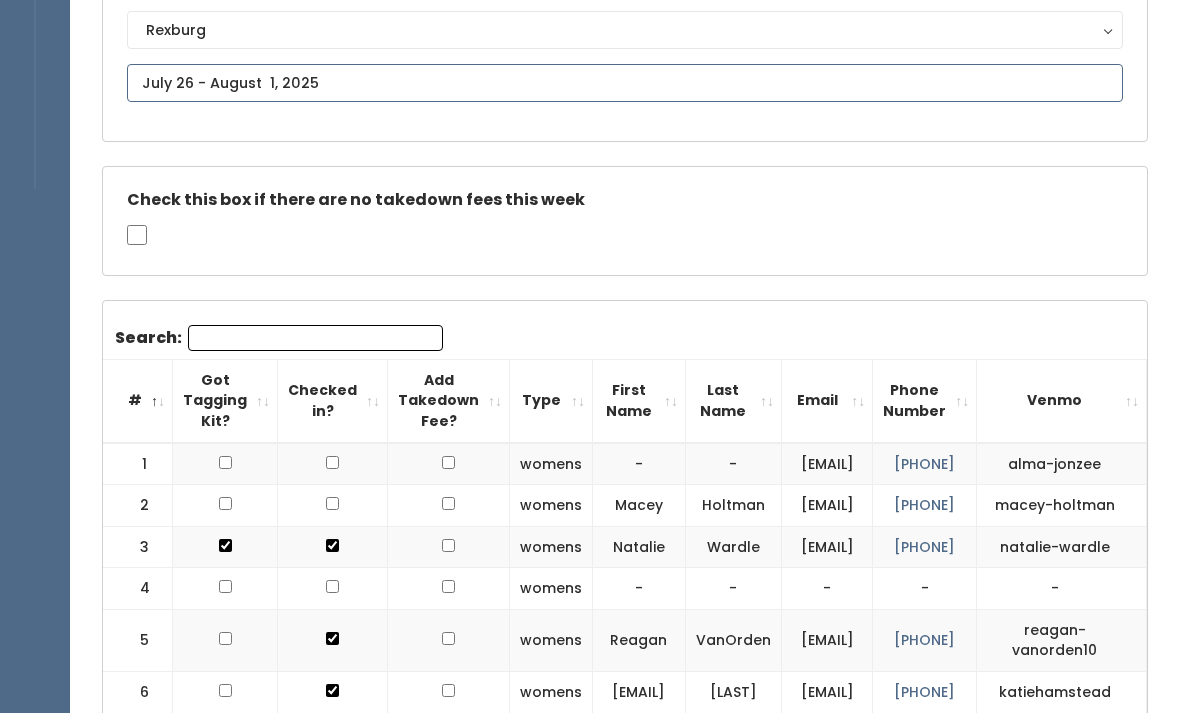 click at bounding box center [625, 84] 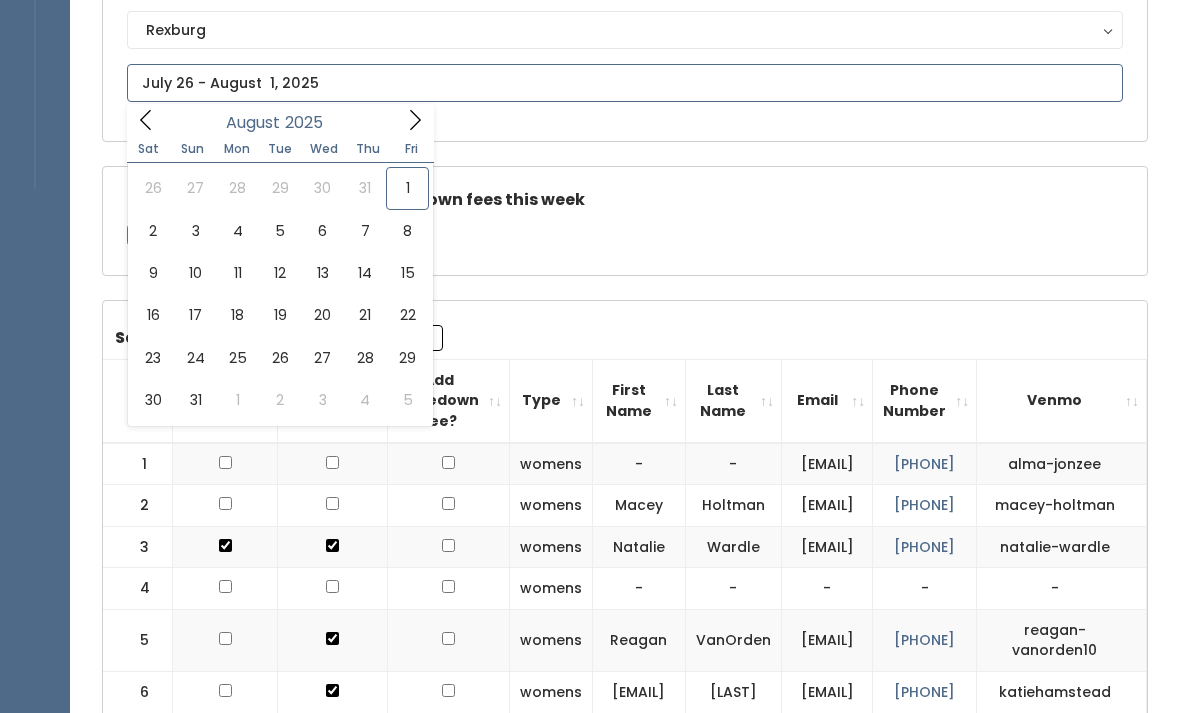 type on "[DATE] to [DATE]" 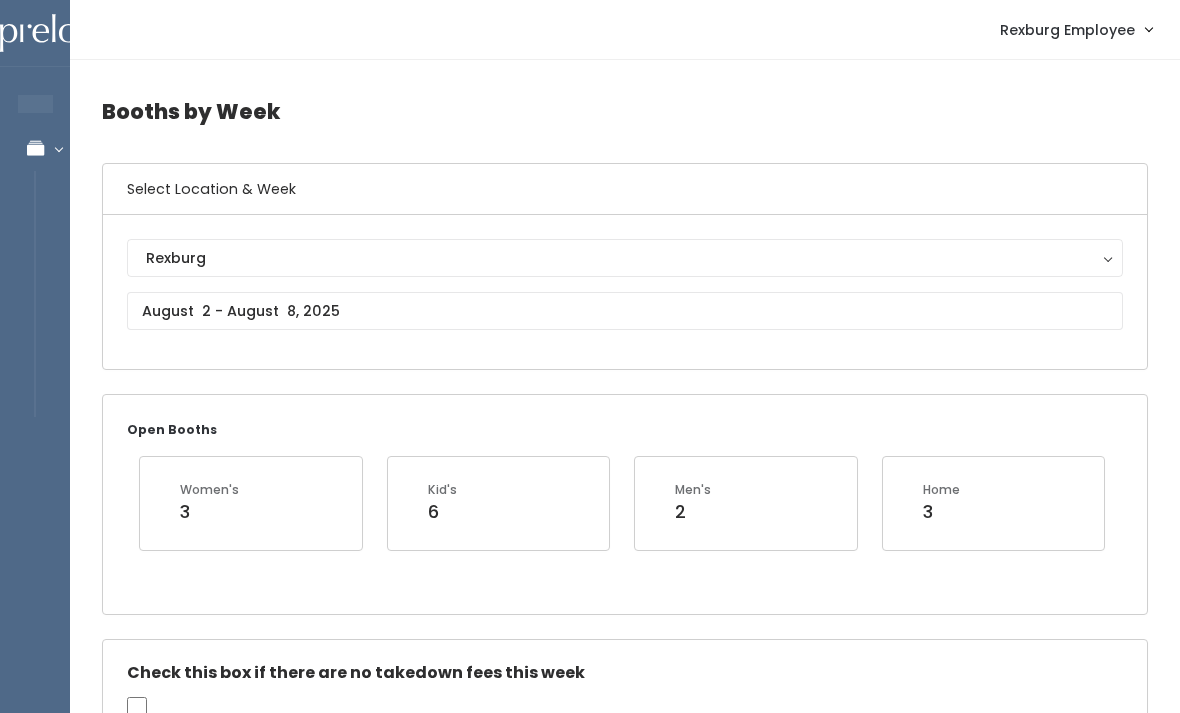 scroll, scrollTop: 0, scrollLeft: 0, axis: both 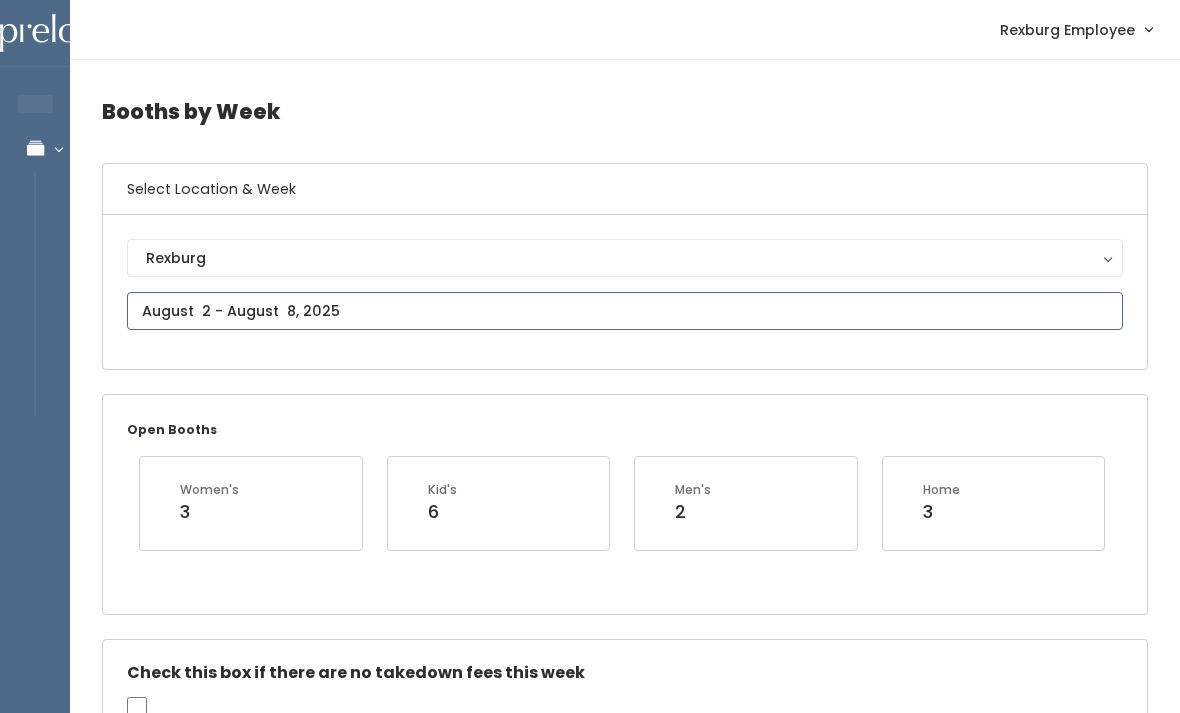 click at bounding box center (625, 311) 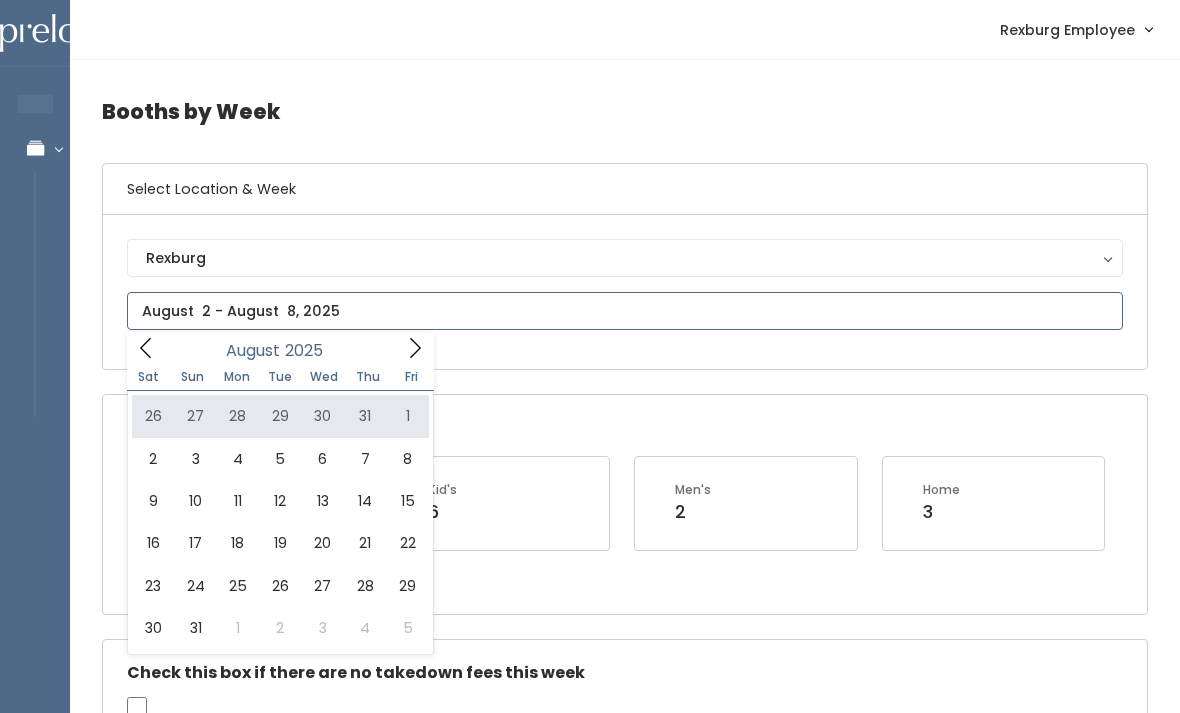 type on "[DATE] to [DATE]" 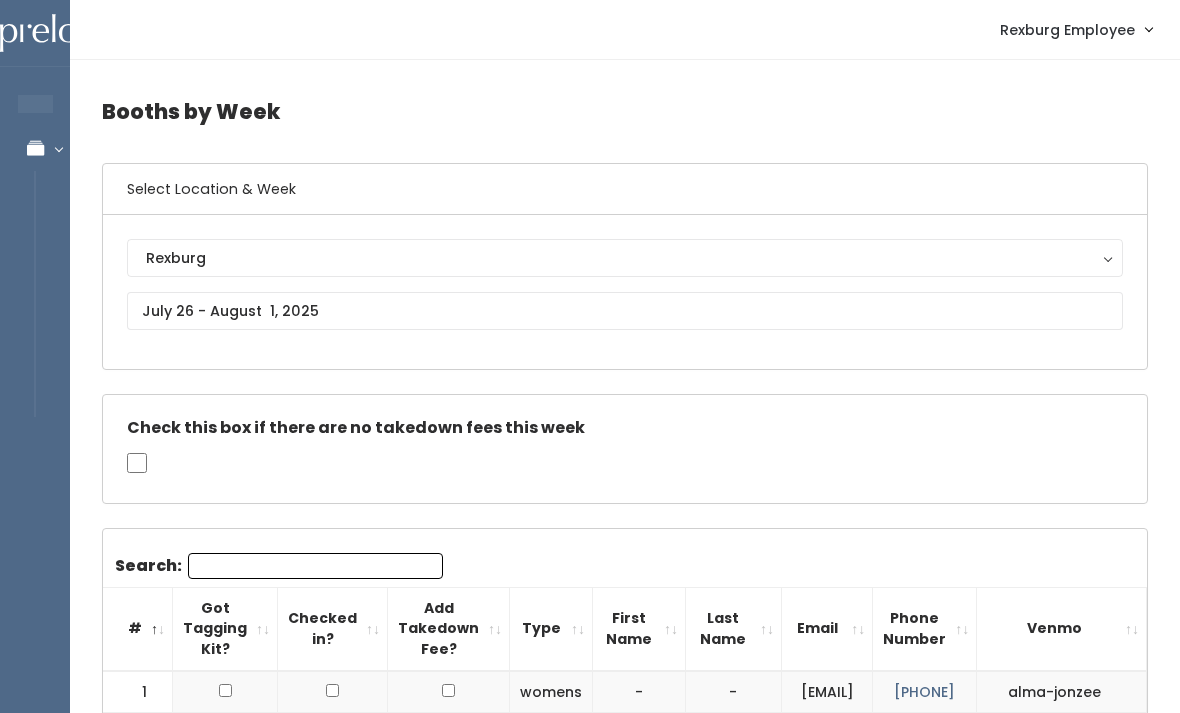 scroll, scrollTop: 700, scrollLeft: 0, axis: vertical 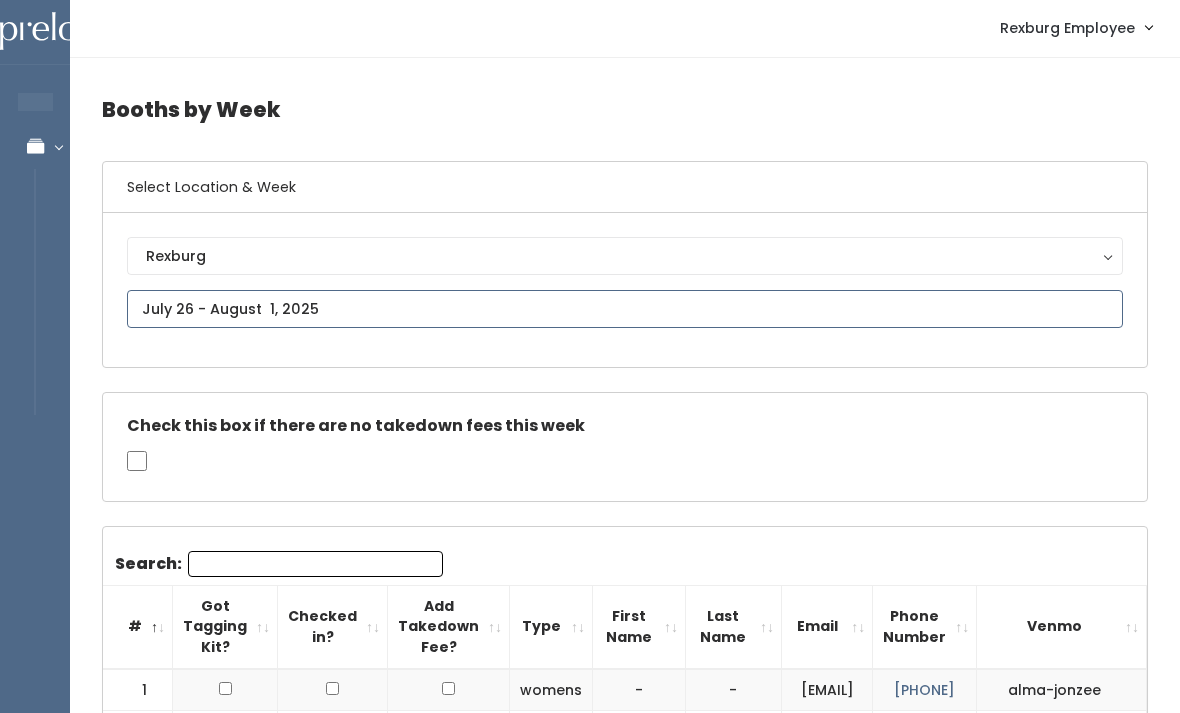 click at bounding box center (625, 309) 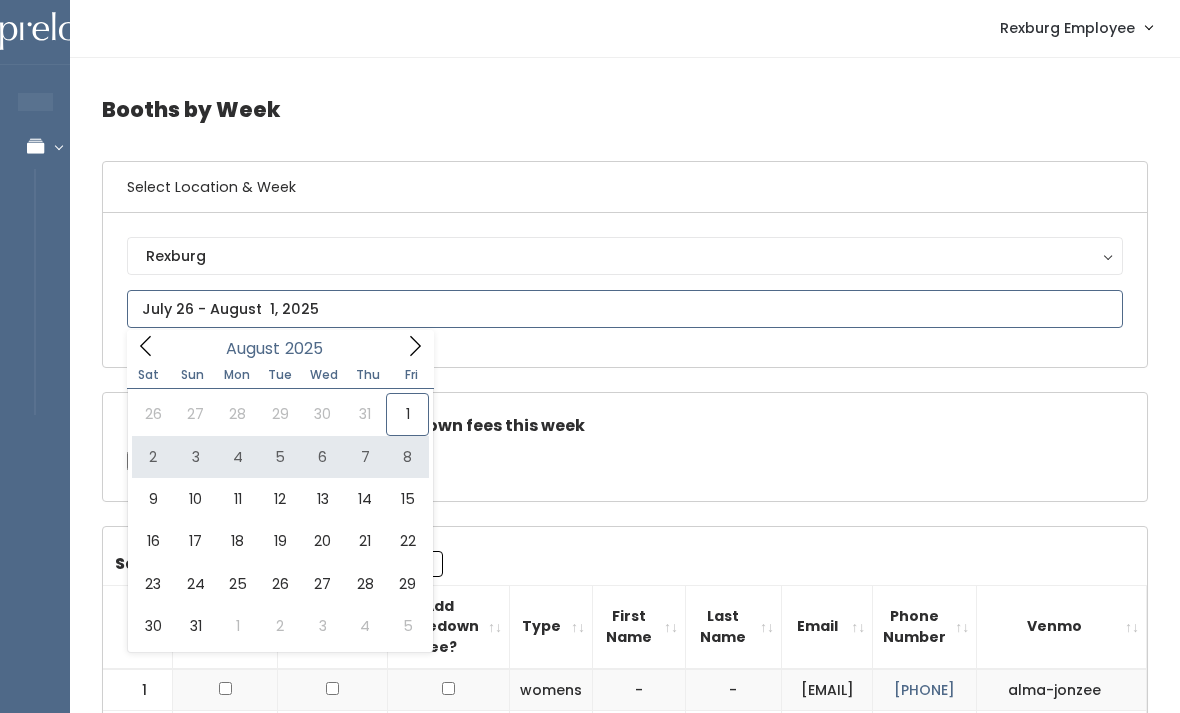 type on "August 2 to August 8" 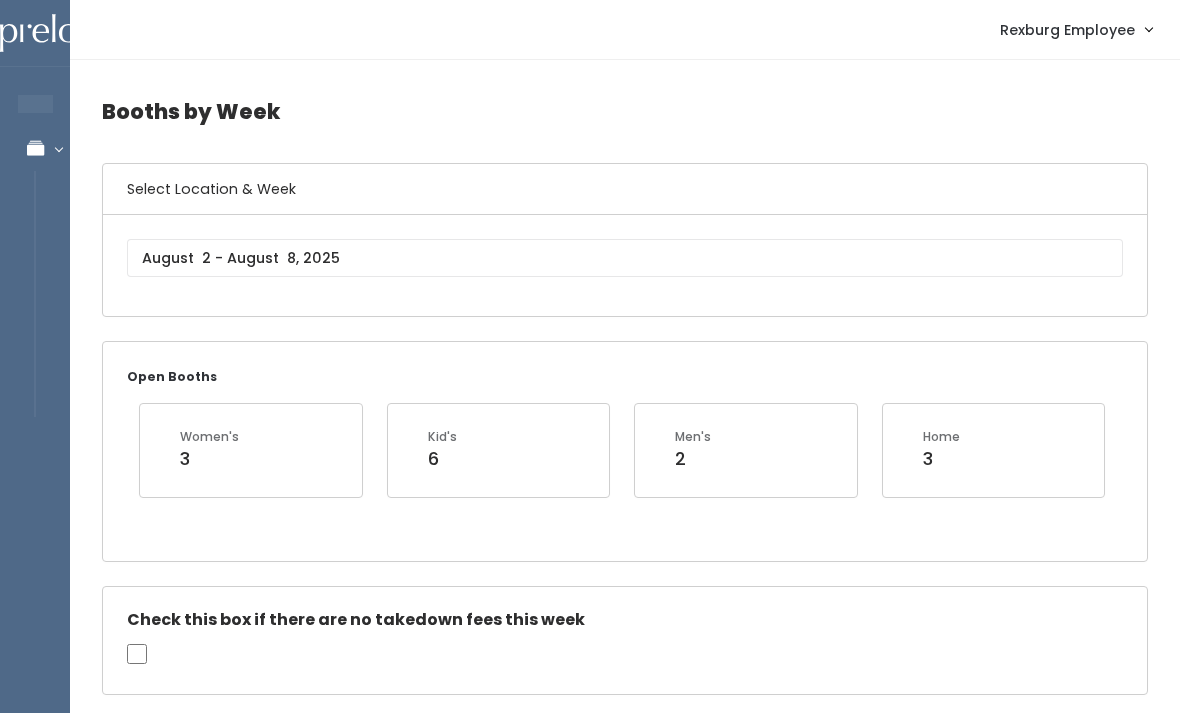 scroll, scrollTop: 0, scrollLeft: 0, axis: both 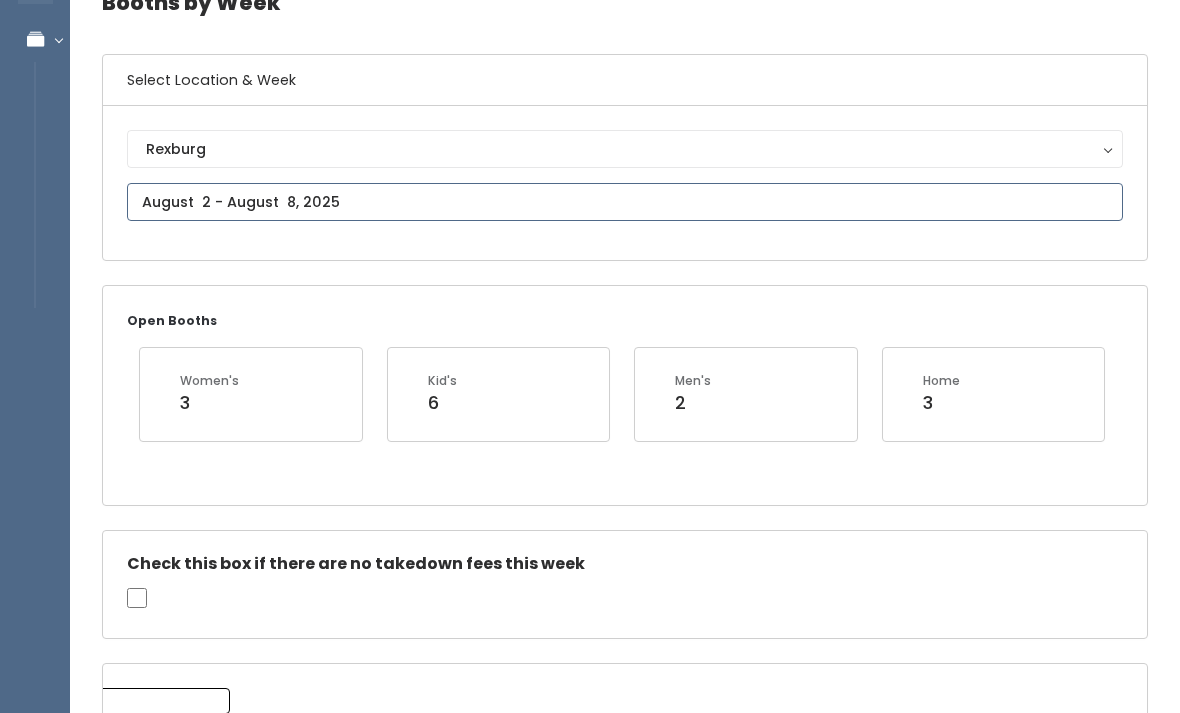 click on "EMPLOYEES
Manage Bookings
Booths by Week
All Bookings
Bookings with Booths
Booth Discounts
Seller Check-in
Rexburg Employee
Admin Home
My bookings
Account settings" at bounding box center (590, 1702) 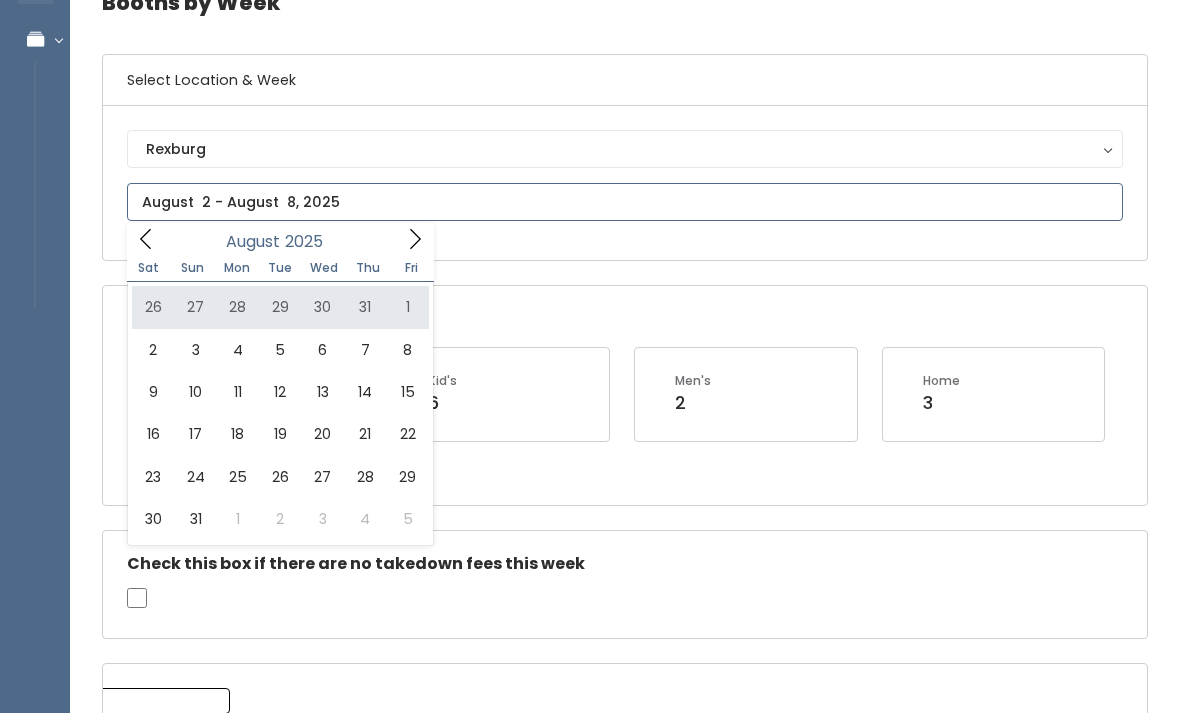 type on "July 26 to August 1" 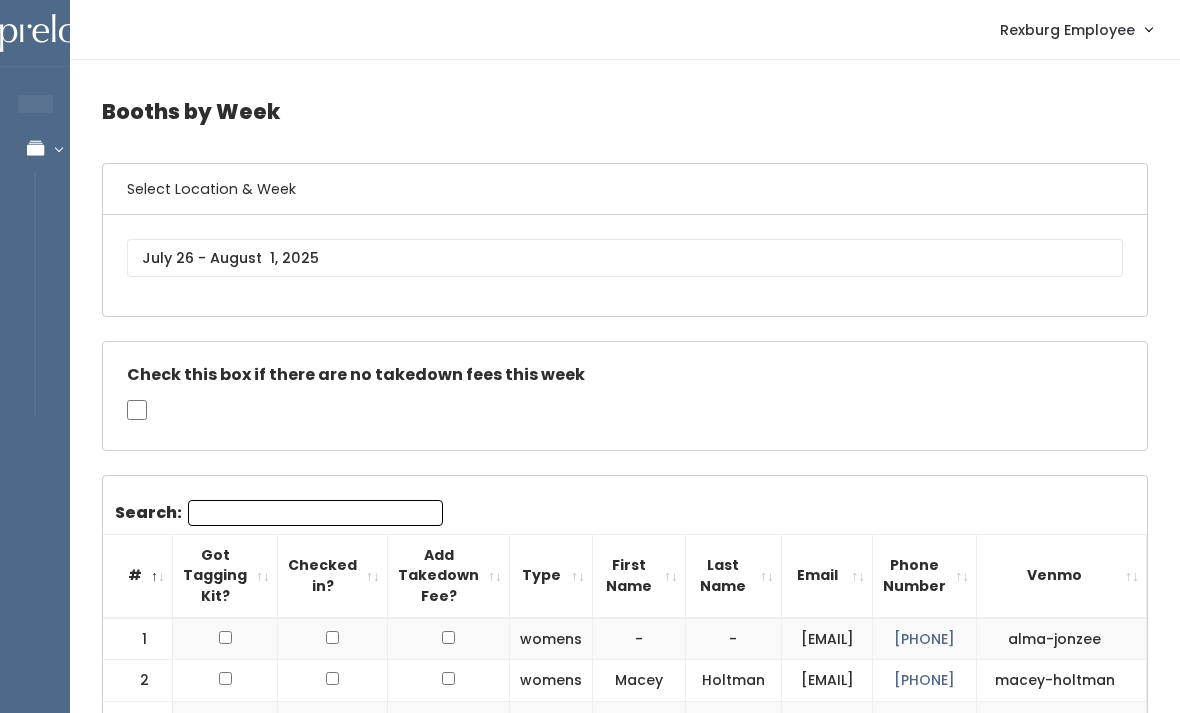 scroll, scrollTop: 0, scrollLeft: 0, axis: both 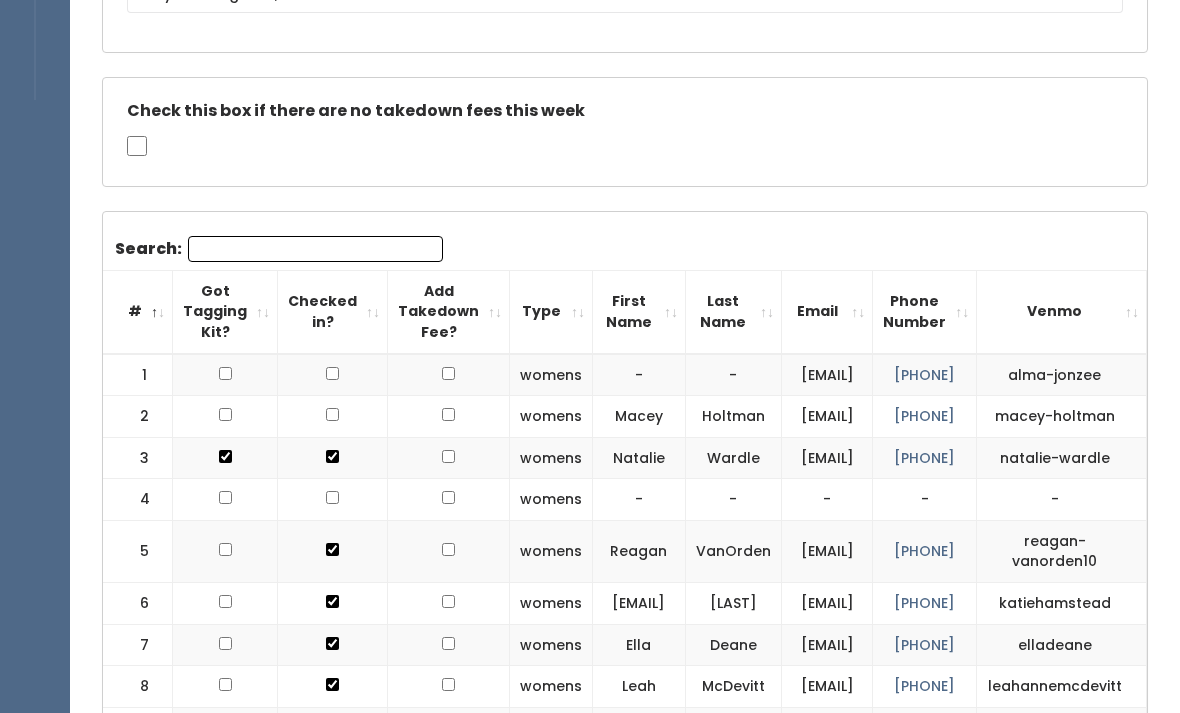 click at bounding box center (448, 374) 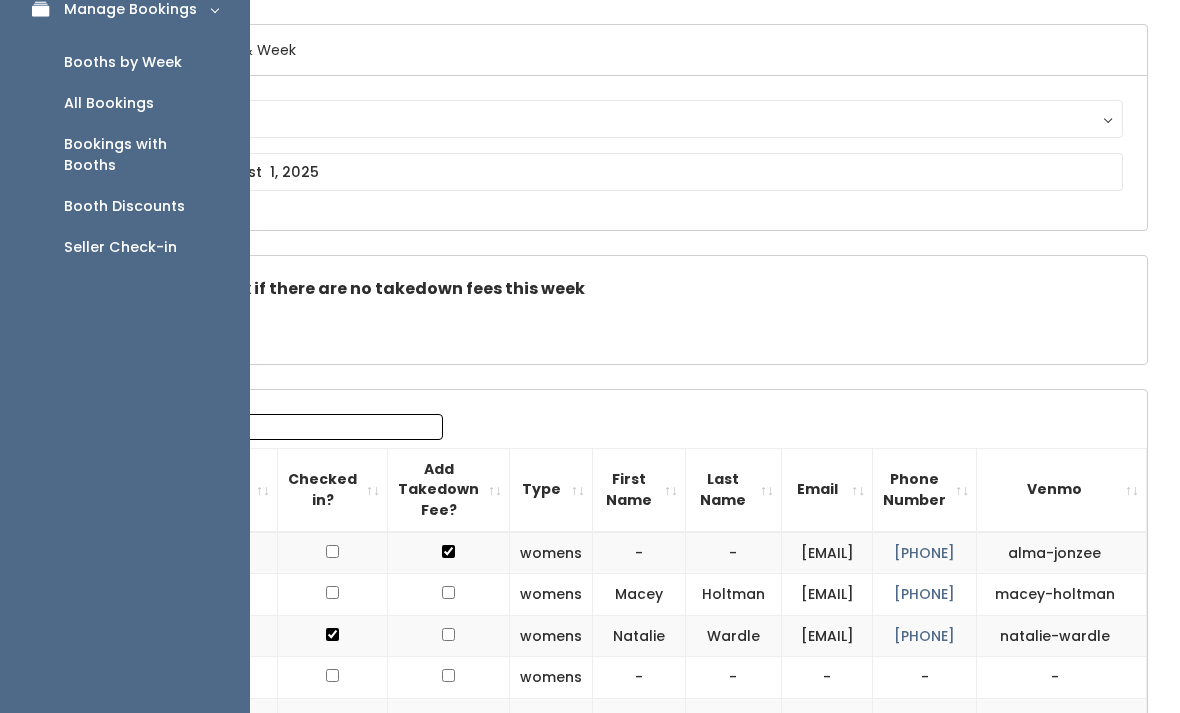 scroll, scrollTop: 139, scrollLeft: 0, axis: vertical 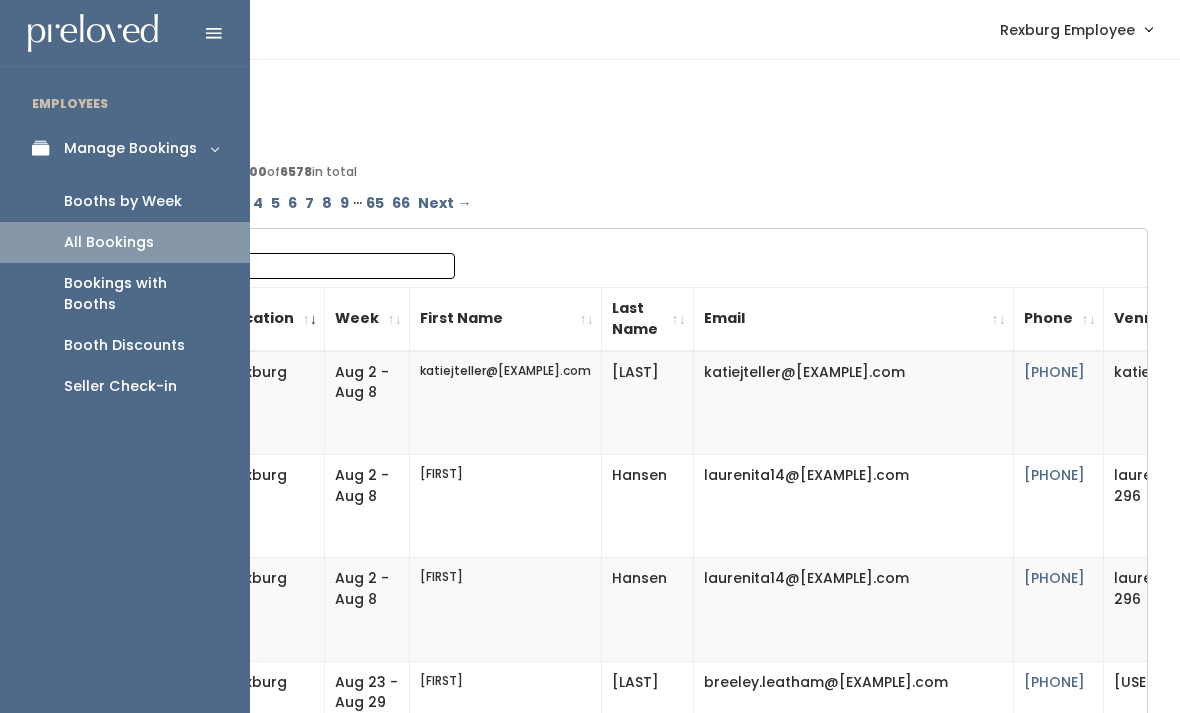 click on "Booths by Week" at bounding box center [123, 201] 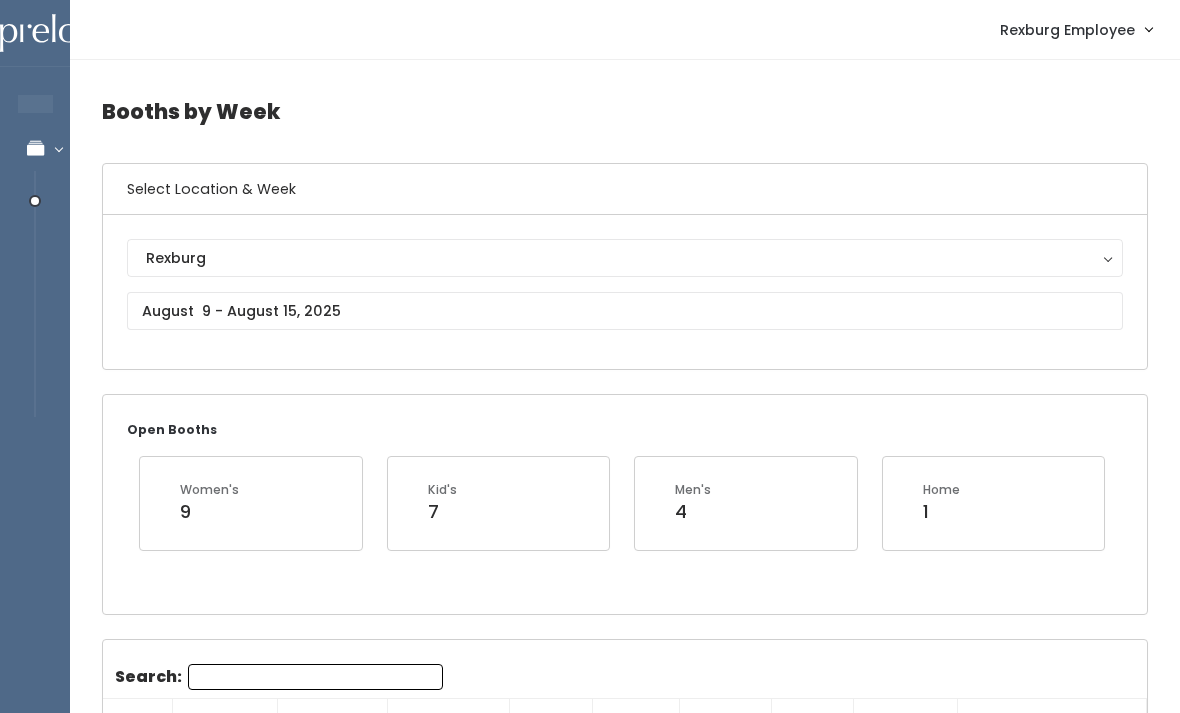 scroll, scrollTop: 0, scrollLeft: 0, axis: both 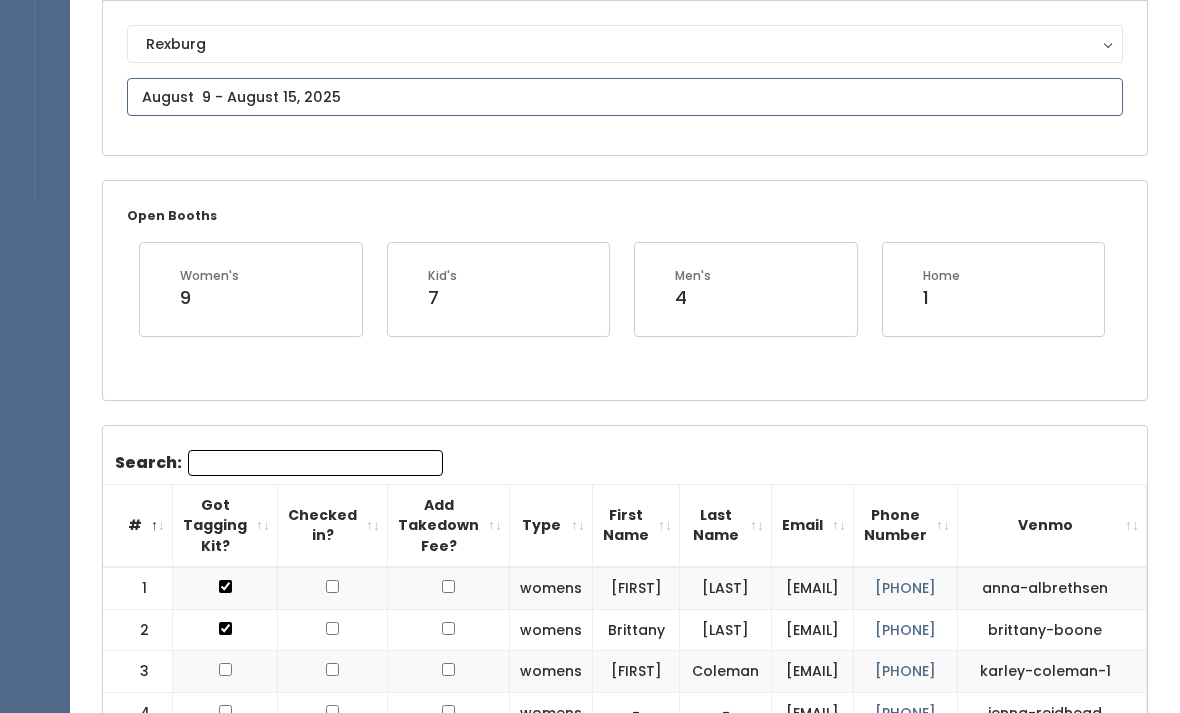 click at bounding box center [625, 98] 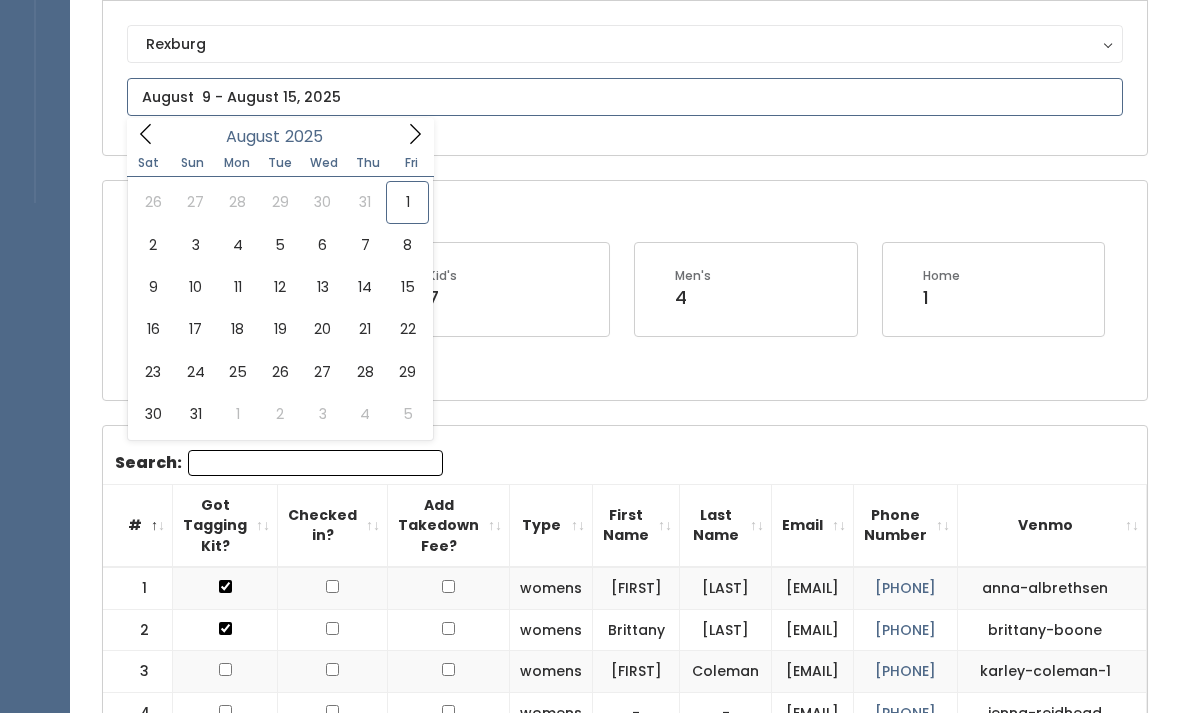 scroll, scrollTop: 214, scrollLeft: 0, axis: vertical 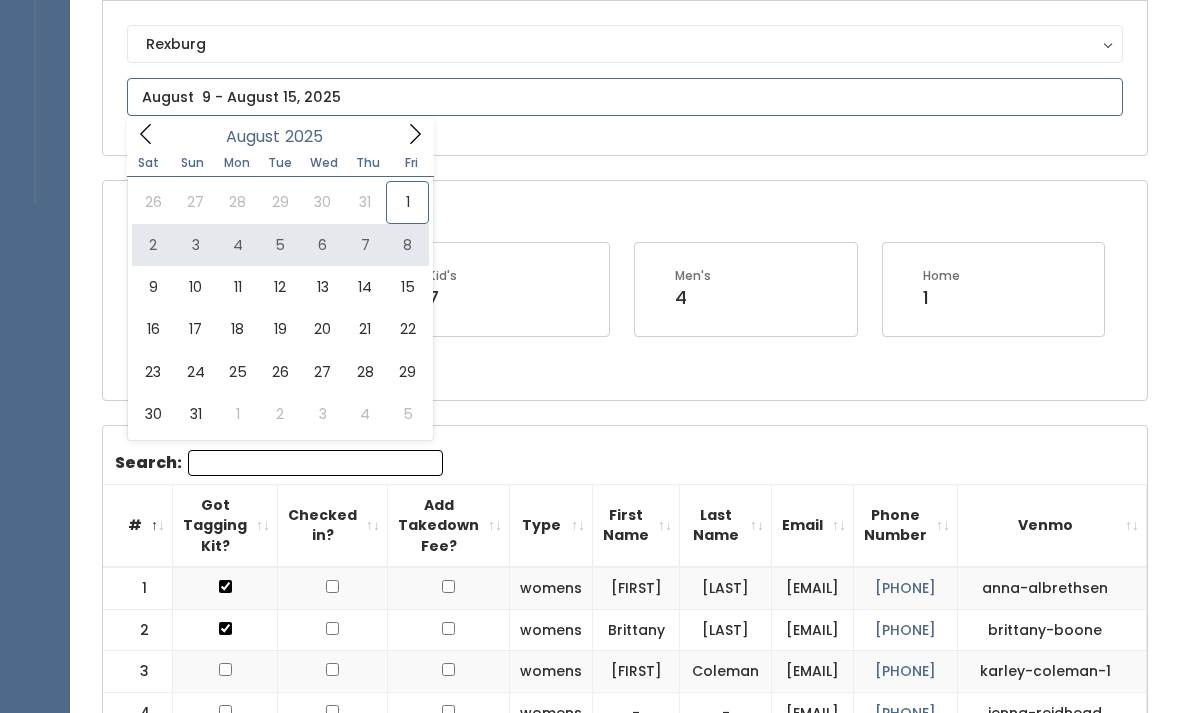 type on "[DATE] to [DATE]" 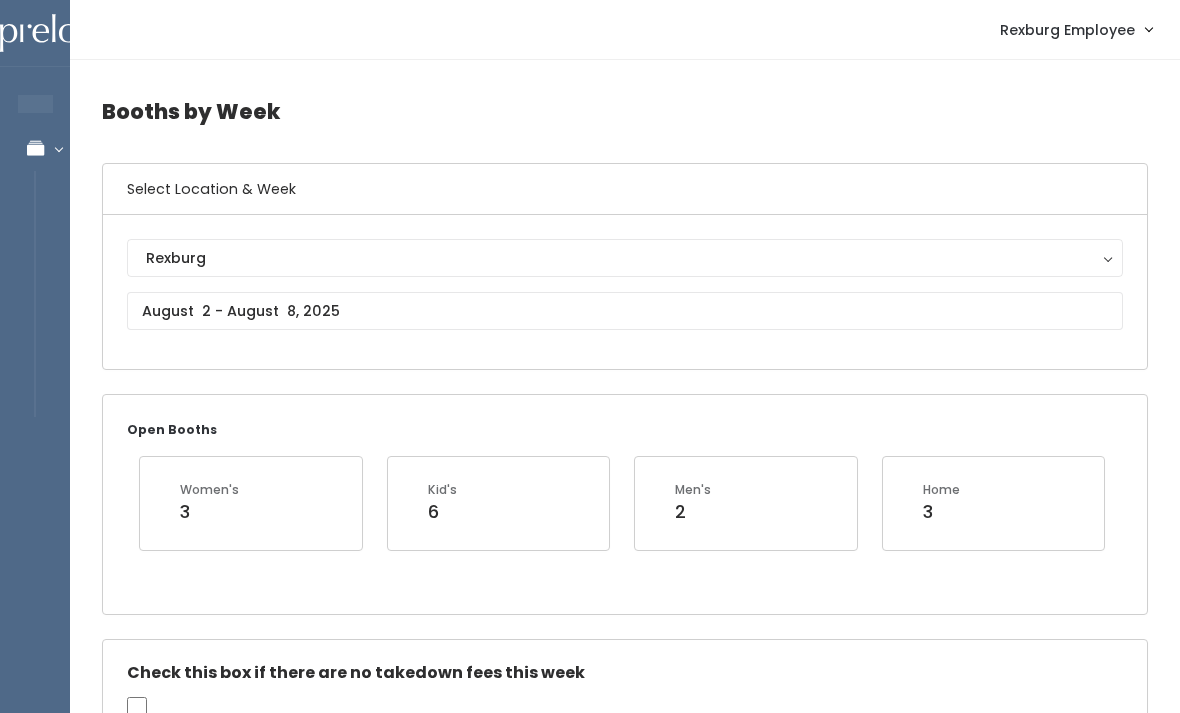 scroll, scrollTop: 0, scrollLeft: 0, axis: both 